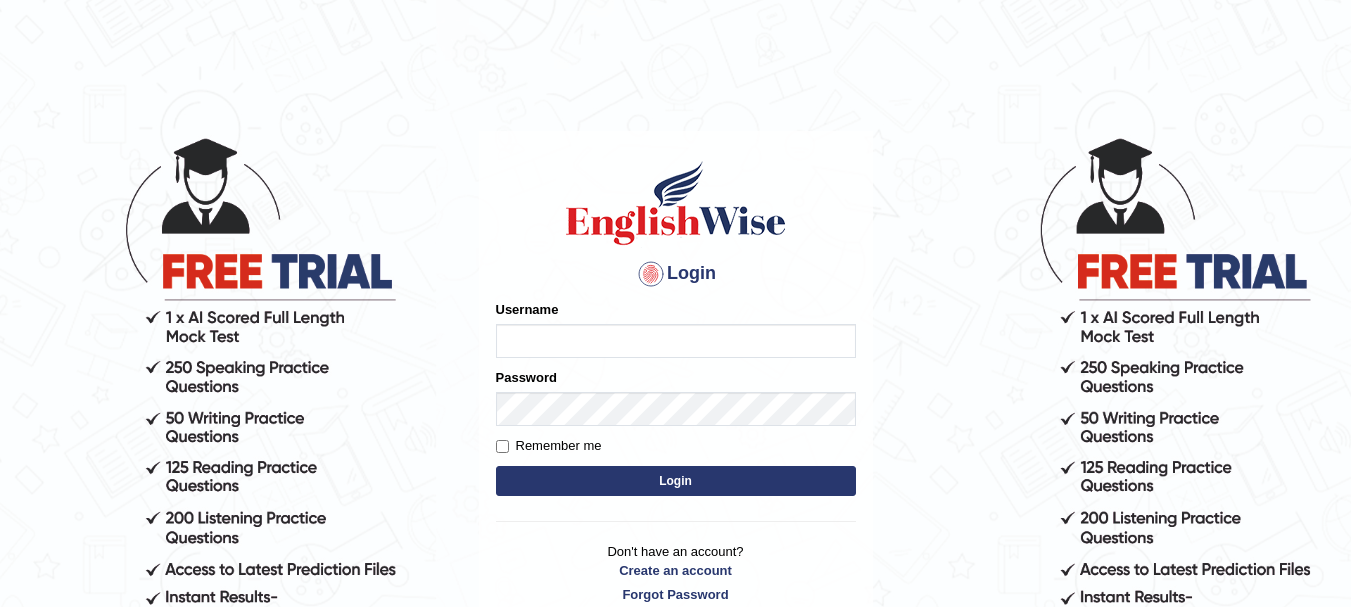 scroll, scrollTop: 0, scrollLeft: 0, axis: both 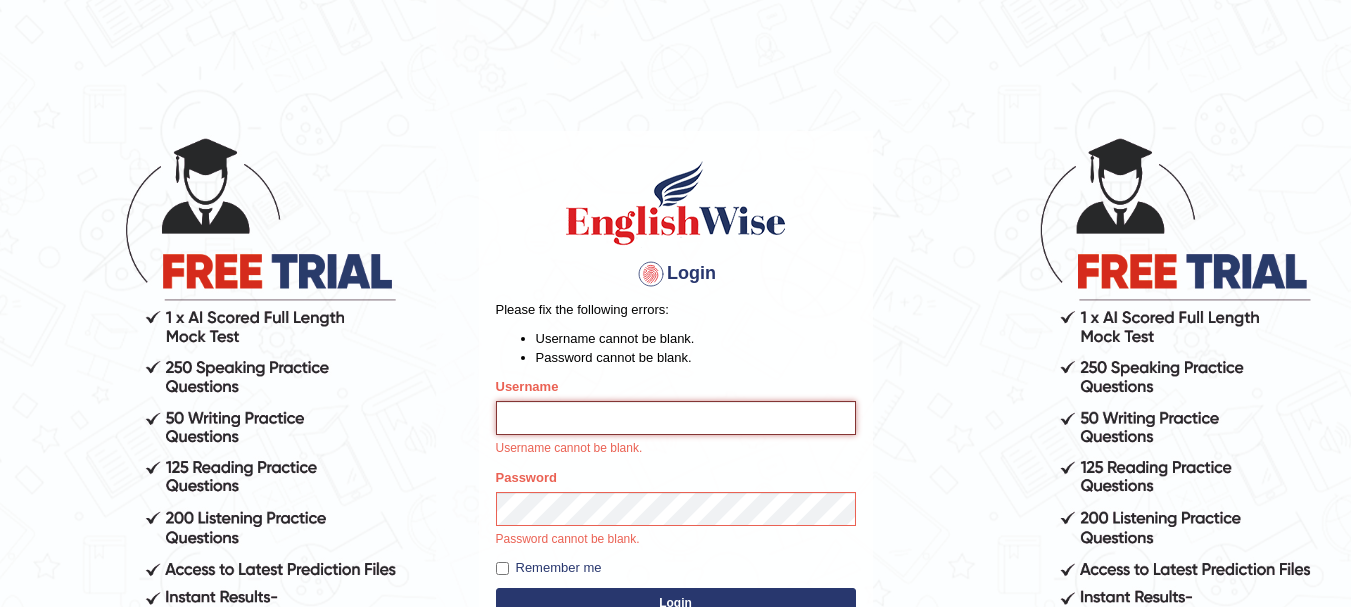 click on "Username" at bounding box center [676, 418] 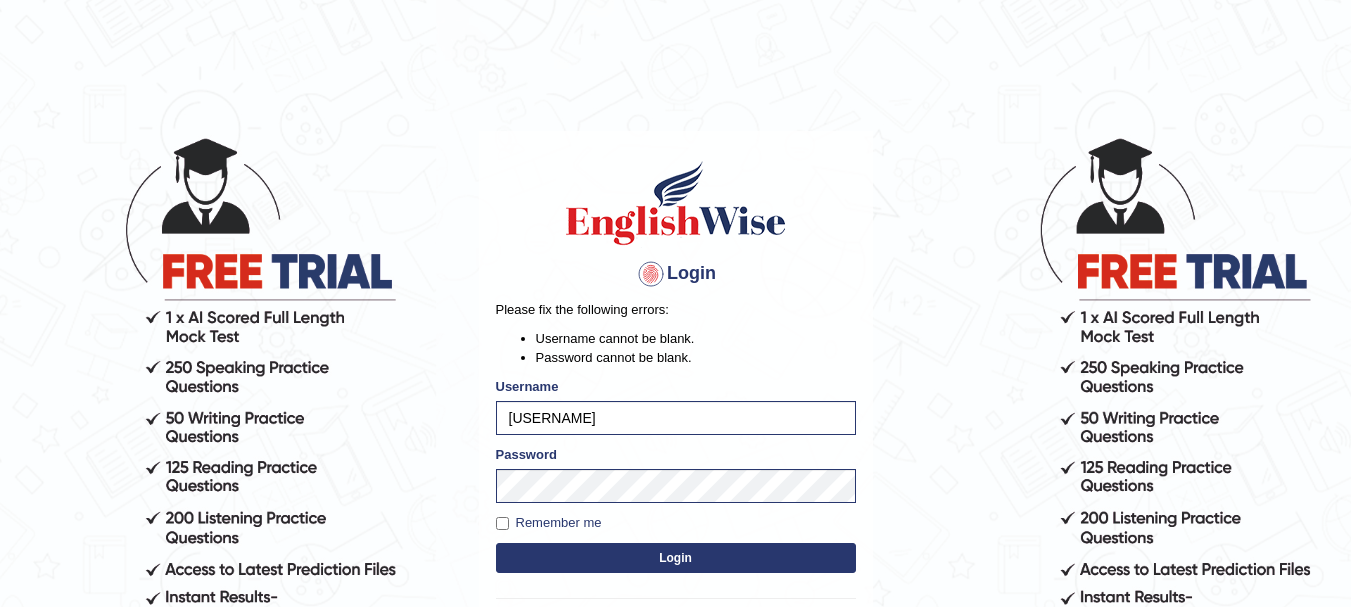 click on "Remember me" at bounding box center (549, 523) 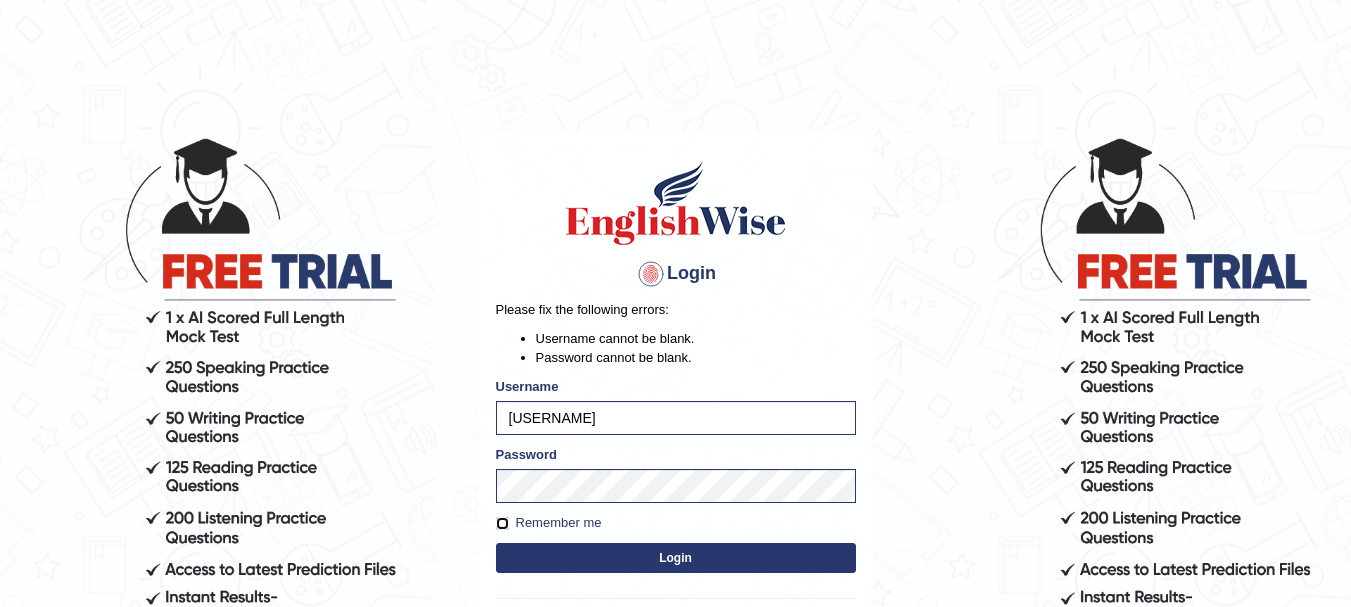click on "Remember me" at bounding box center (502, 523) 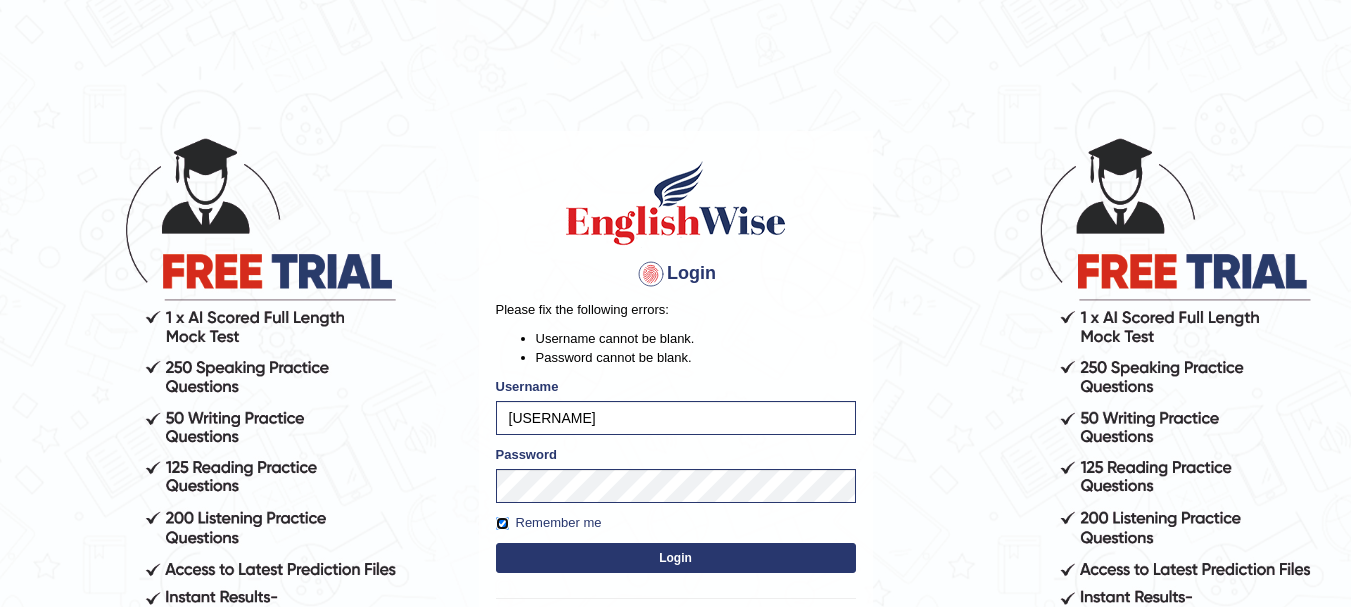 drag, startPoint x: 502, startPoint y: 534, endPoint x: 546, endPoint y: 559, distance: 50.606323 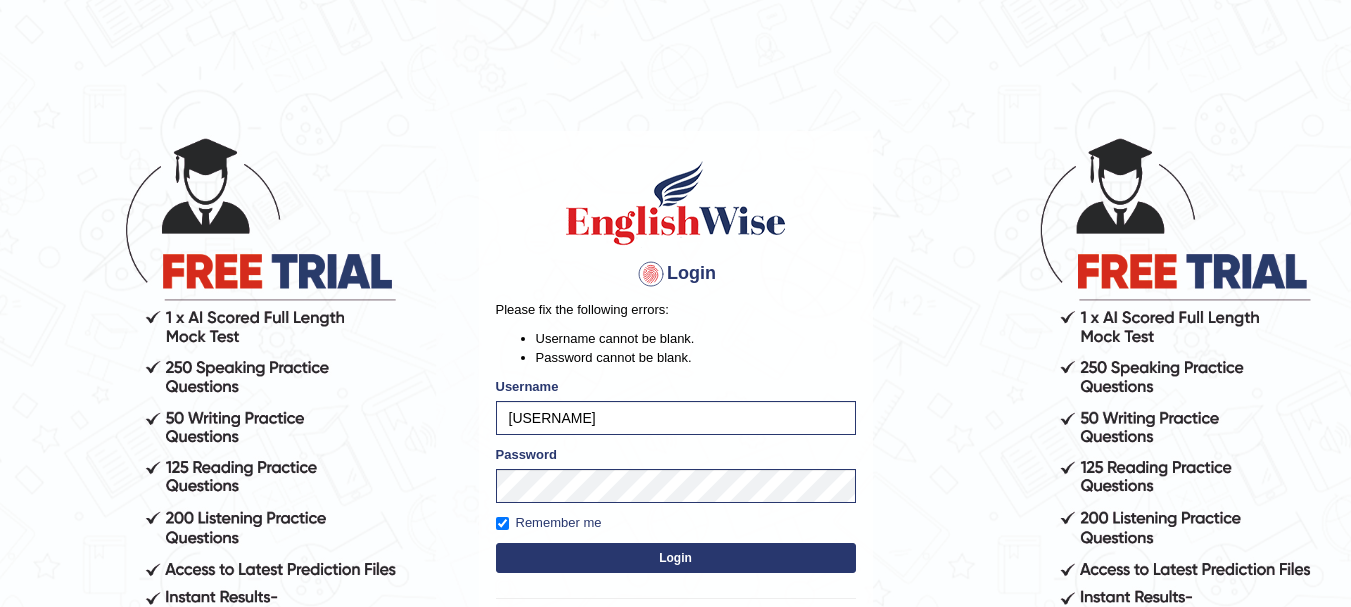 click on "Login" at bounding box center [676, 558] 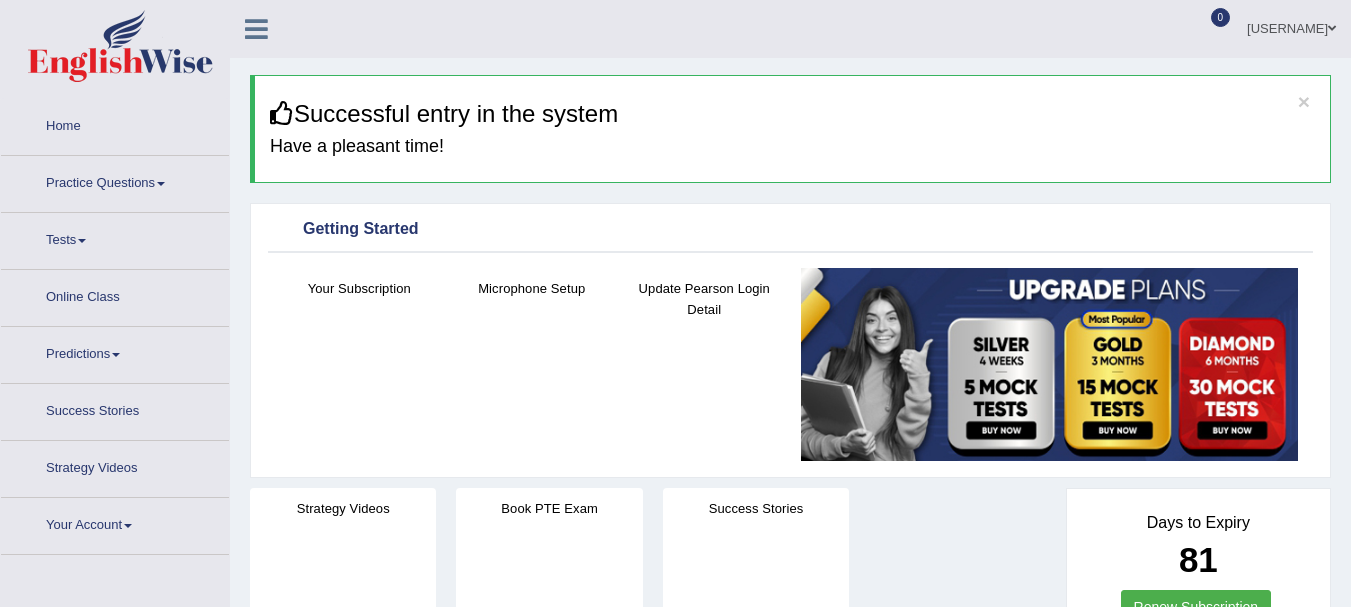 scroll, scrollTop: 0, scrollLeft: 0, axis: both 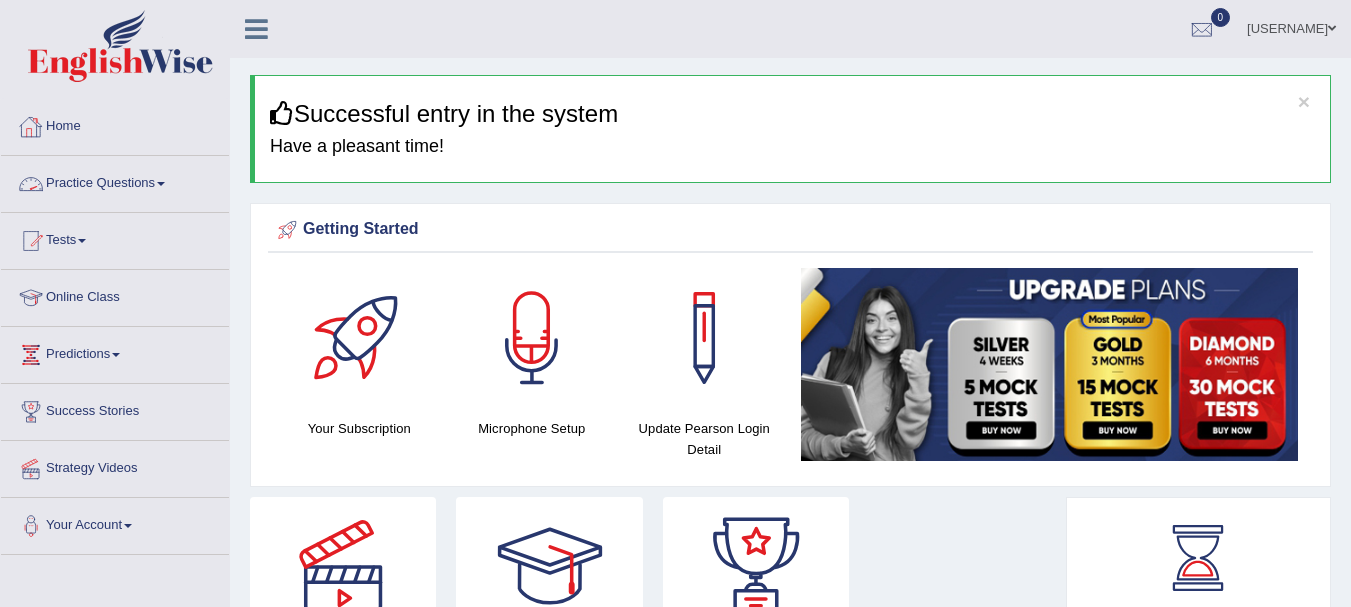 click on "Practice Questions" at bounding box center (115, 181) 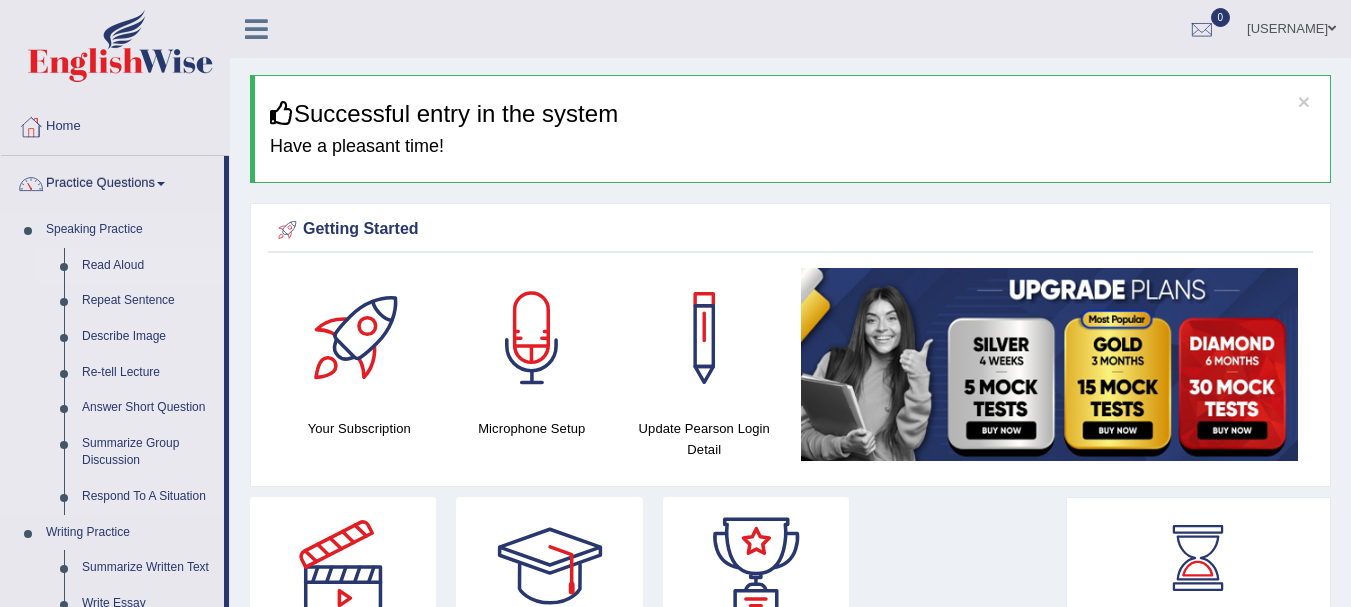 click on "Read Aloud" at bounding box center (148, 266) 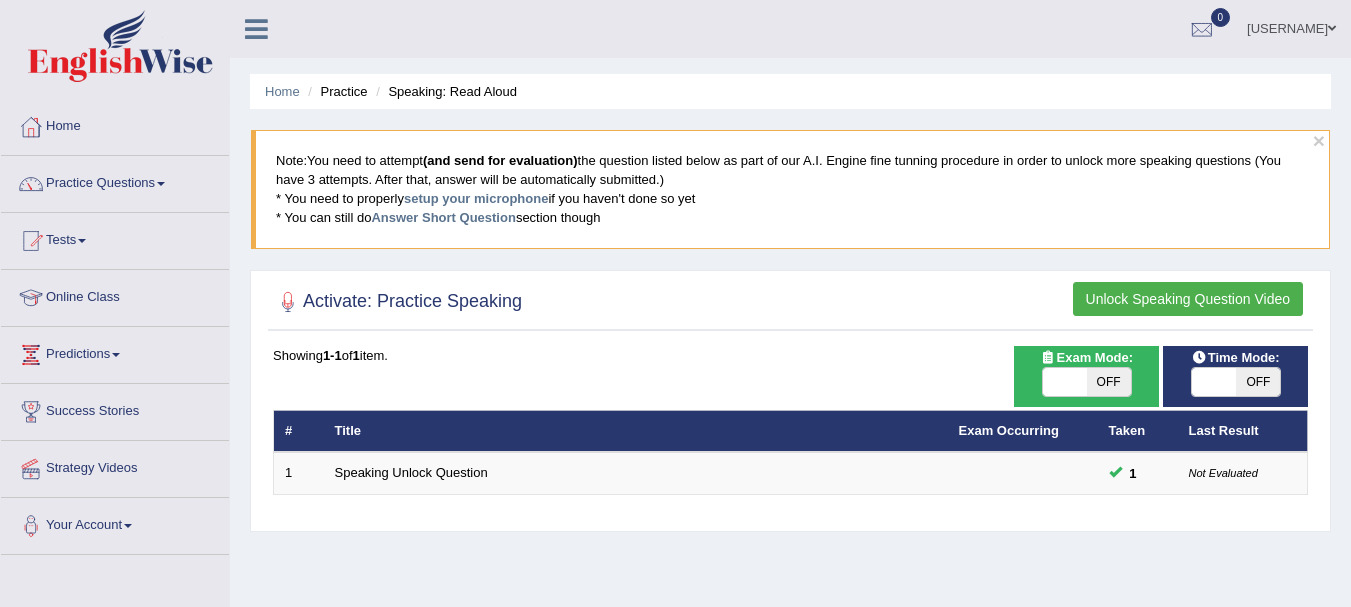 scroll, scrollTop: 0, scrollLeft: 0, axis: both 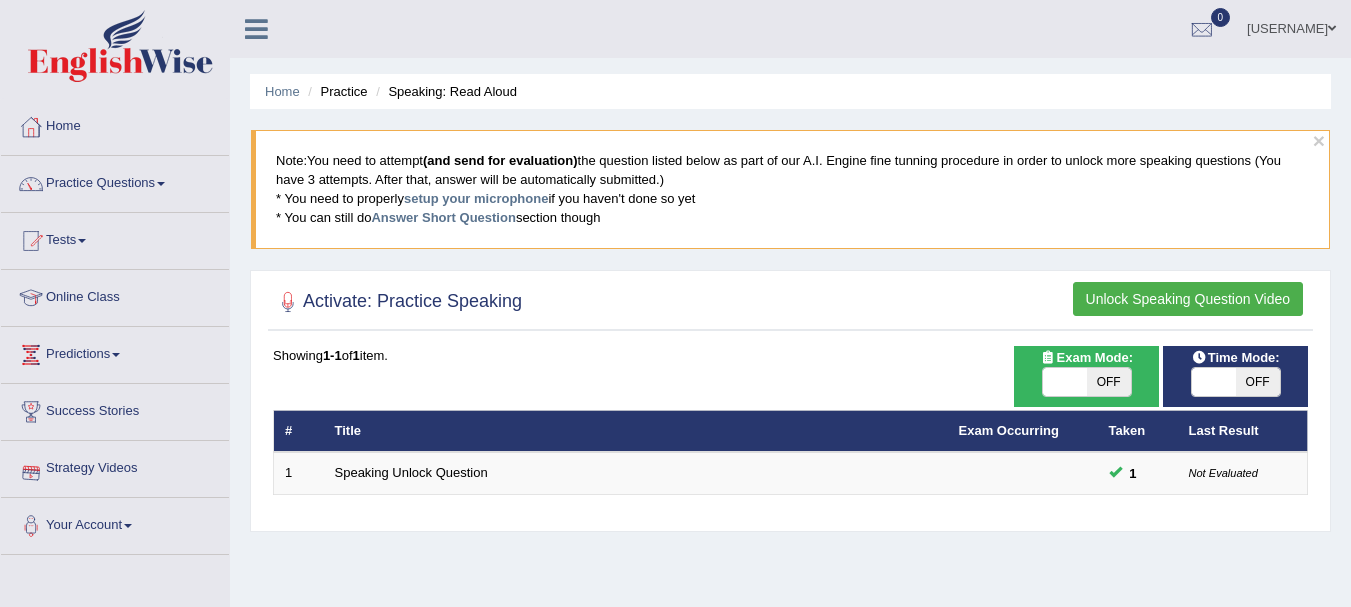 click on "Strategy Videos" at bounding box center [115, 469] 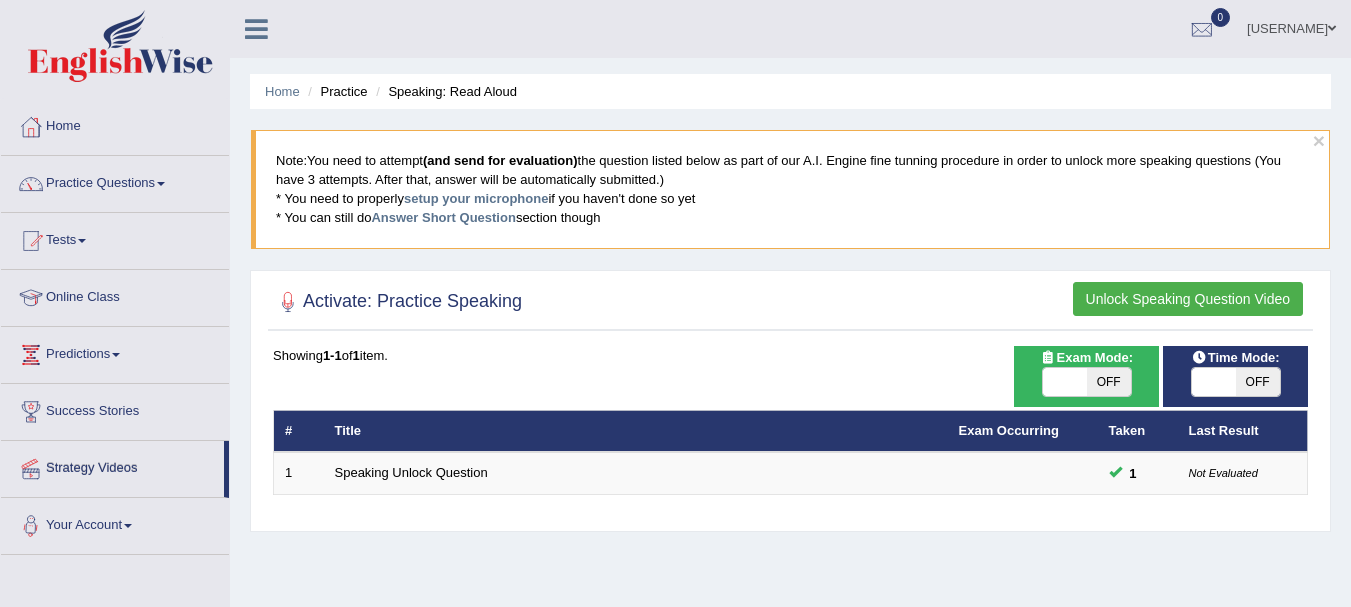 click on "Your Account" at bounding box center [115, 523] 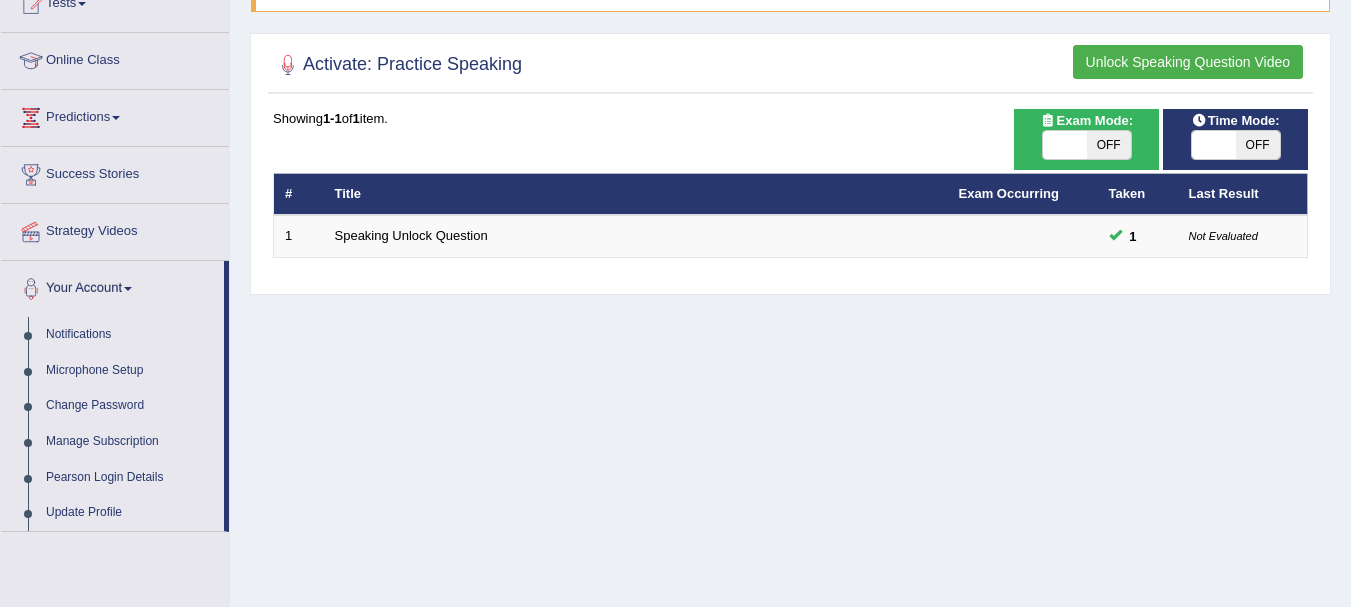 scroll, scrollTop: 240, scrollLeft: 0, axis: vertical 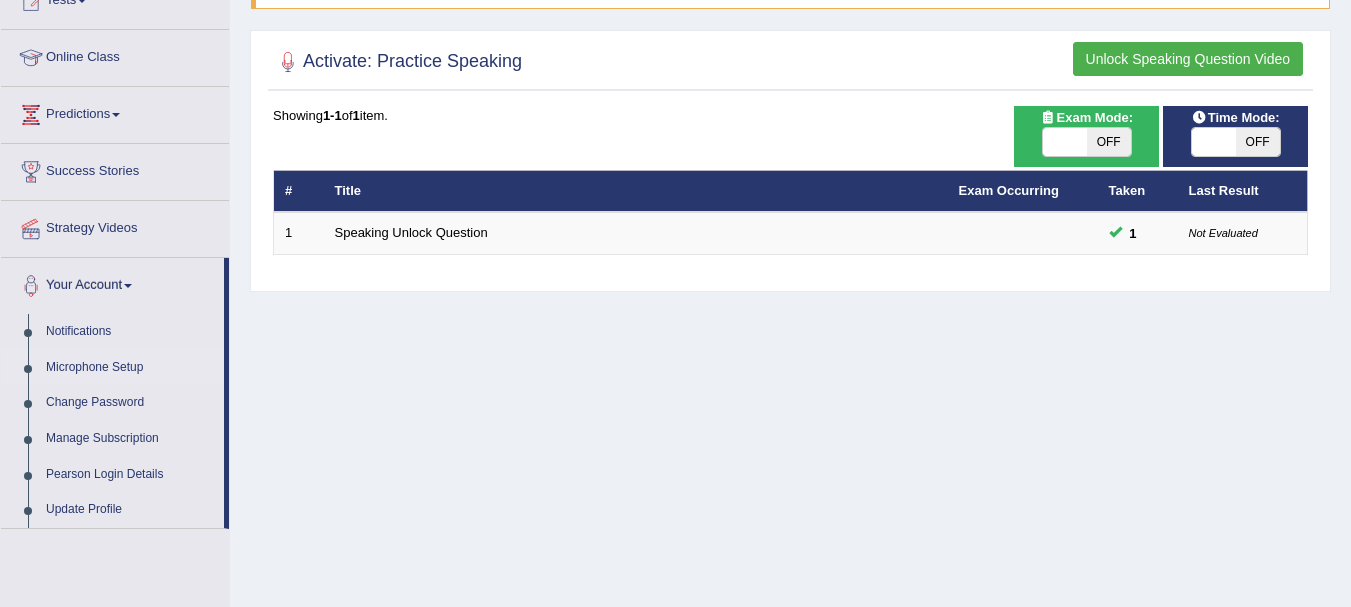 click on "Microphone Setup" at bounding box center [130, 368] 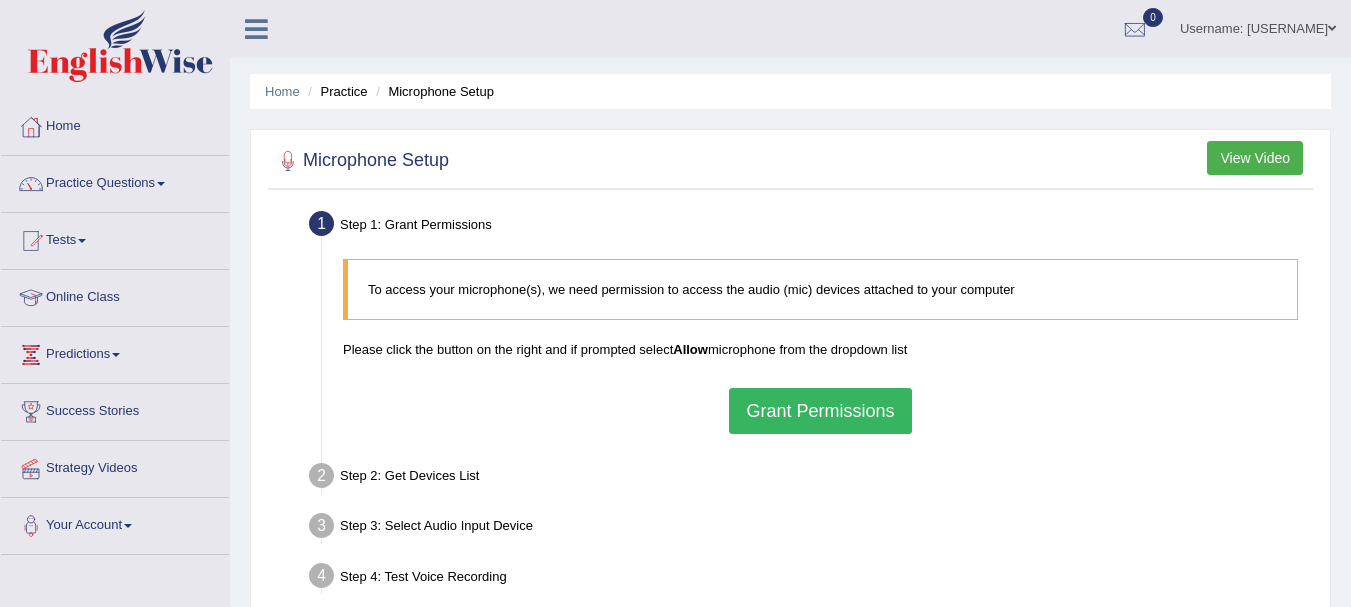 scroll, scrollTop: 0, scrollLeft: 0, axis: both 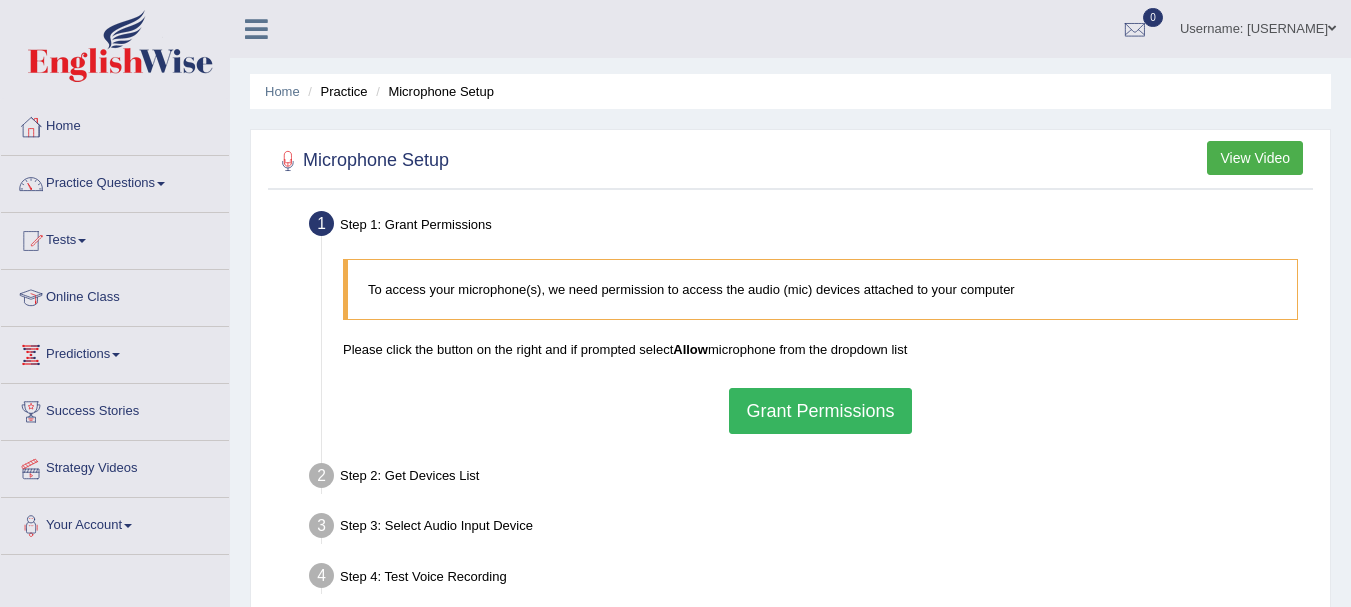 click on "Grant Permissions" at bounding box center (820, 411) 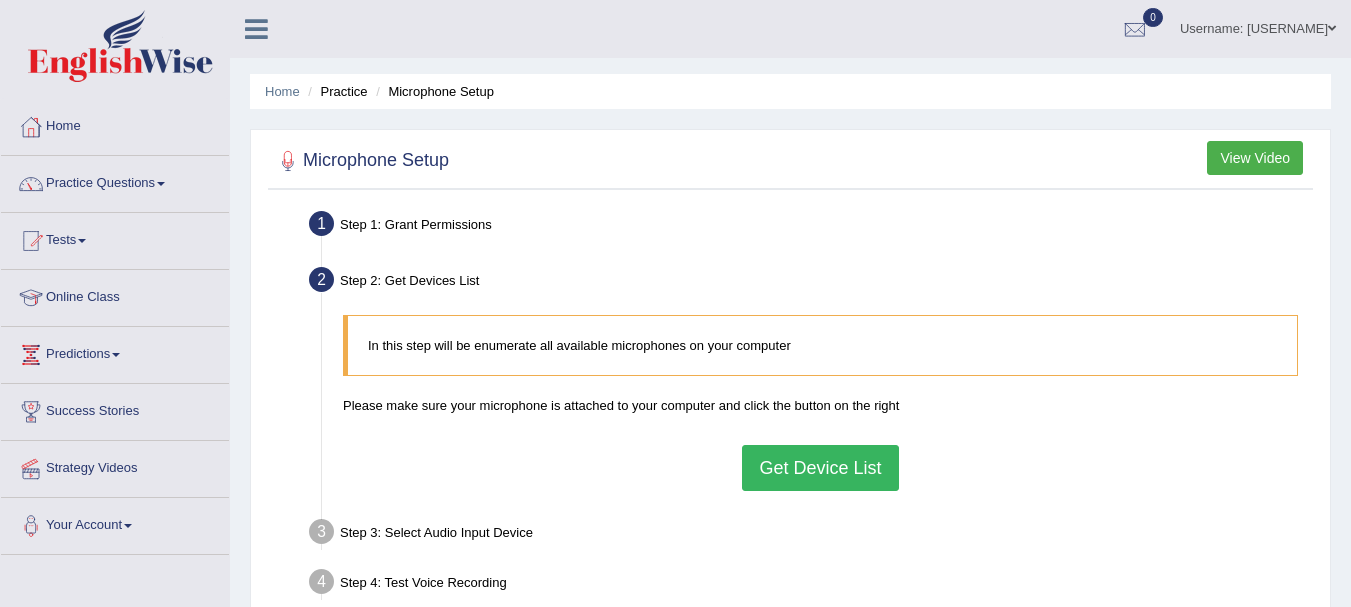 click on "Get Device List" at bounding box center [820, 468] 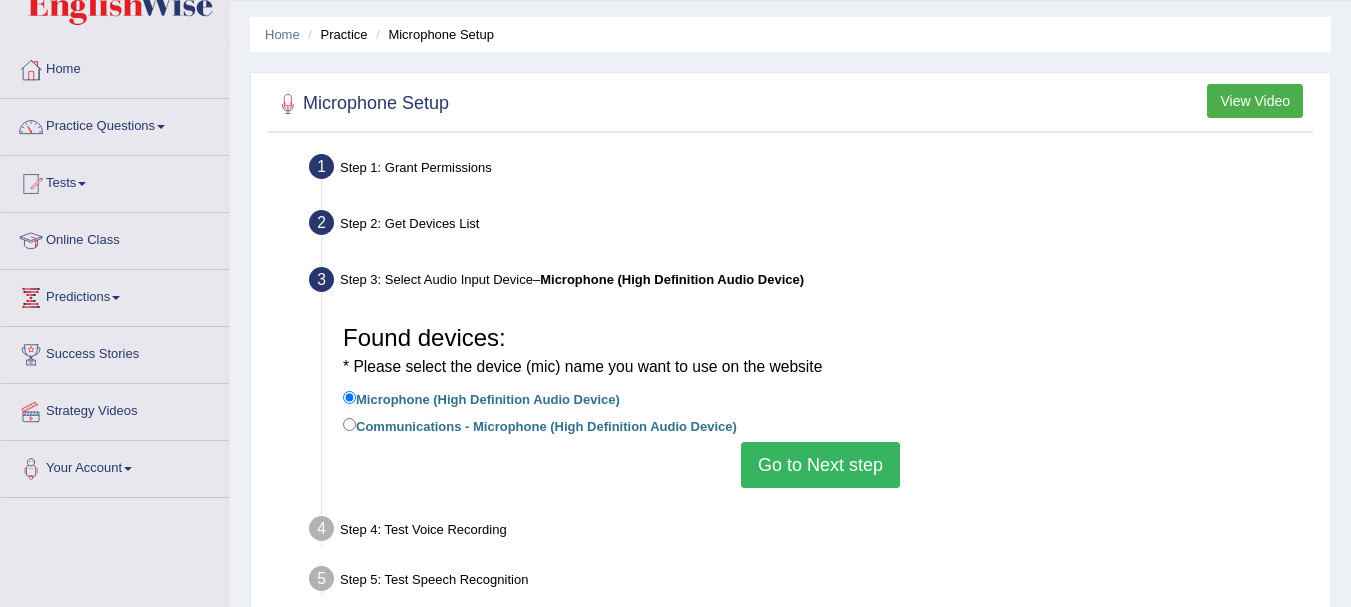 scroll, scrollTop: 80, scrollLeft: 0, axis: vertical 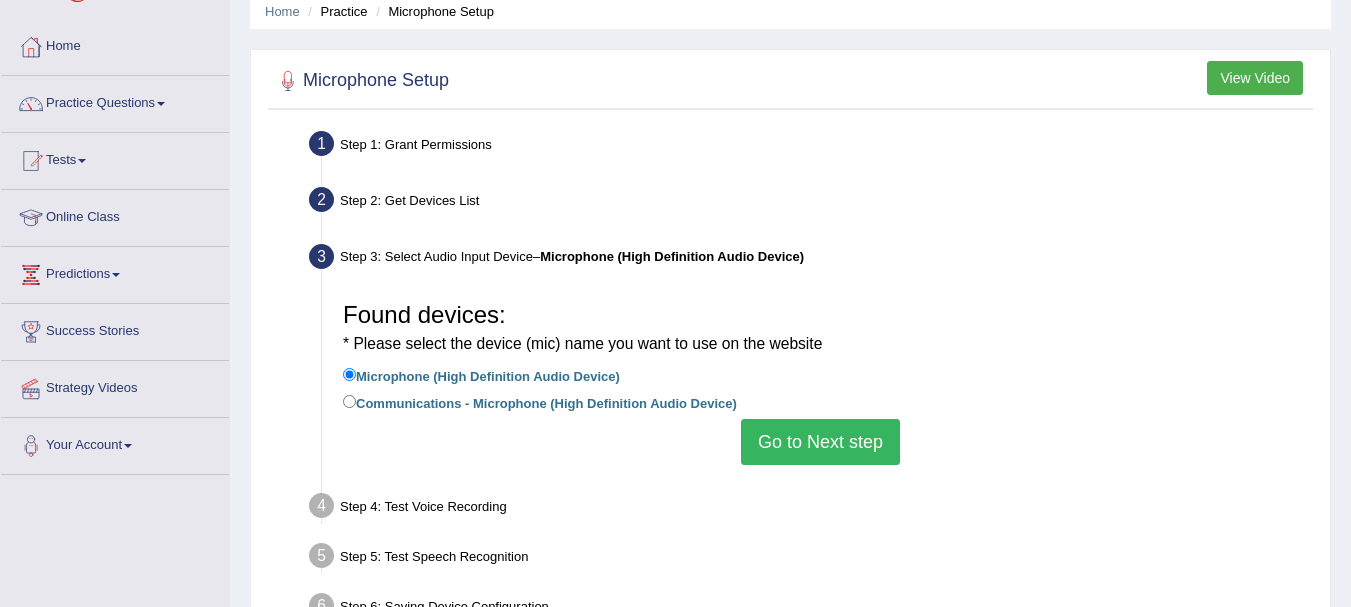 click on "Go to Next step" at bounding box center (820, 442) 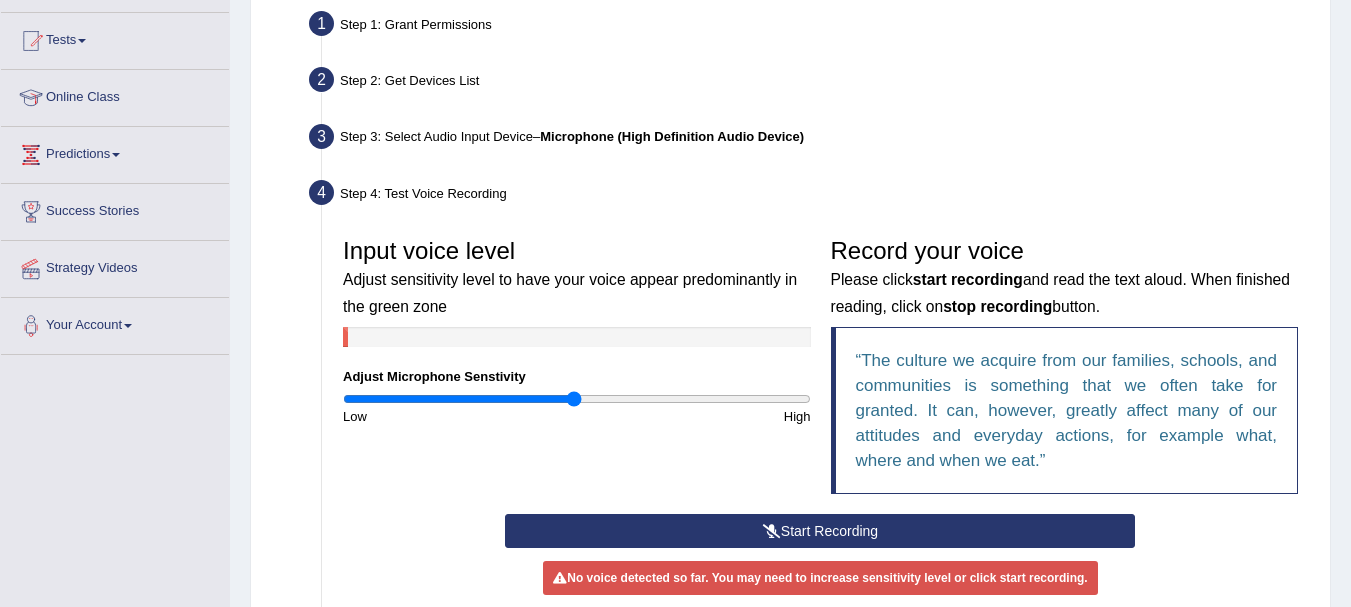 scroll, scrollTop: 240, scrollLeft: 0, axis: vertical 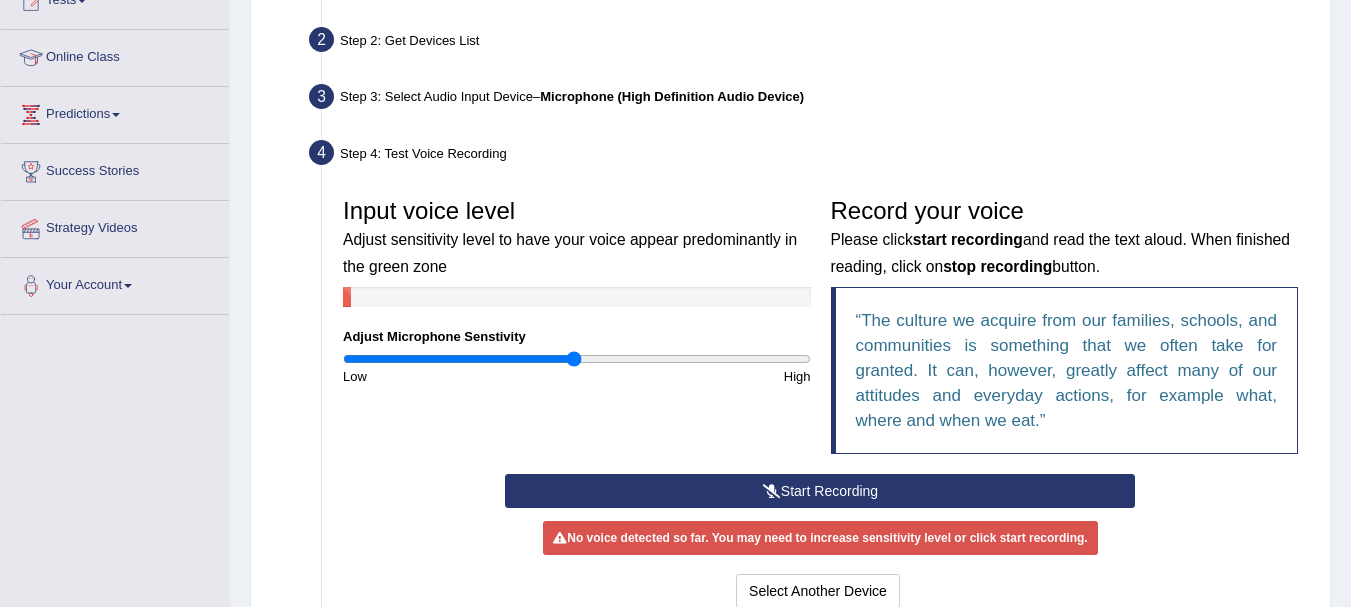 click on "Start Recording" at bounding box center [820, 491] 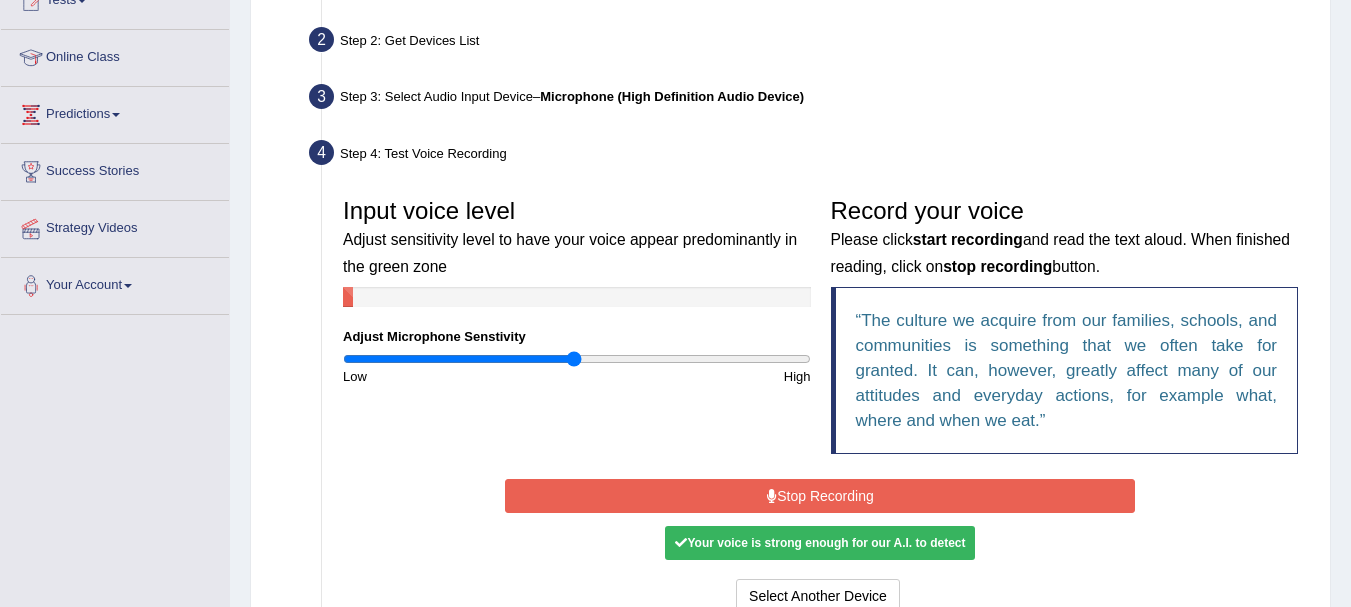 click on "Stop Recording" at bounding box center [820, 496] 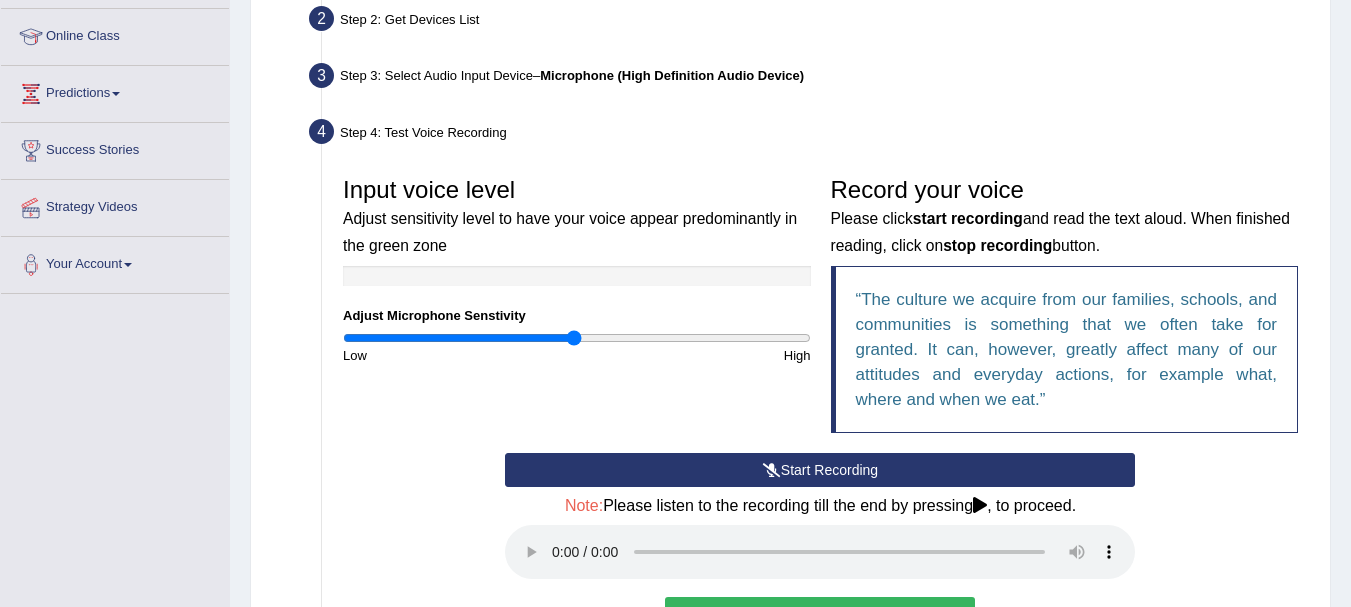 scroll, scrollTop: 280, scrollLeft: 0, axis: vertical 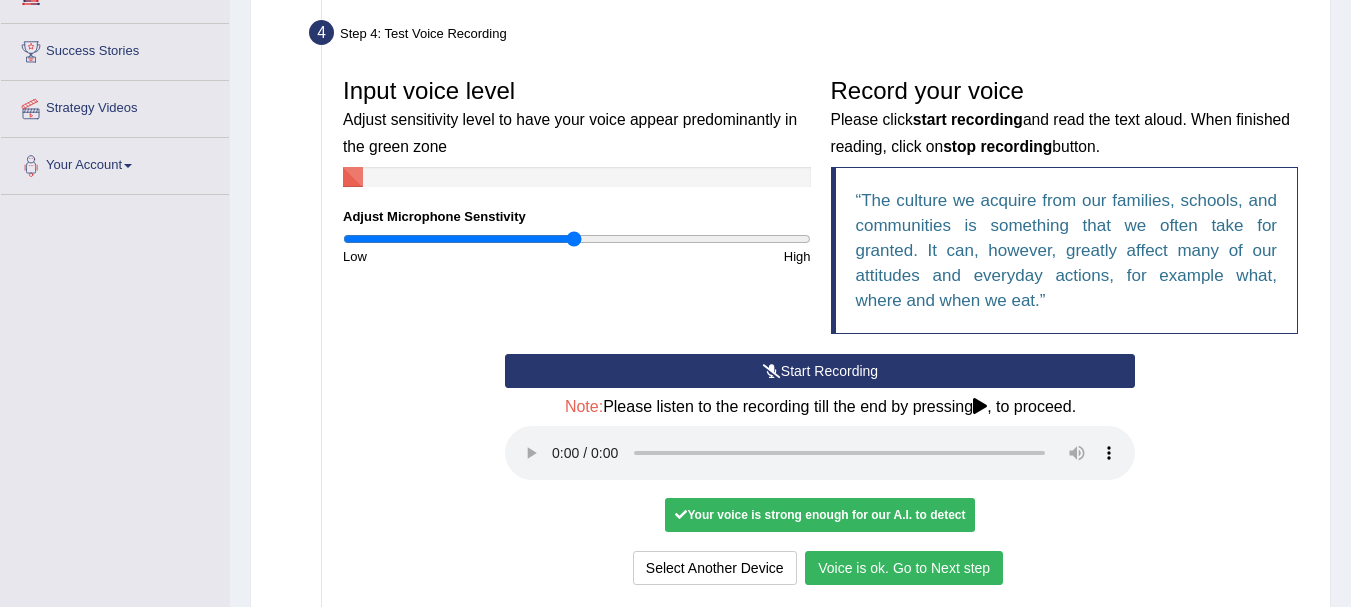 click on "Voice is ok. Go to Next step" at bounding box center [904, 568] 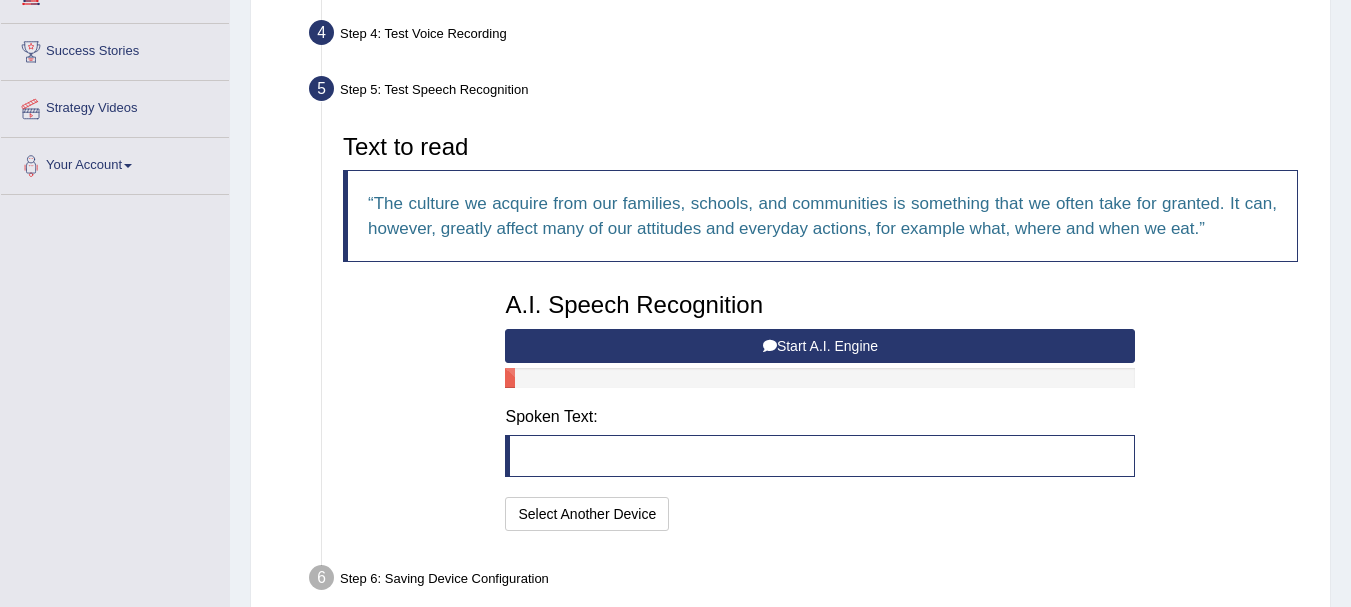 click on "Start A.I. Engine" at bounding box center [820, 346] 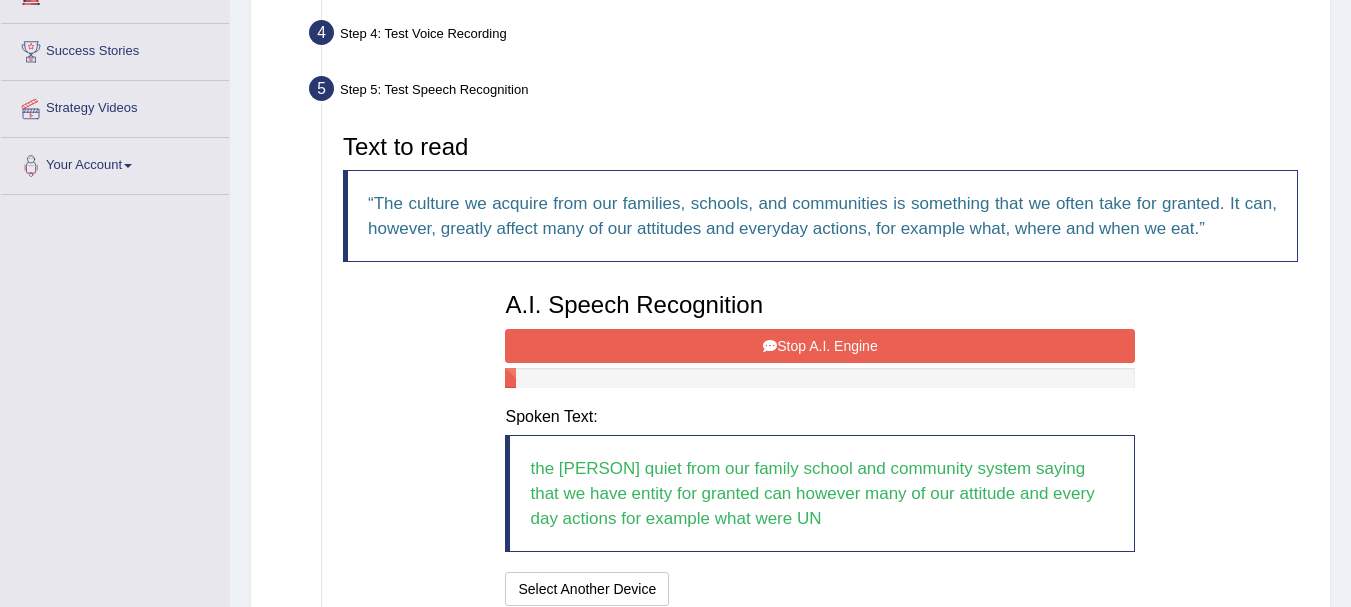 click on "Stop A.I. Engine" at bounding box center [820, 346] 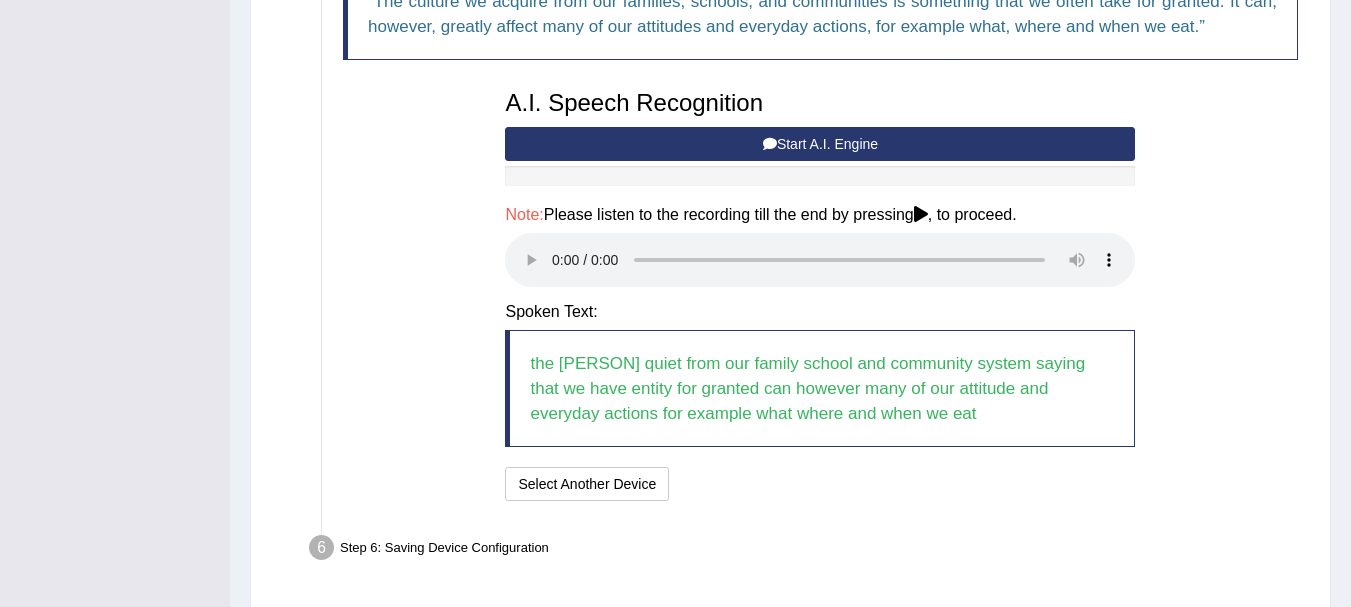 scroll, scrollTop: 630, scrollLeft: 0, axis: vertical 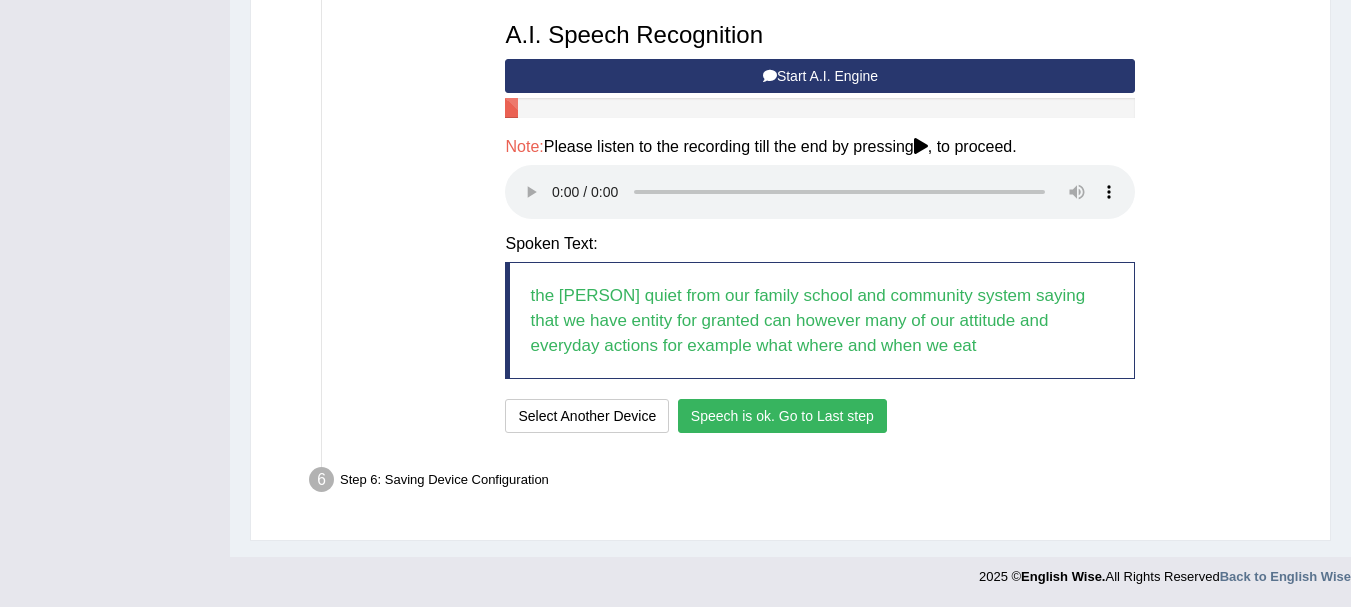 click on "Speech is ok. Go to Last step" at bounding box center [782, 416] 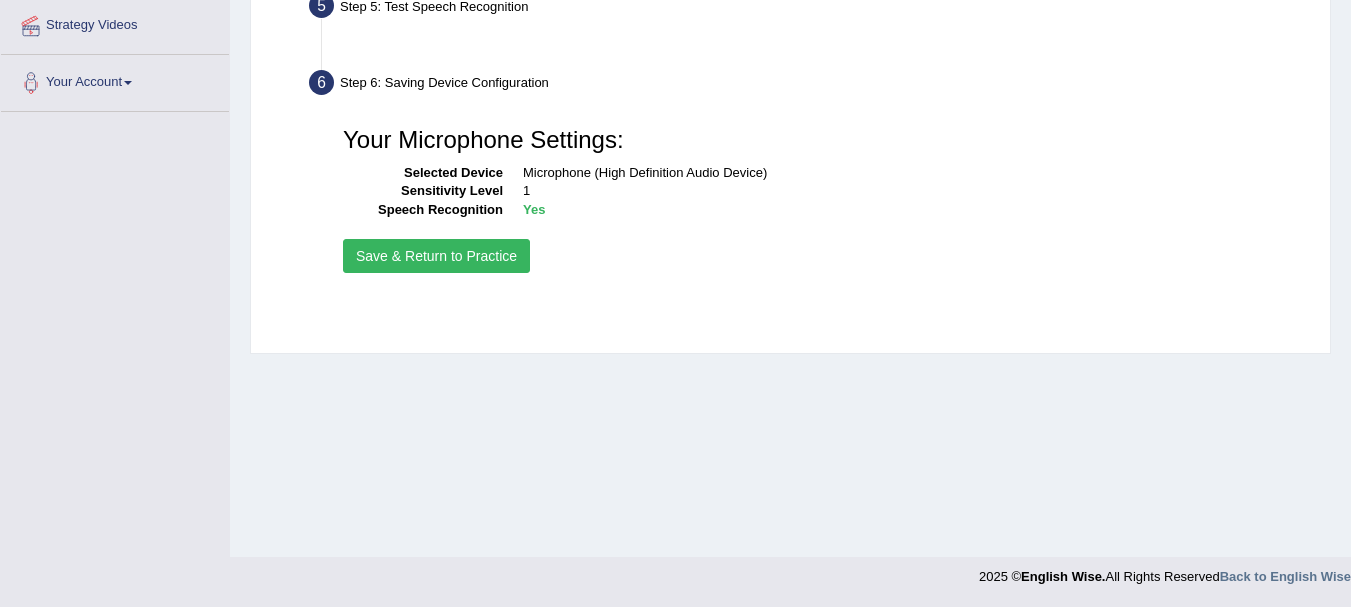 scroll, scrollTop: 443, scrollLeft: 0, axis: vertical 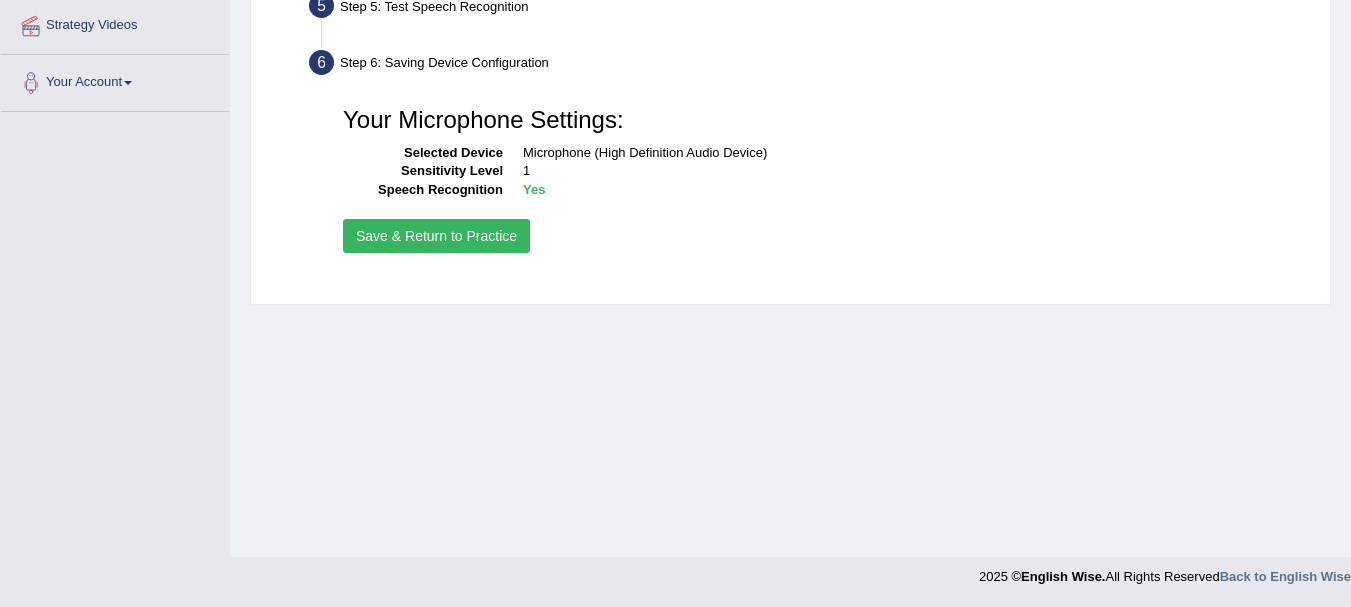 click on "Save & Return to Practice" at bounding box center [436, 236] 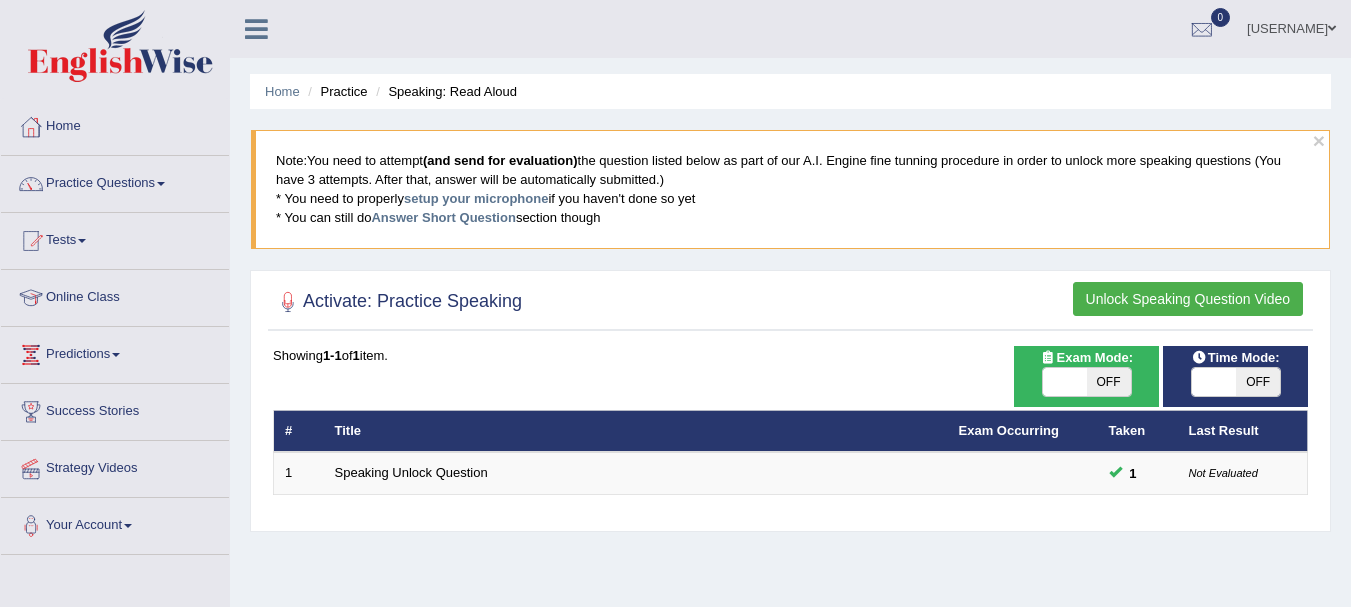 scroll, scrollTop: 0, scrollLeft: 0, axis: both 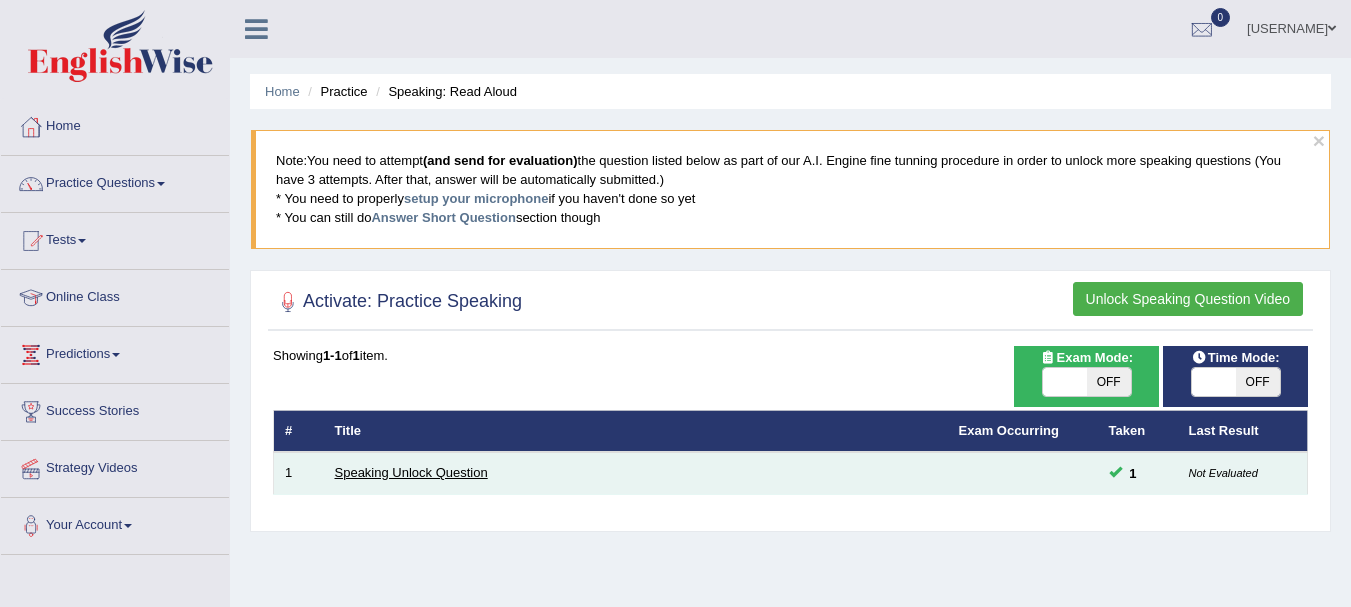 click on "Speaking Unlock Question" at bounding box center (411, 472) 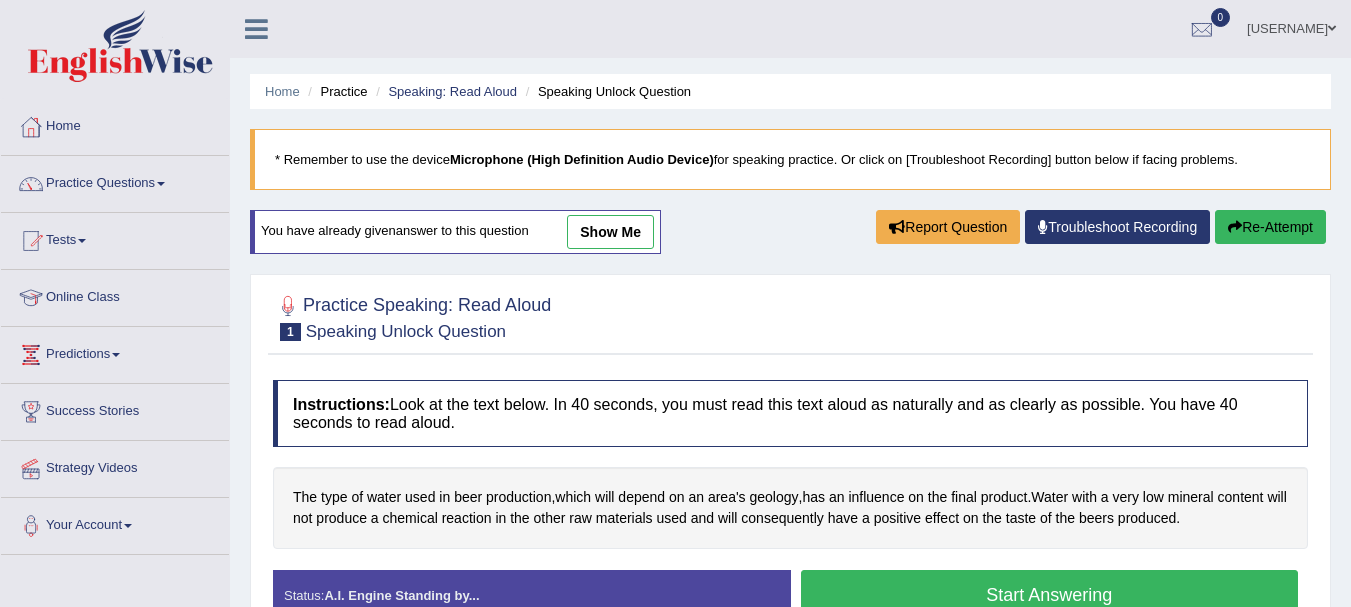 scroll, scrollTop: 0, scrollLeft: 0, axis: both 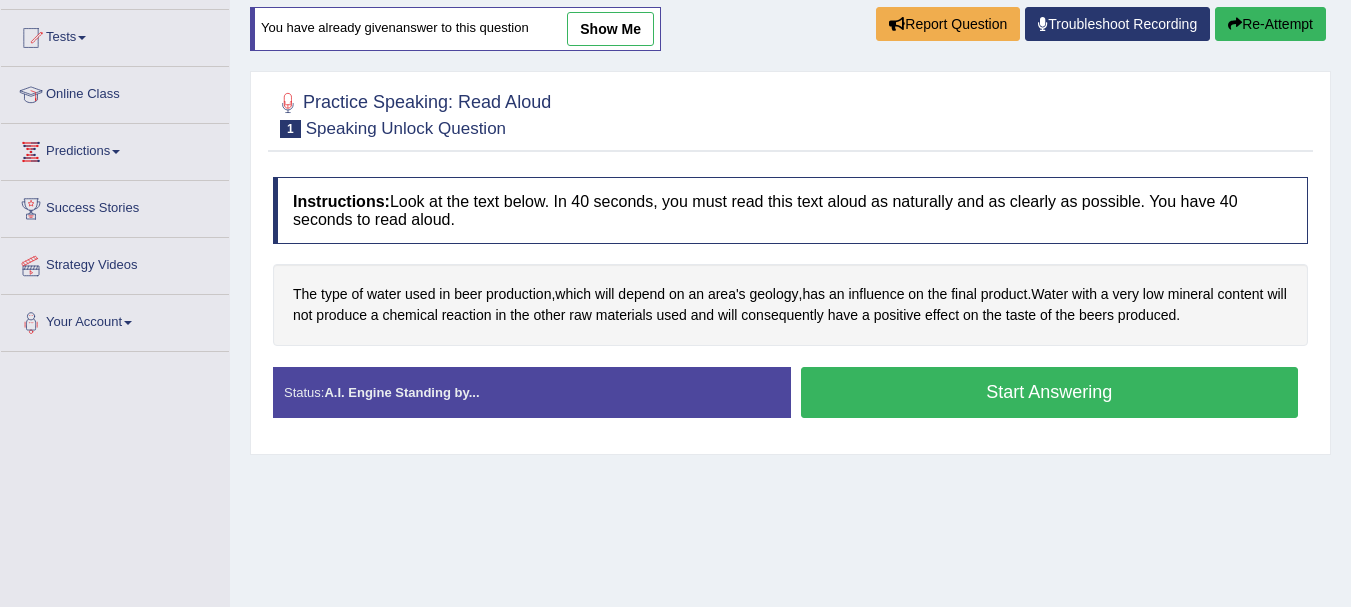 click on "Start Answering" at bounding box center [1050, 392] 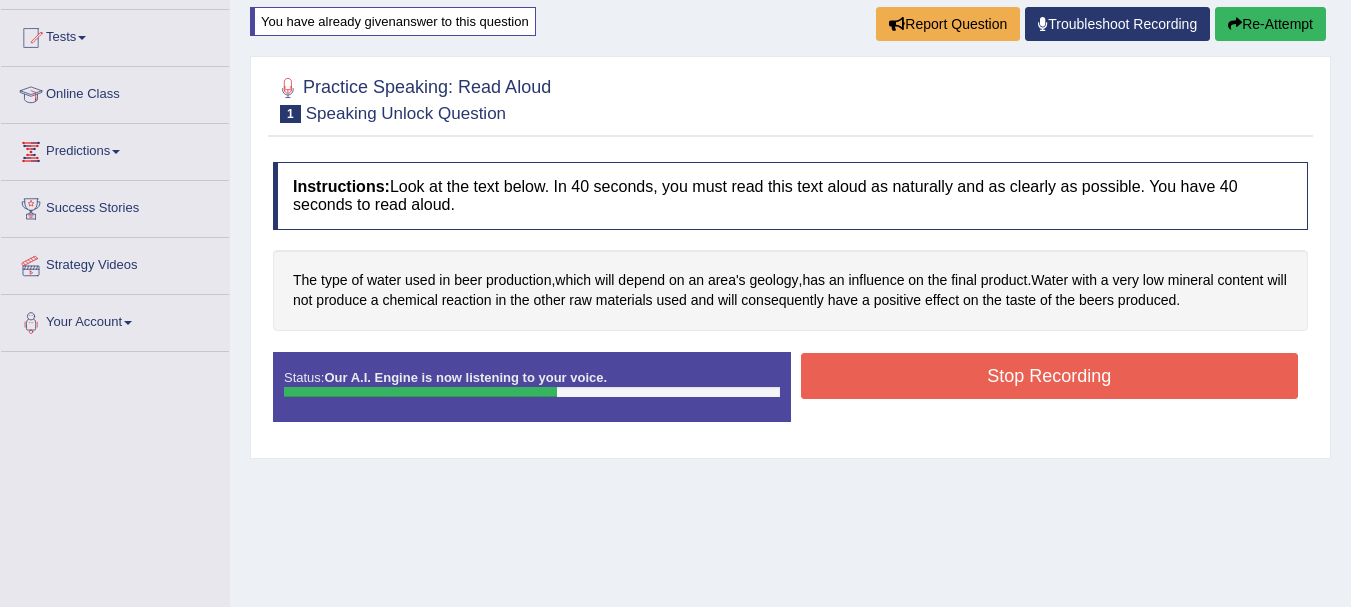 click on "Stop Recording" at bounding box center (1050, 376) 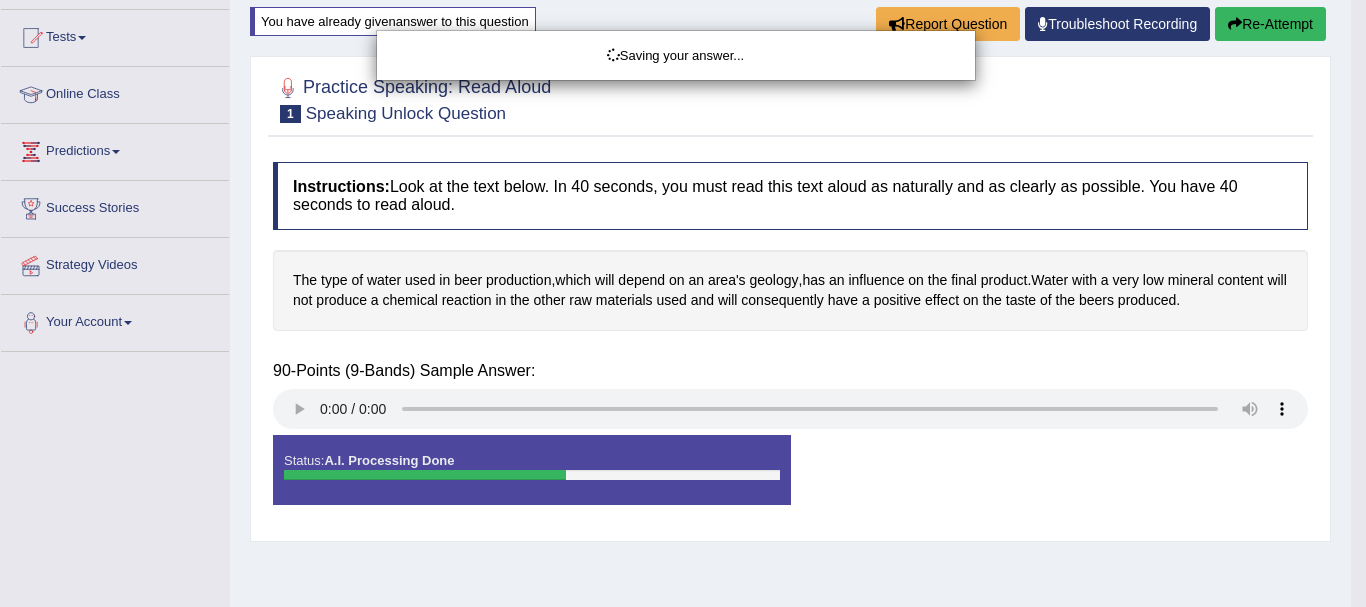 click on "Saving your answer..." at bounding box center (683, 303) 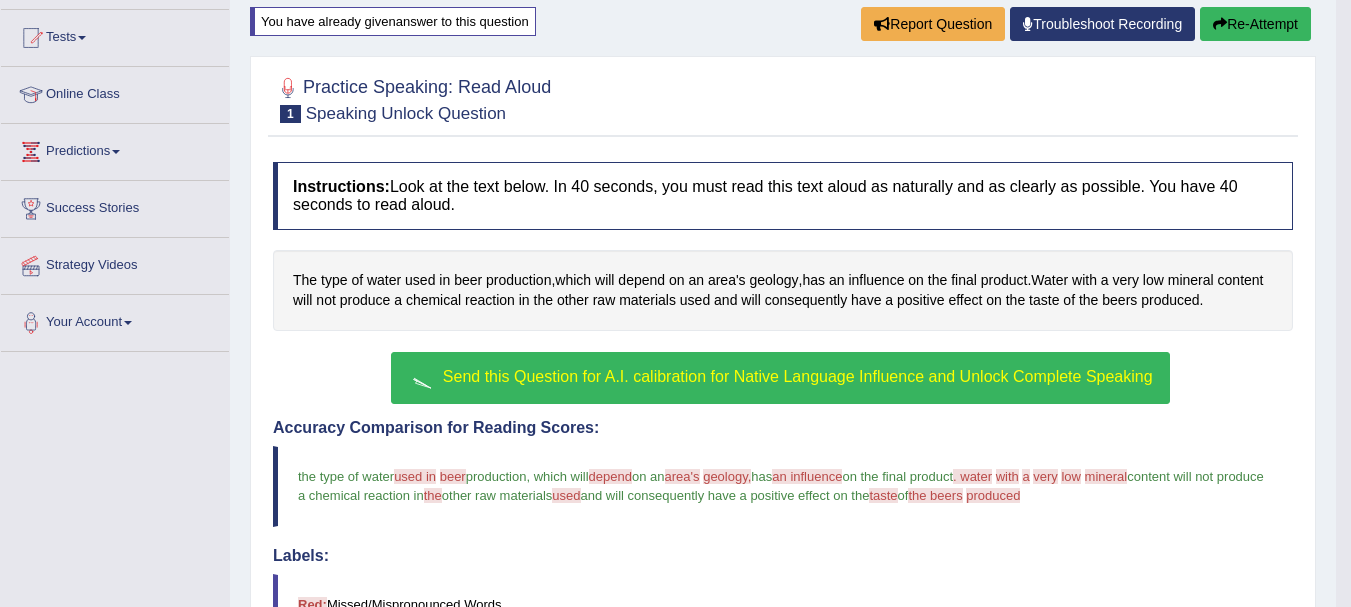 scroll, scrollTop: 583, scrollLeft: 0, axis: vertical 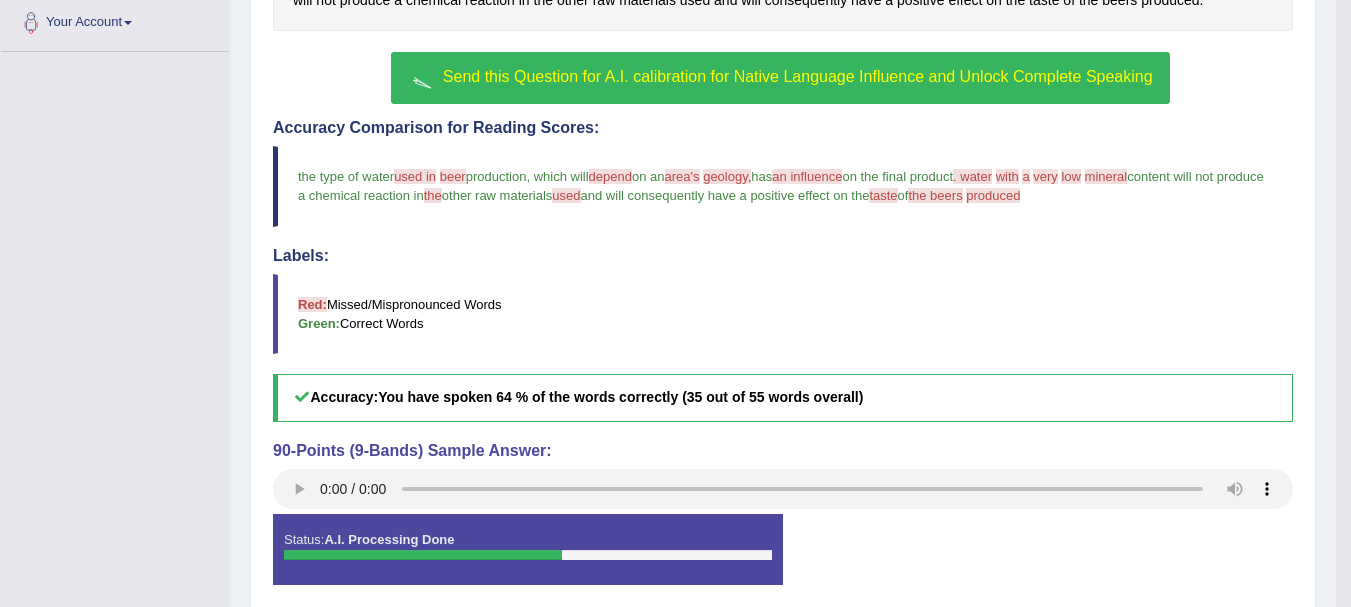 click on "Send this Question for A.I. calibration for Native Language Influence and Unlock Complete Speaking" at bounding box center [798, 76] 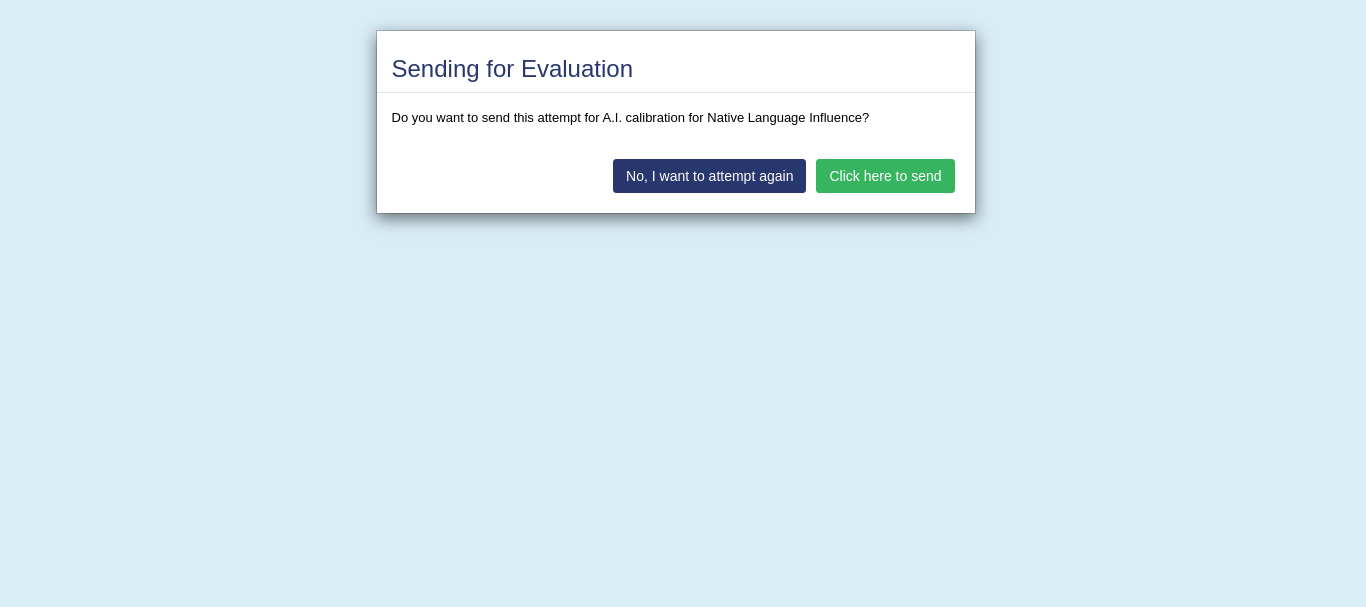 click on "No, I want to attempt again" at bounding box center (709, 176) 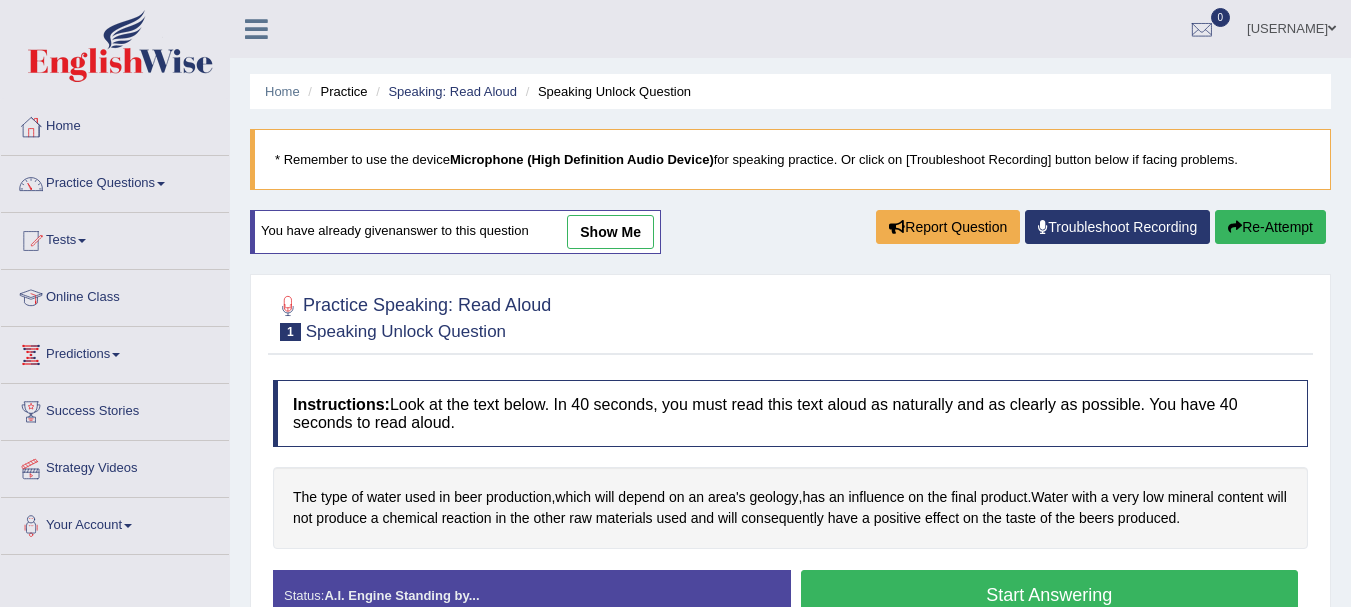 scroll, scrollTop: 0, scrollLeft: 0, axis: both 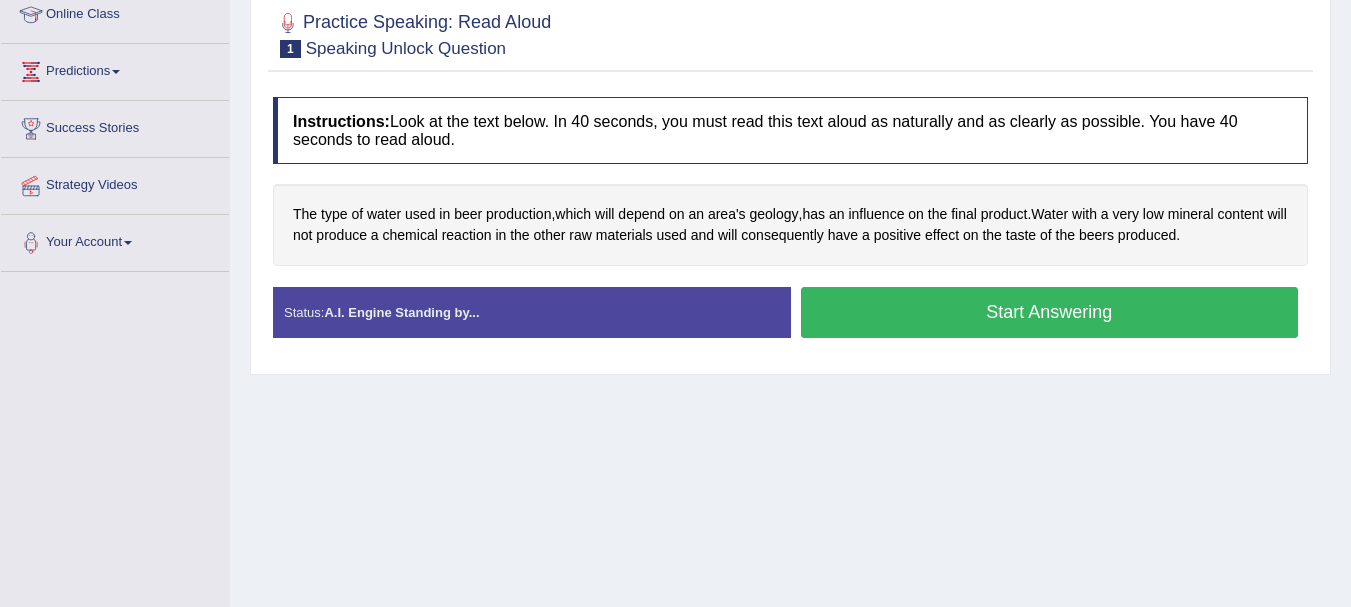 click on "Start Answering" at bounding box center [1050, 312] 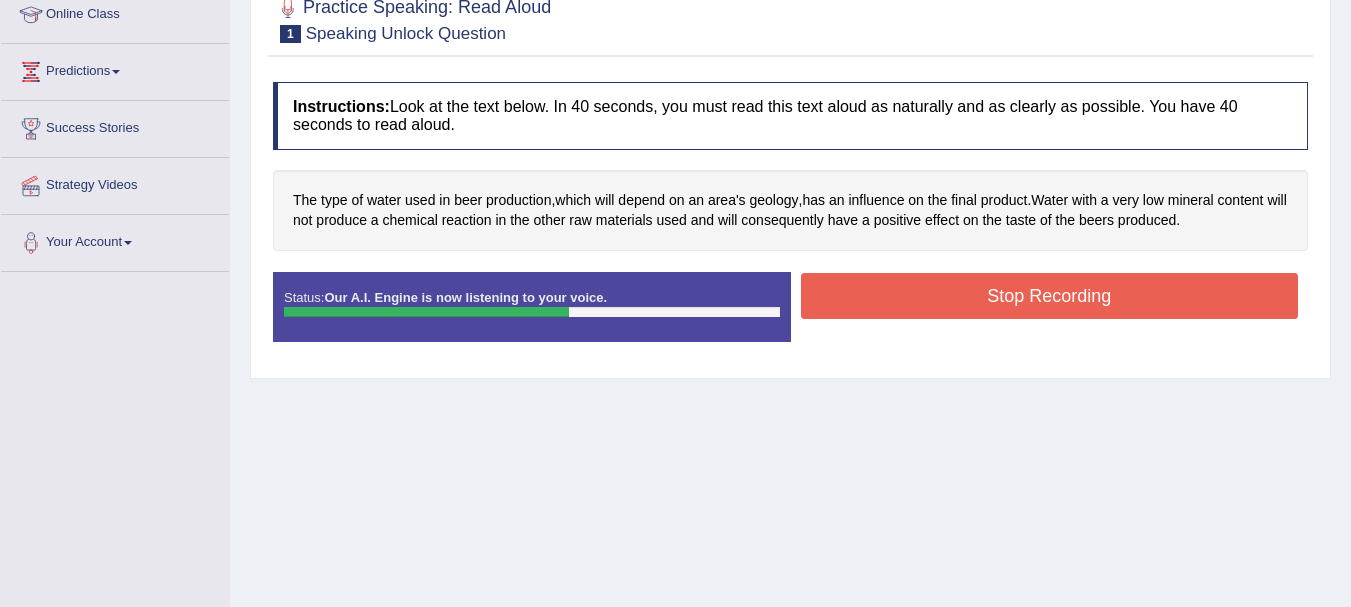 click on "Stop Recording" at bounding box center [1050, 296] 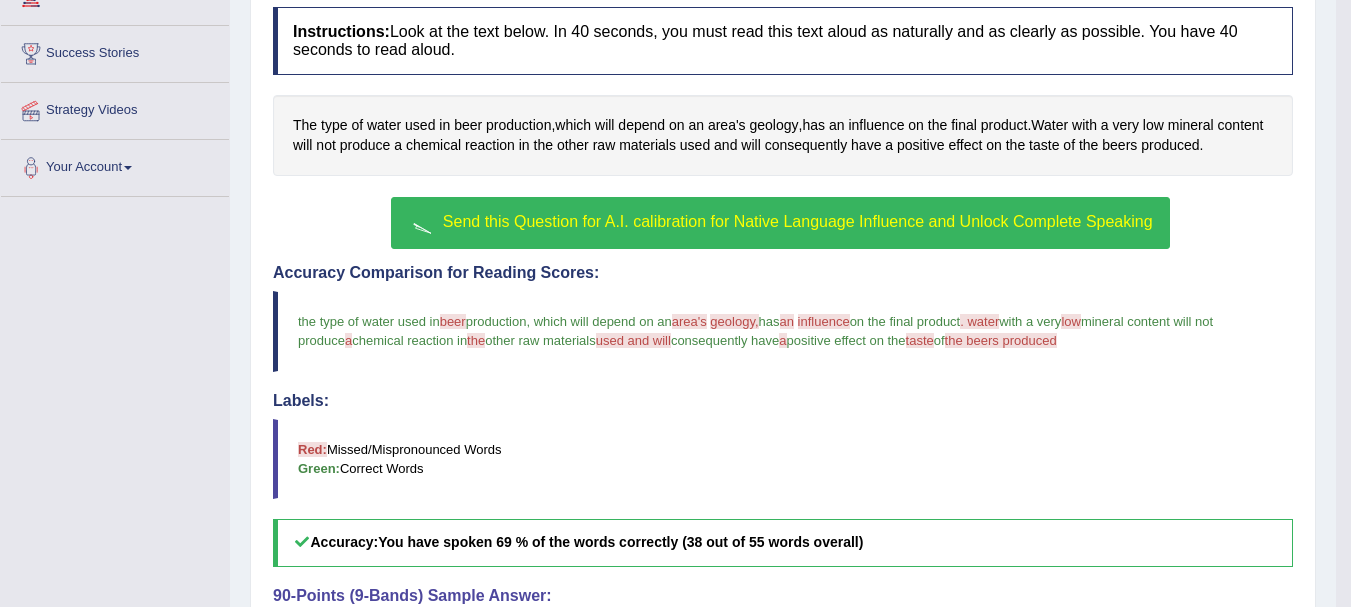 scroll, scrollTop: 363, scrollLeft: 0, axis: vertical 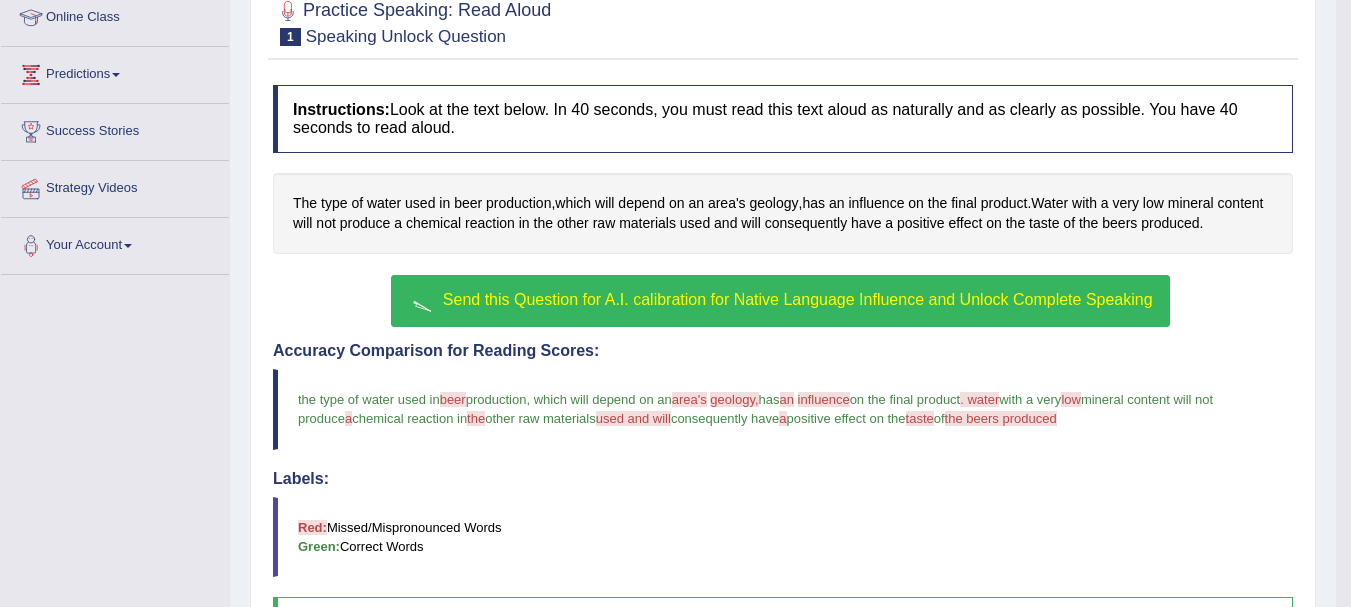 click on "Send this Question for A.I. calibration for Native Language Influence and Unlock Complete Speaking" at bounding box center [798, 299] 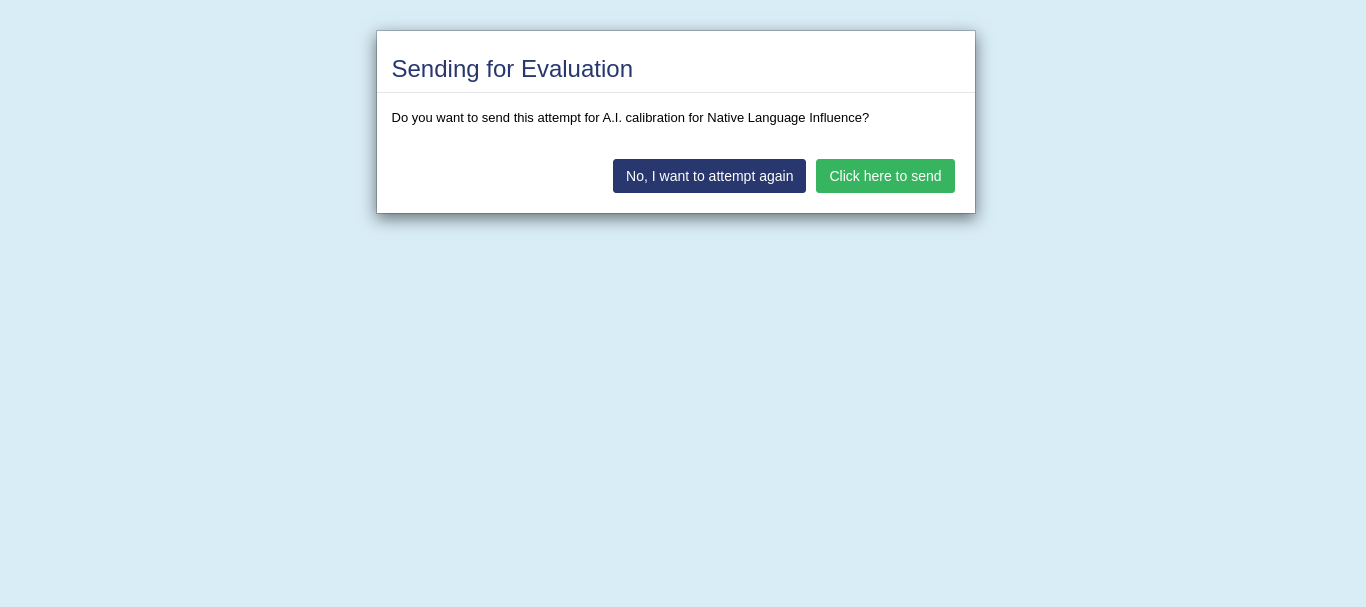 click on "Click here to send" at bounding box center [885, 176] 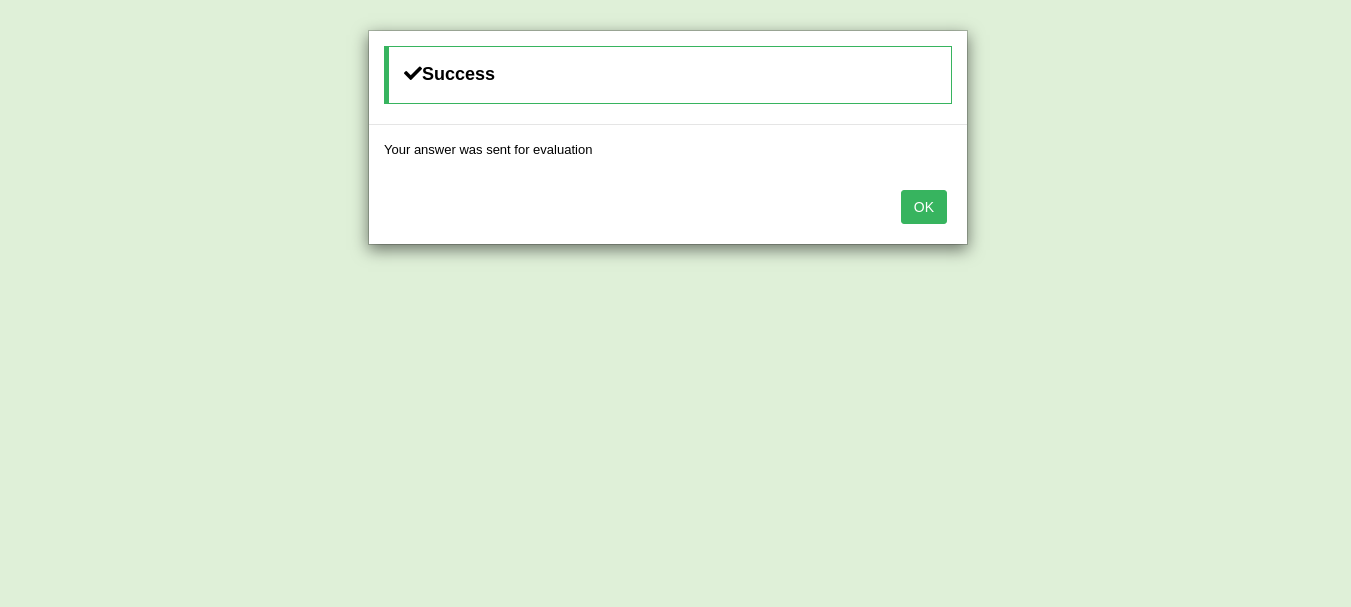 click on "OK" at bounding box center [924, 207] 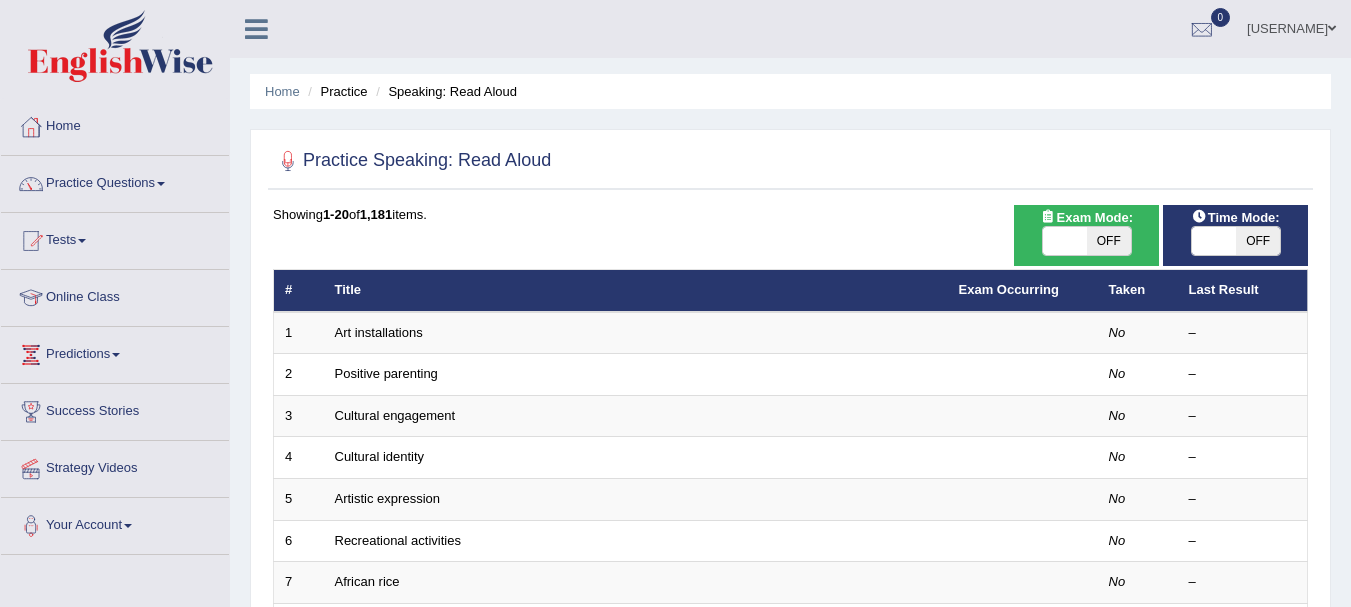 scroll, scrollTop: 0, scrollLeft: 0, axis: both 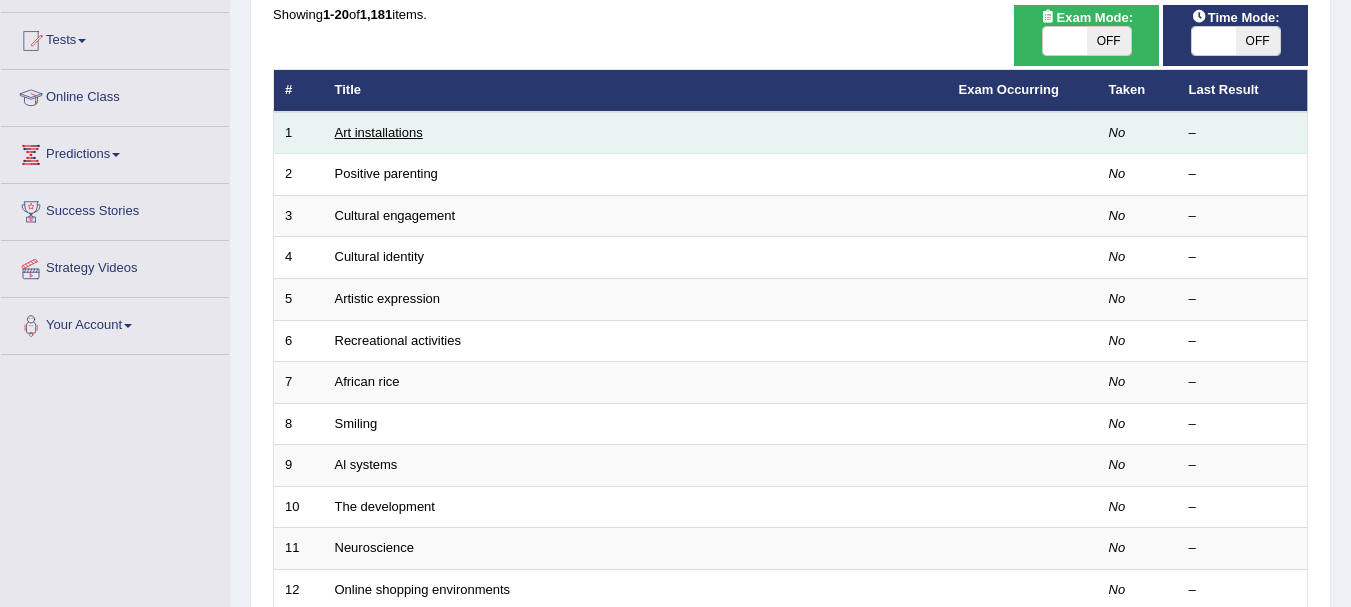 click on "Art installations" at bounding box center (379, 132) 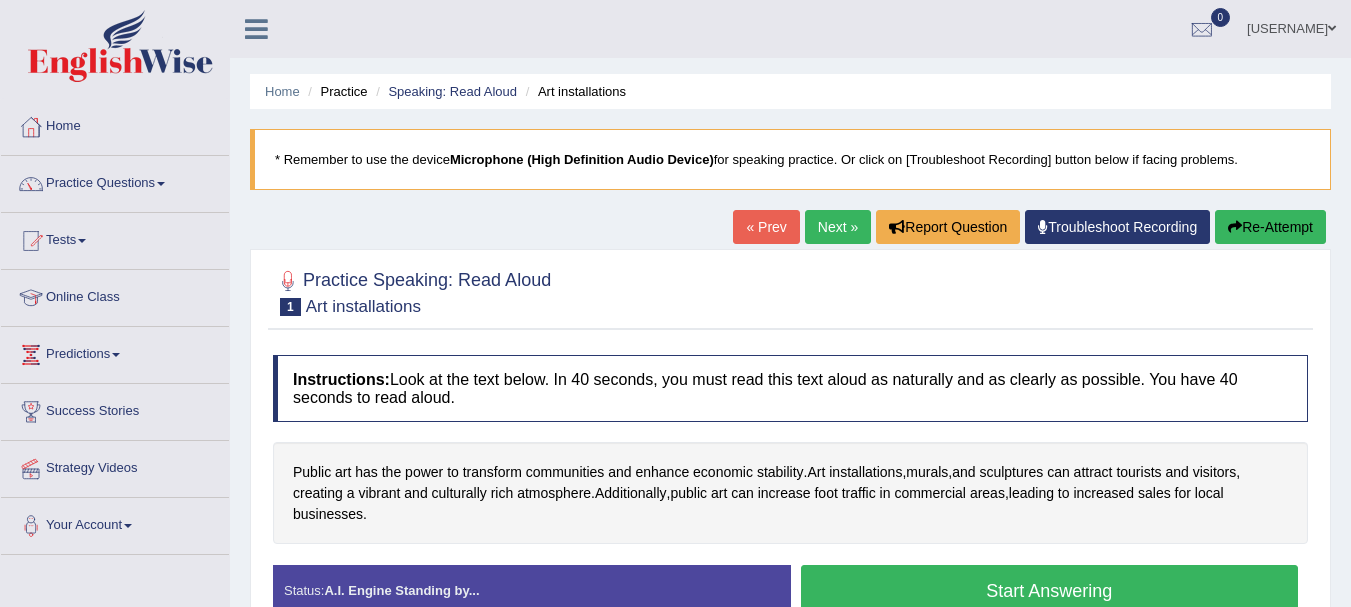scroll, scrollTop: 0, scrollLeft: 0, axis: both 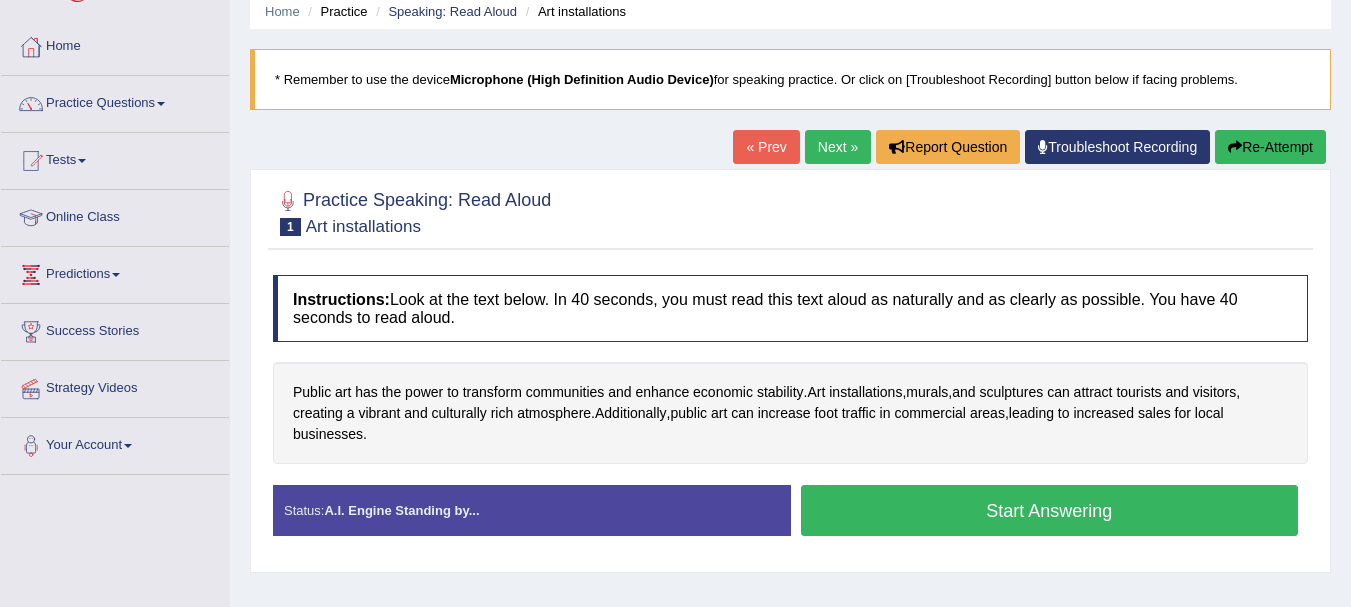 click on "Status:  A.I. Engine Standing by..." at bounding box center [532, 510] 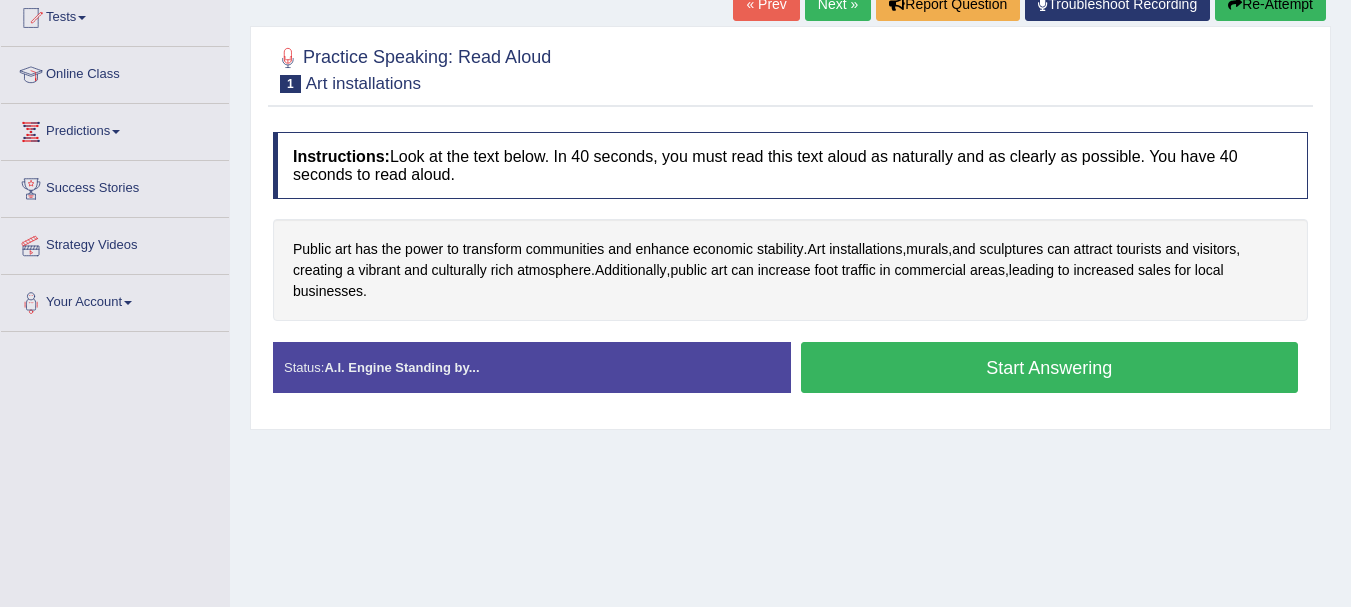 scroll, scrollTop: 203, scrollLeft: 0, axis: vertical 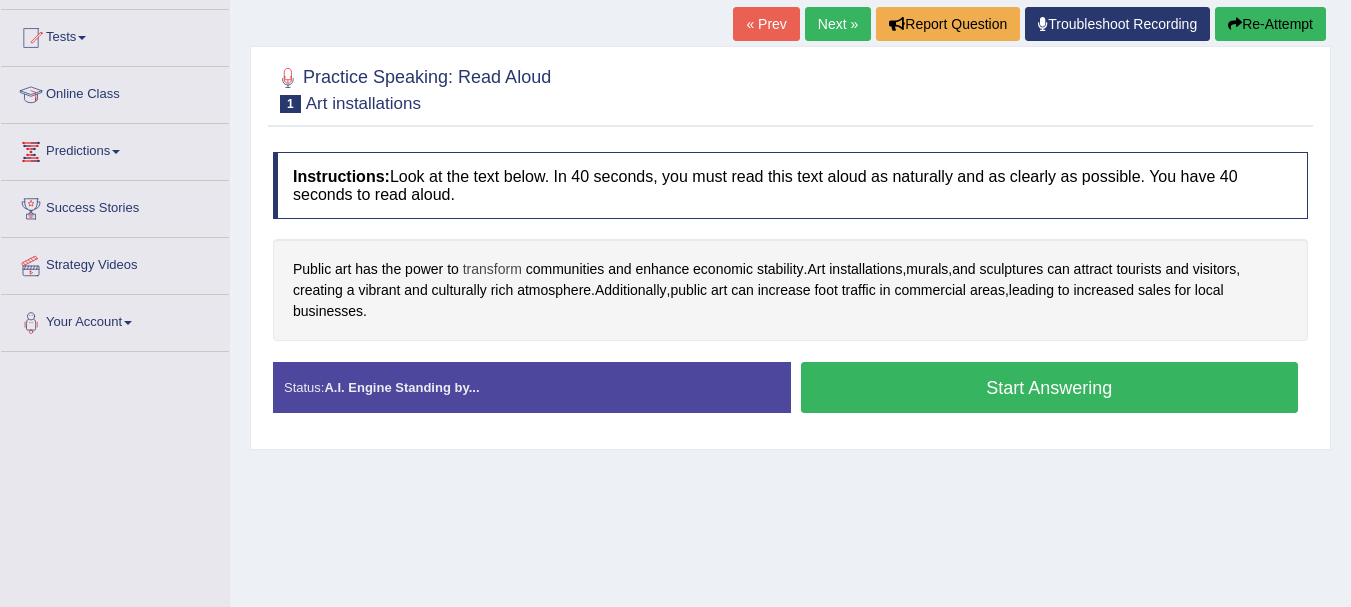 click on "transform" at bounding box center [492, 269] 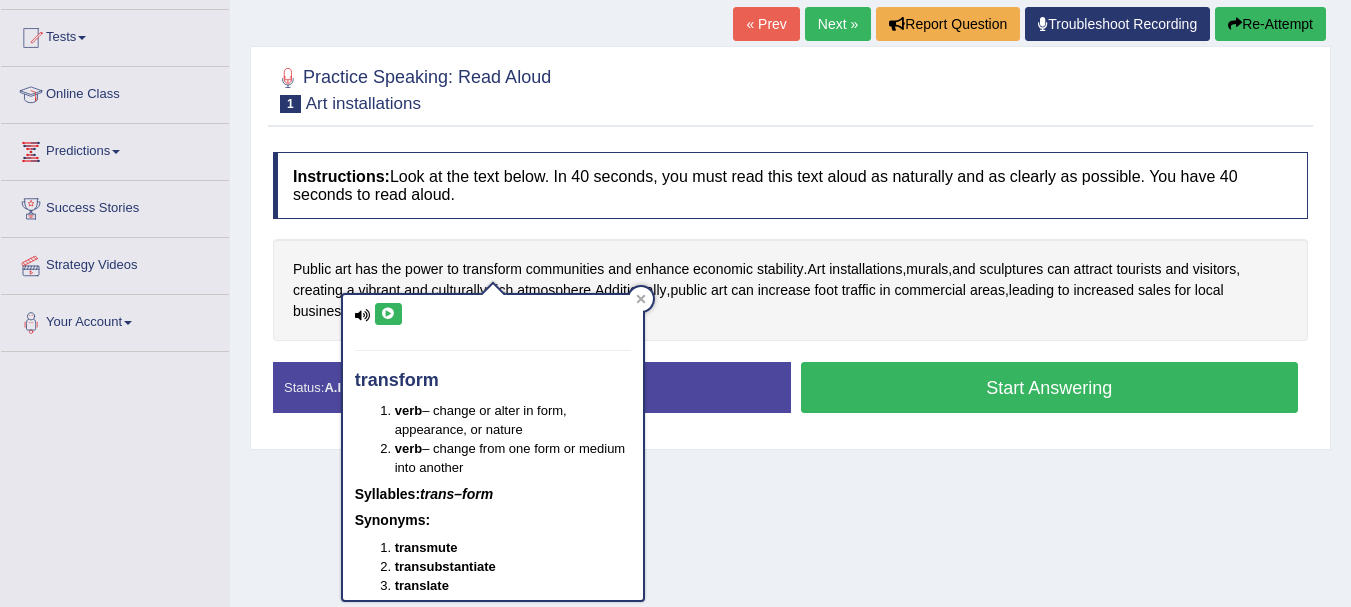 click at bounding box center (388, 314) 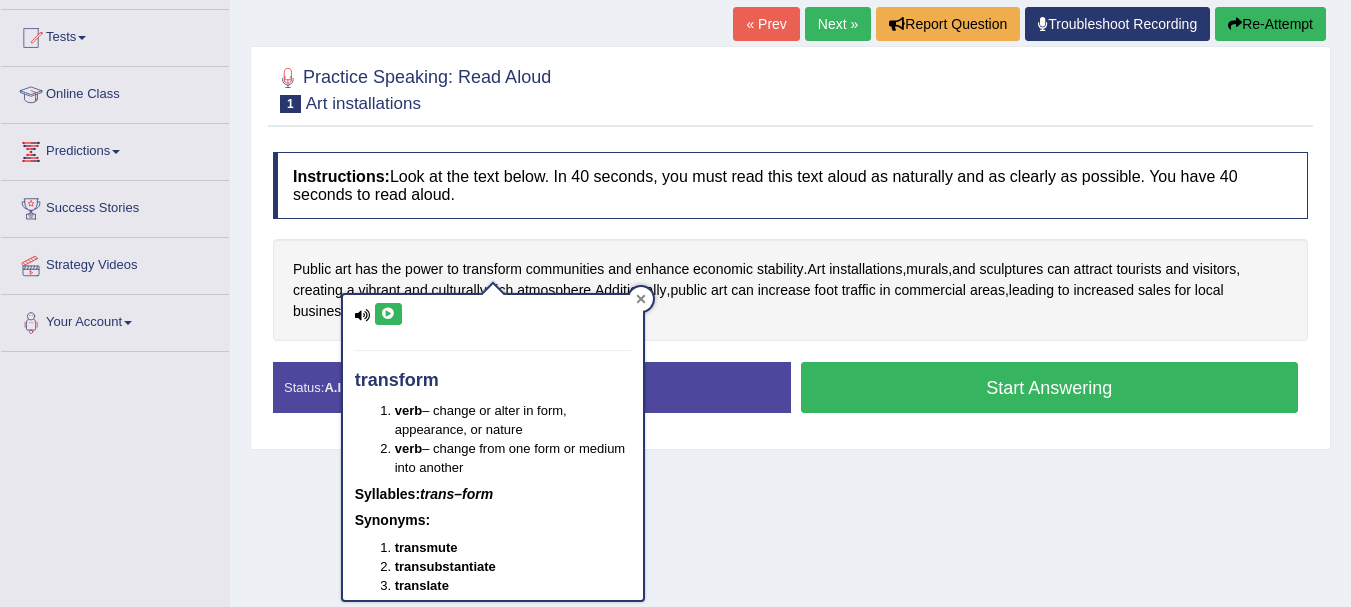 click at bounding box center (641, 299) 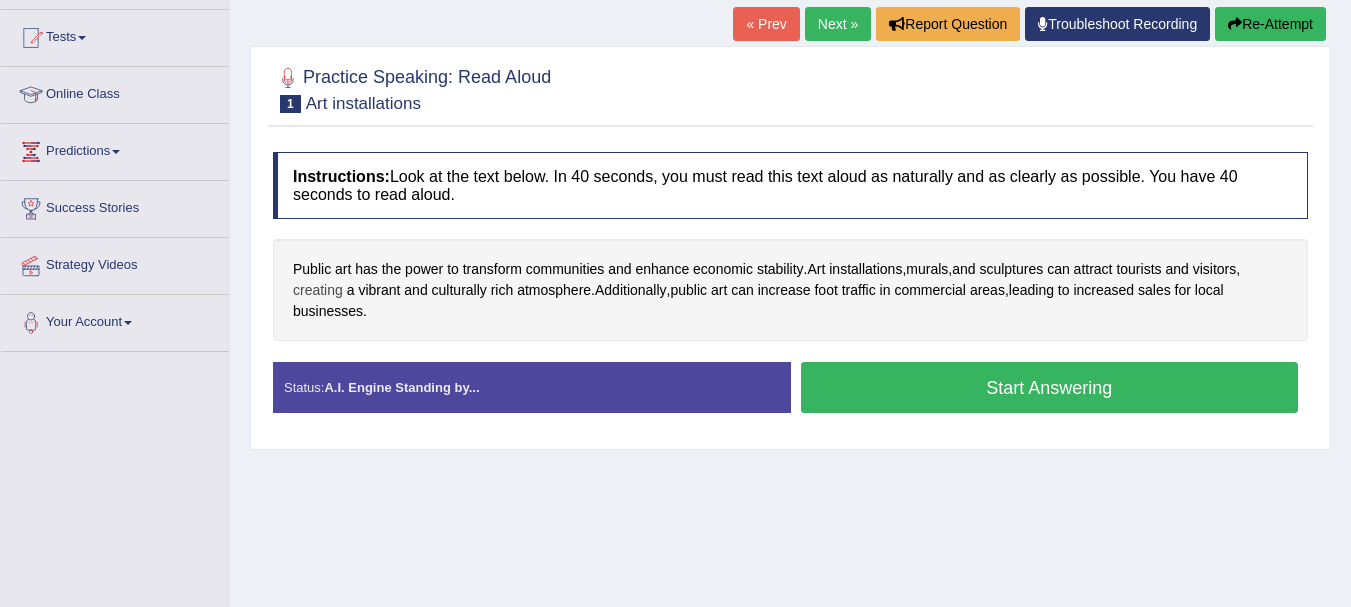 drag, startPoint x: 367, startPoint y: 310, endPoint x: 310, endPoint y: 281, distance: 63.953106 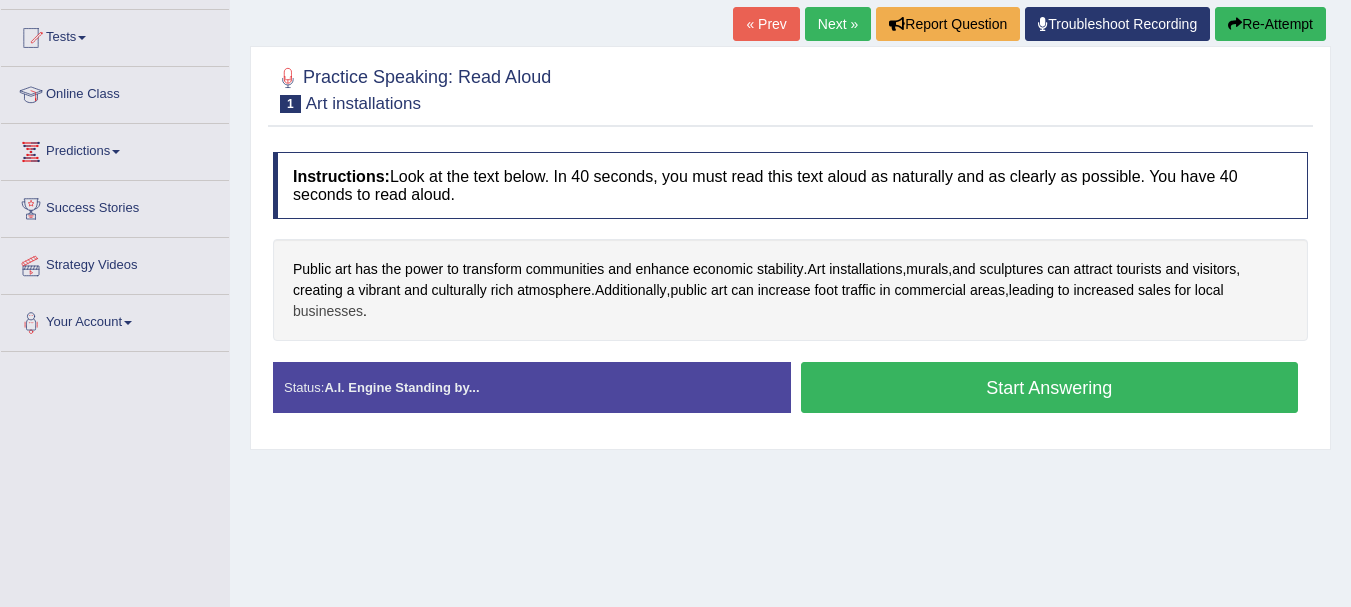 click on "businesses" at bounding box center [328, 311] 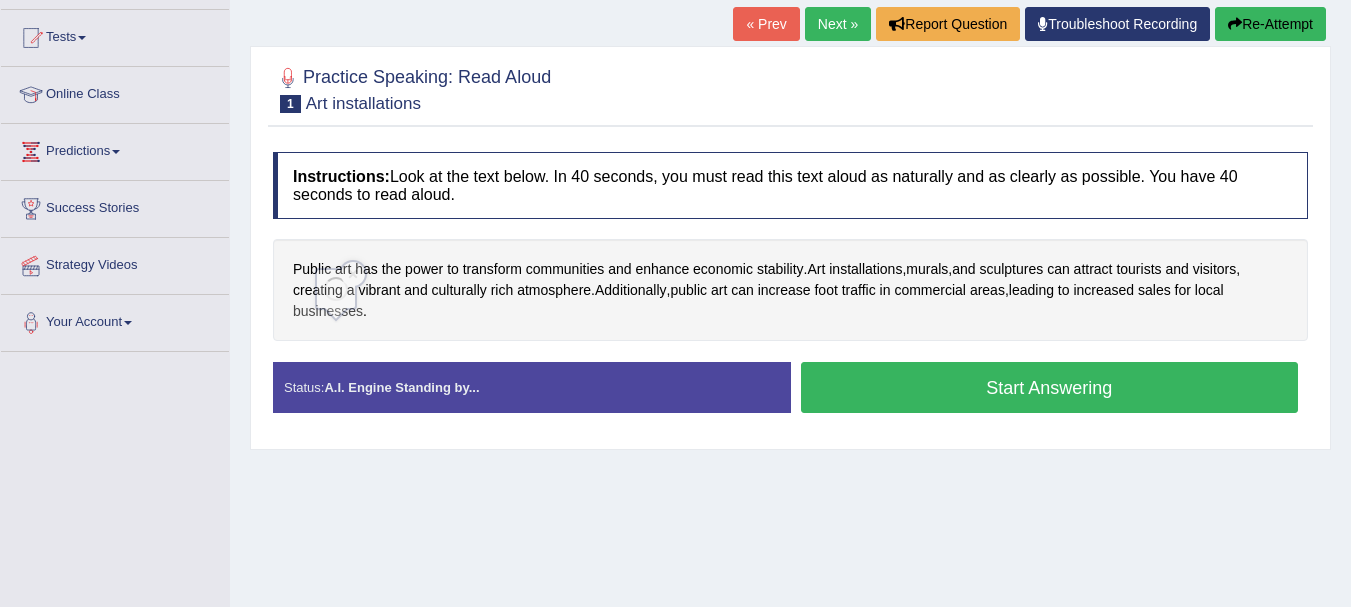 click at bounding box center (336, 289) 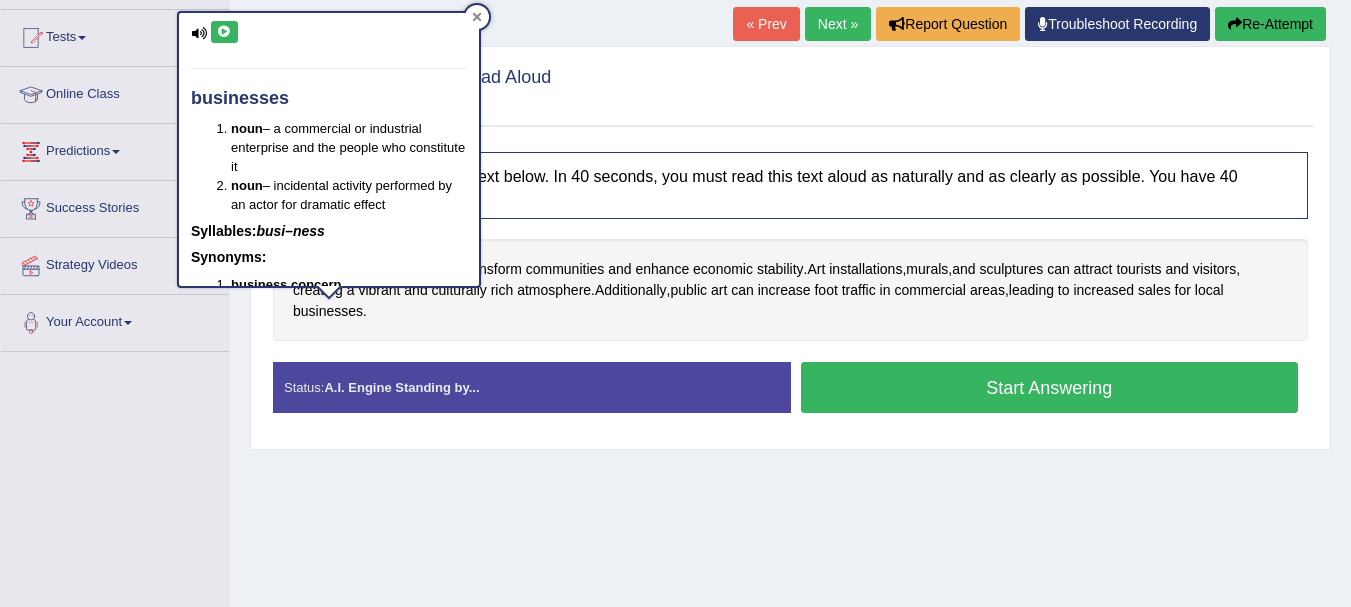 click 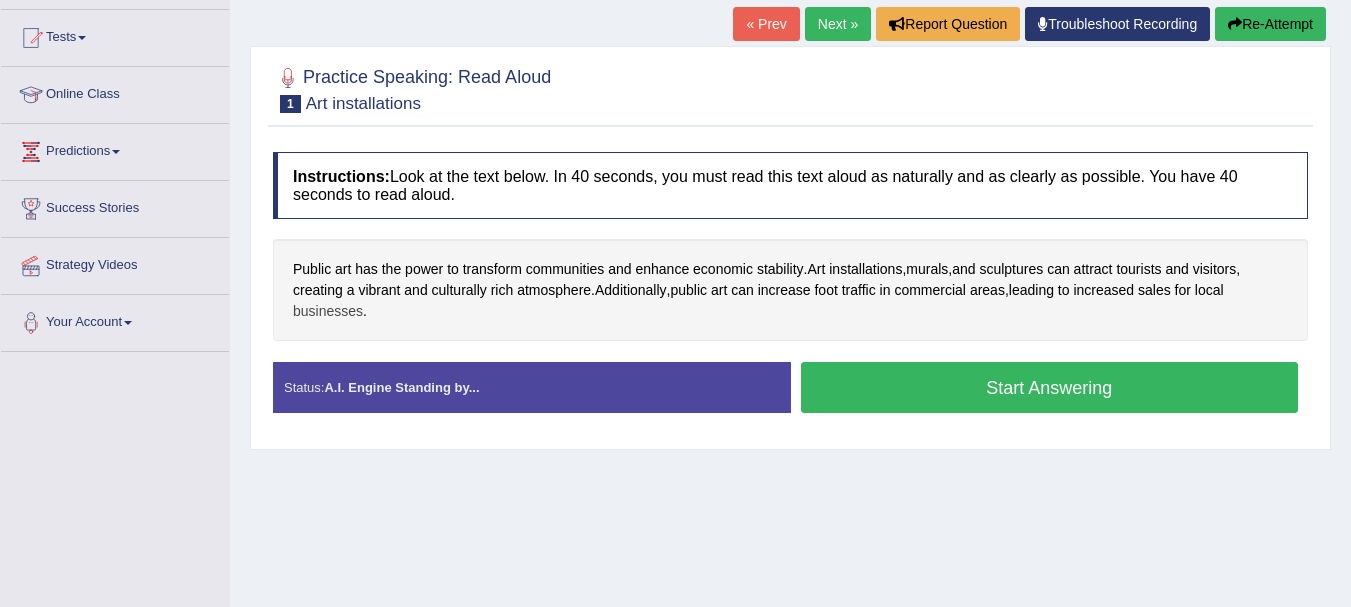click on "businesses" at bounding box center (328, 311) 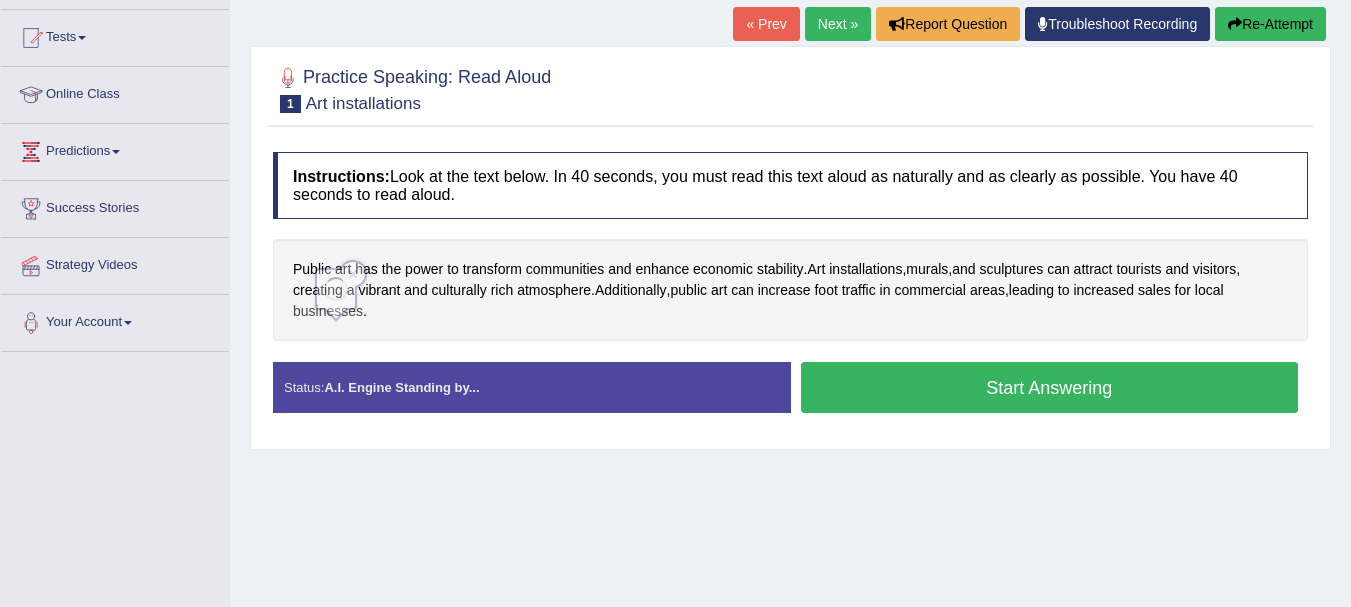 click on "businesses" at bounding box center [328, 311] 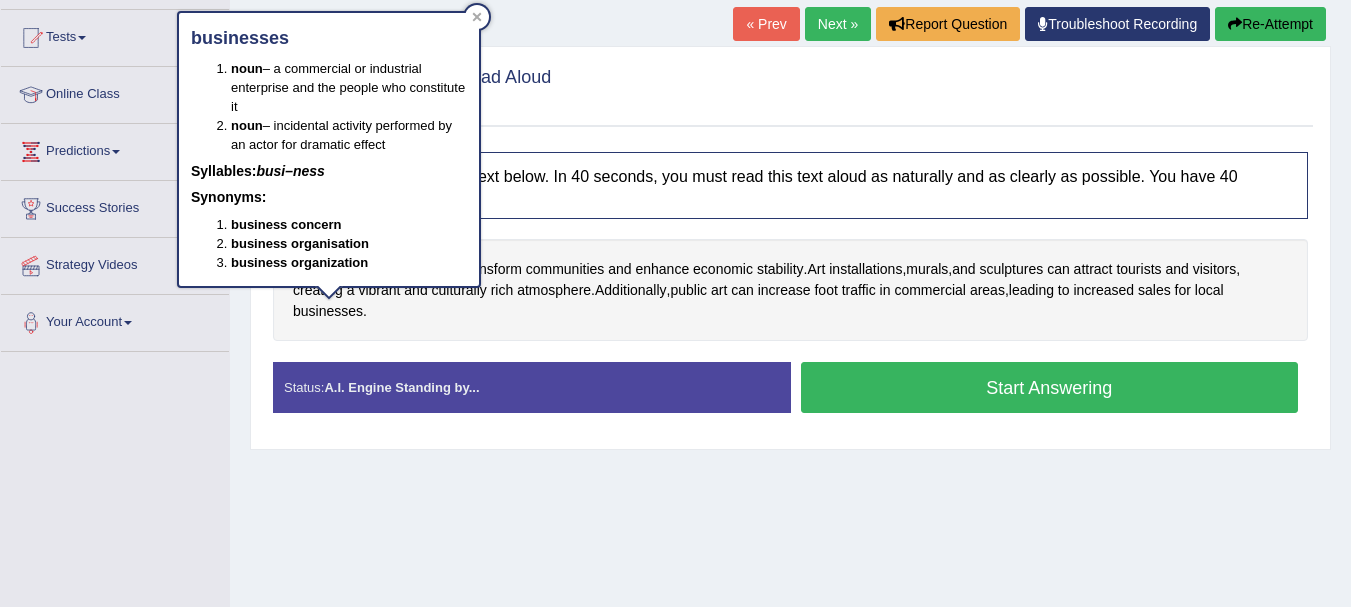scroll, scrollTop: 64, scrollLeft: 0, axis: vertical 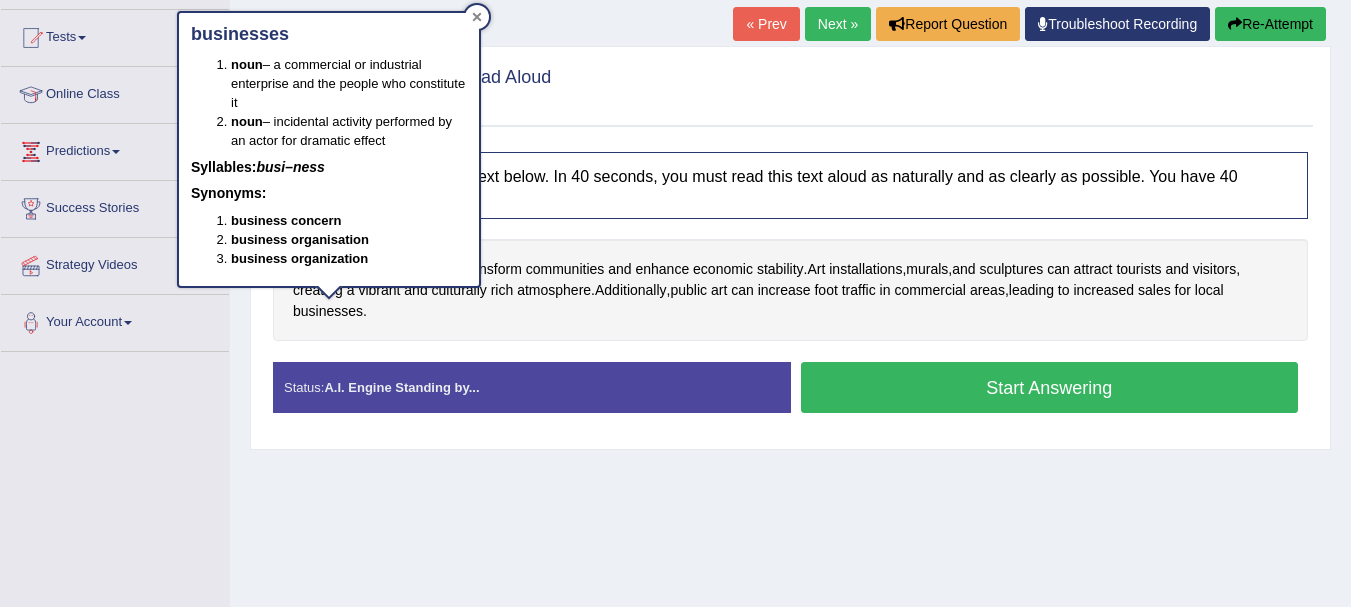 click 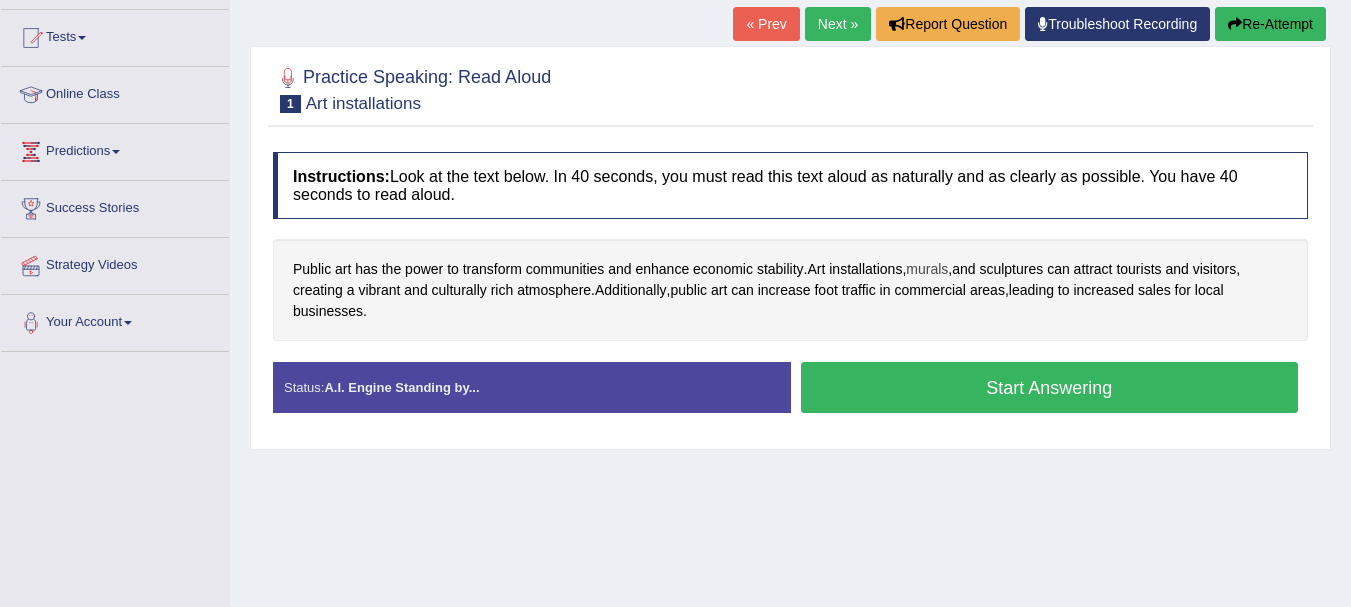 click on "murals" at bounding box center [927, 269] 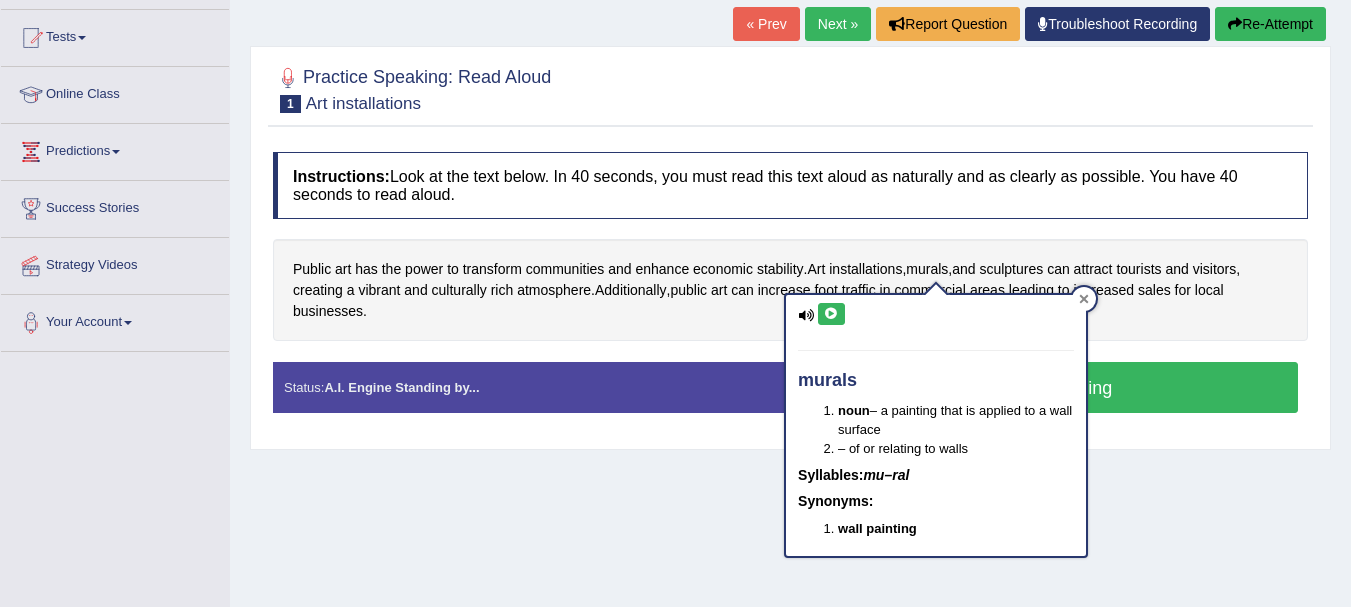 click 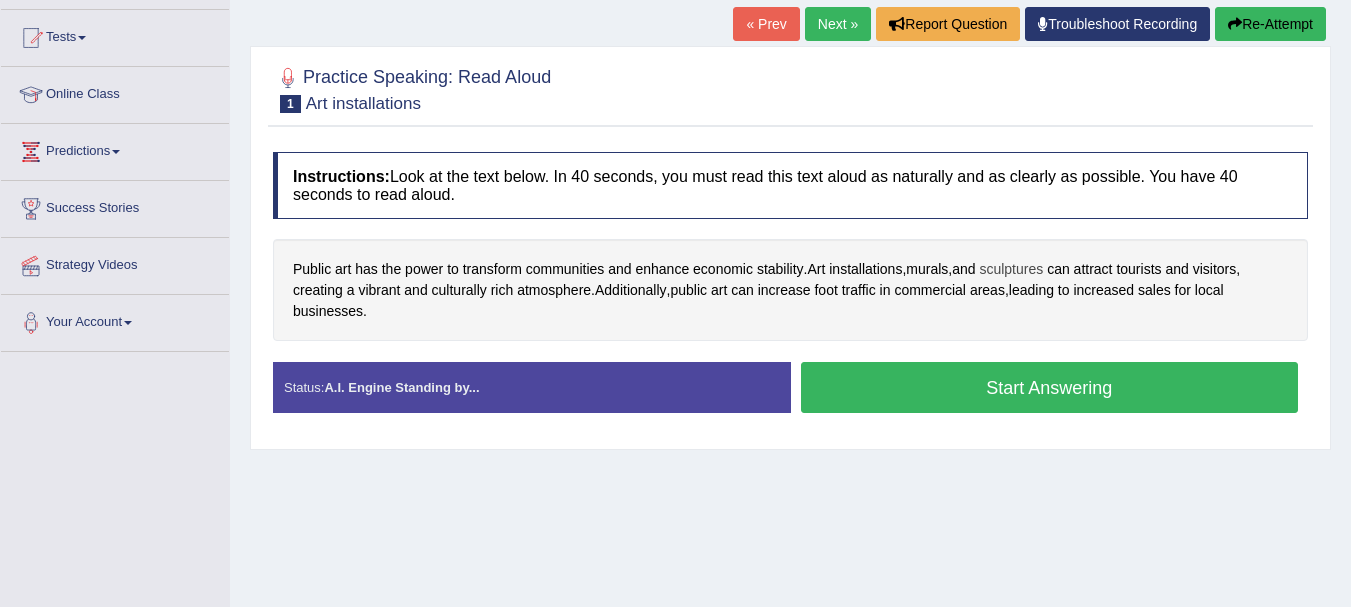 click on "sculptures" at bounding box center [1011, 269] 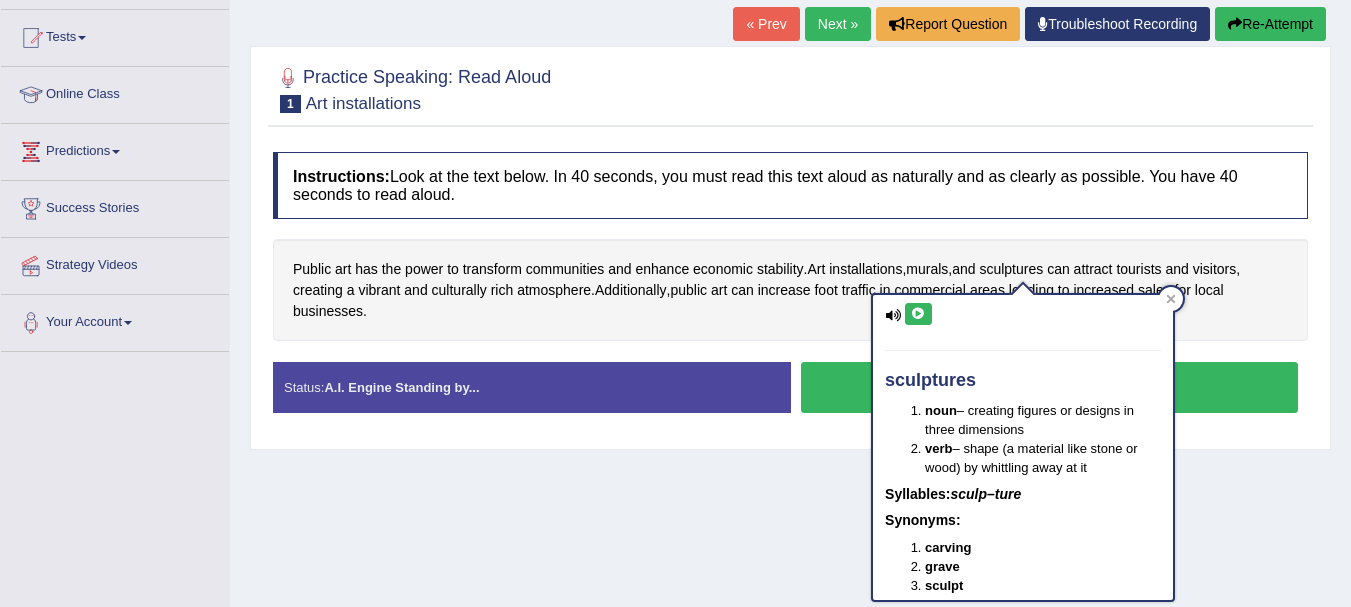 click at bounding box center [918, 314] 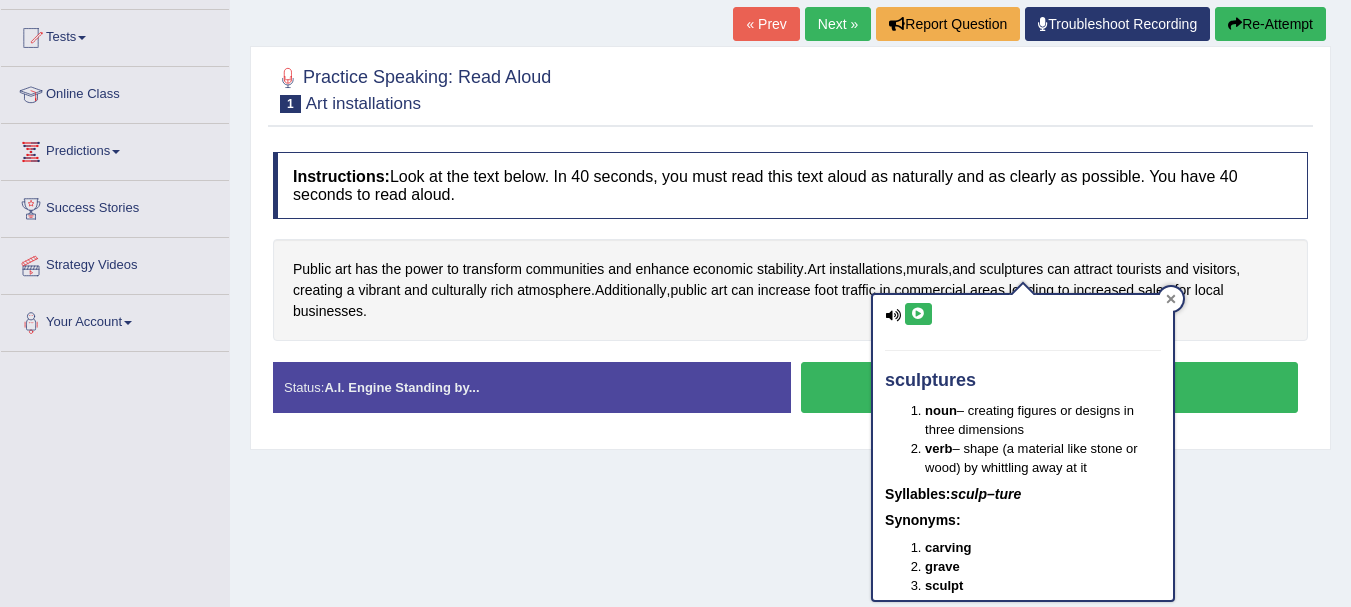 click 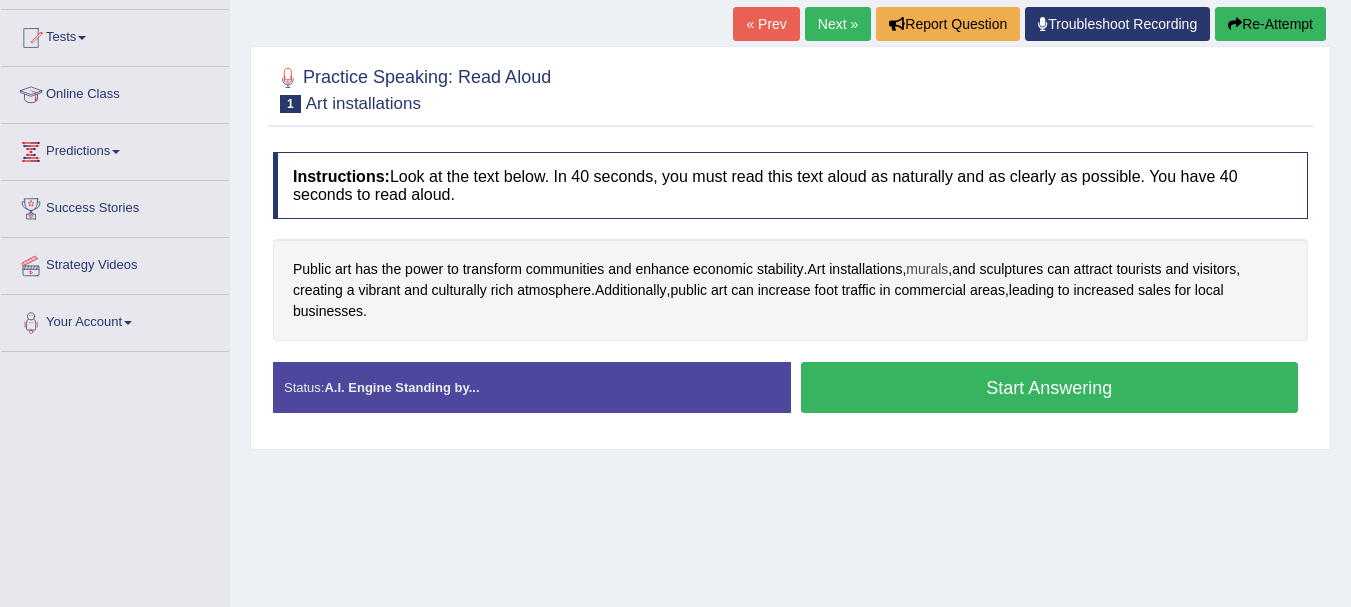 click on "murals" at bounding box center [927, 269] 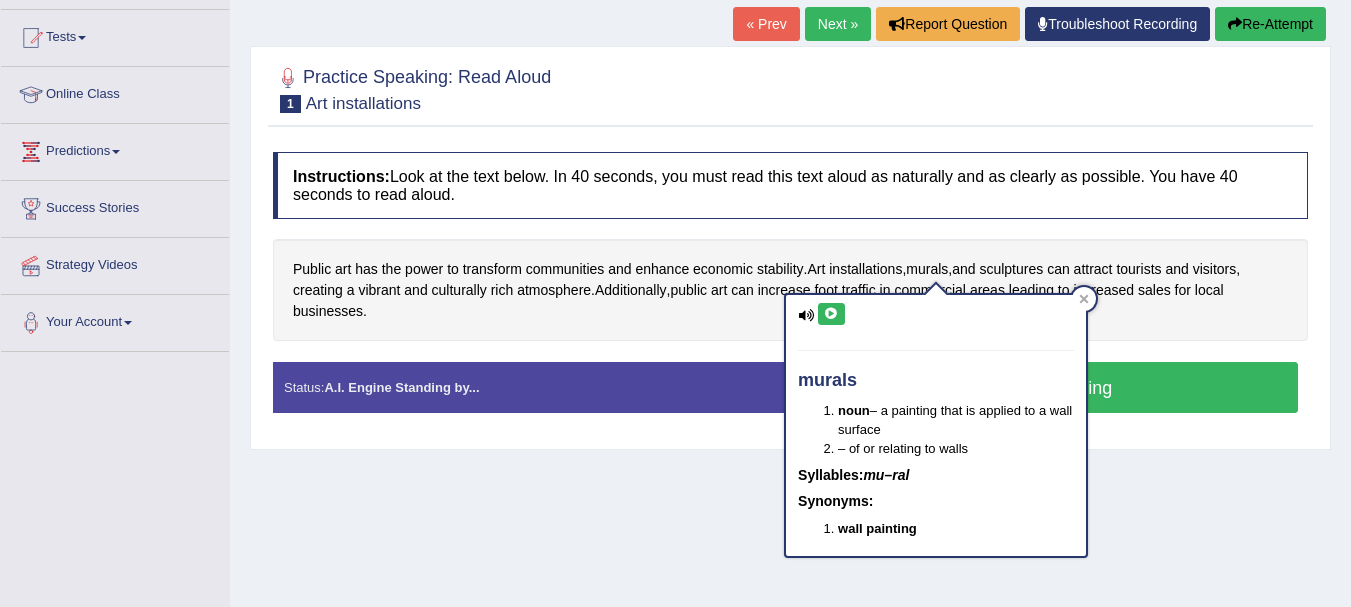 click at bounding box center (831, 314) 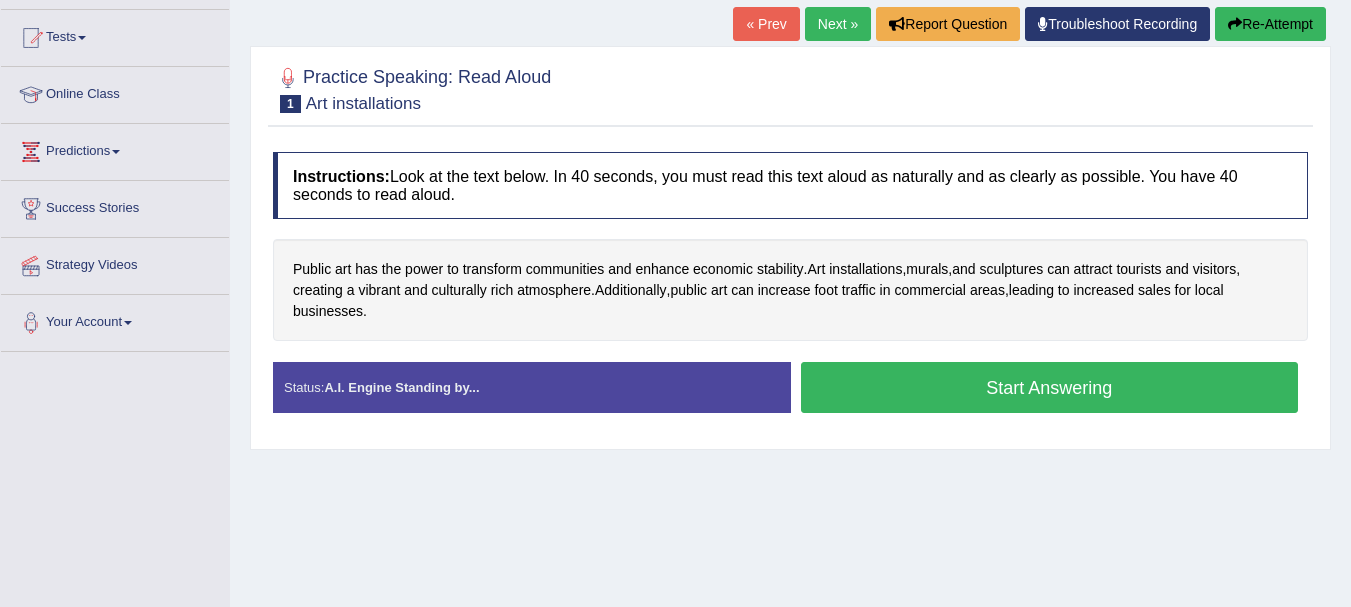 drag, startPoint x: 715, startPoint y: 309, endPoint x: 731, endPoint y: 308, distance: 16.03122 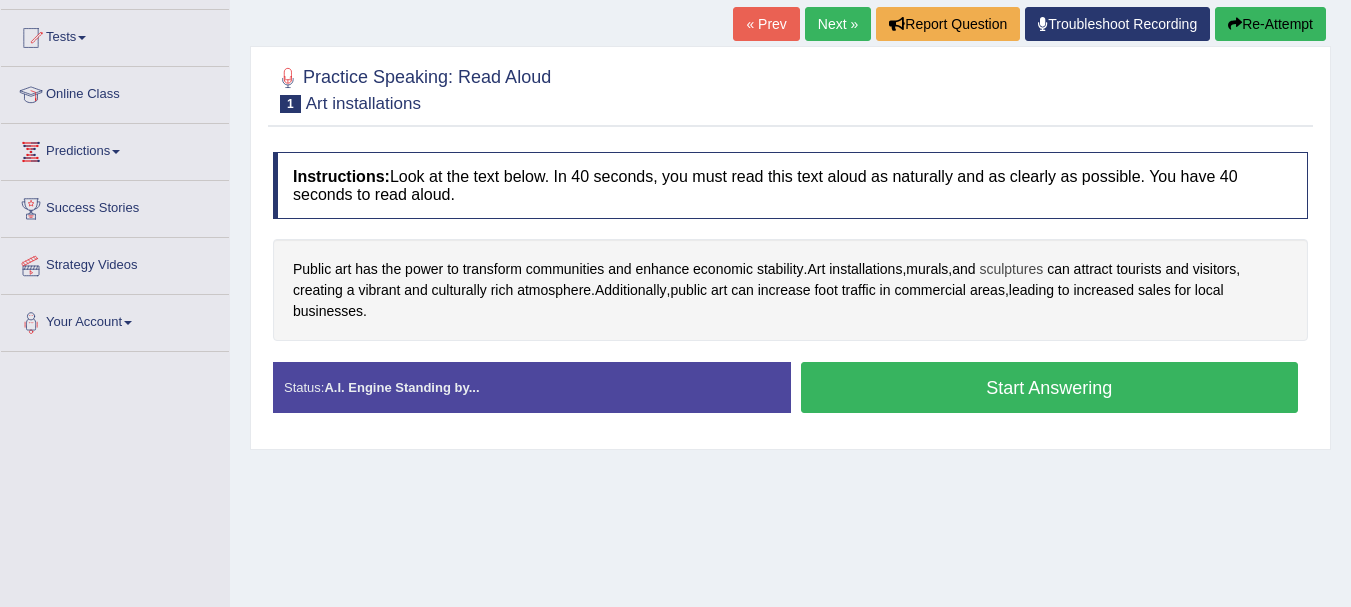 click on "sculptures" at bounding box center [1011, 269] 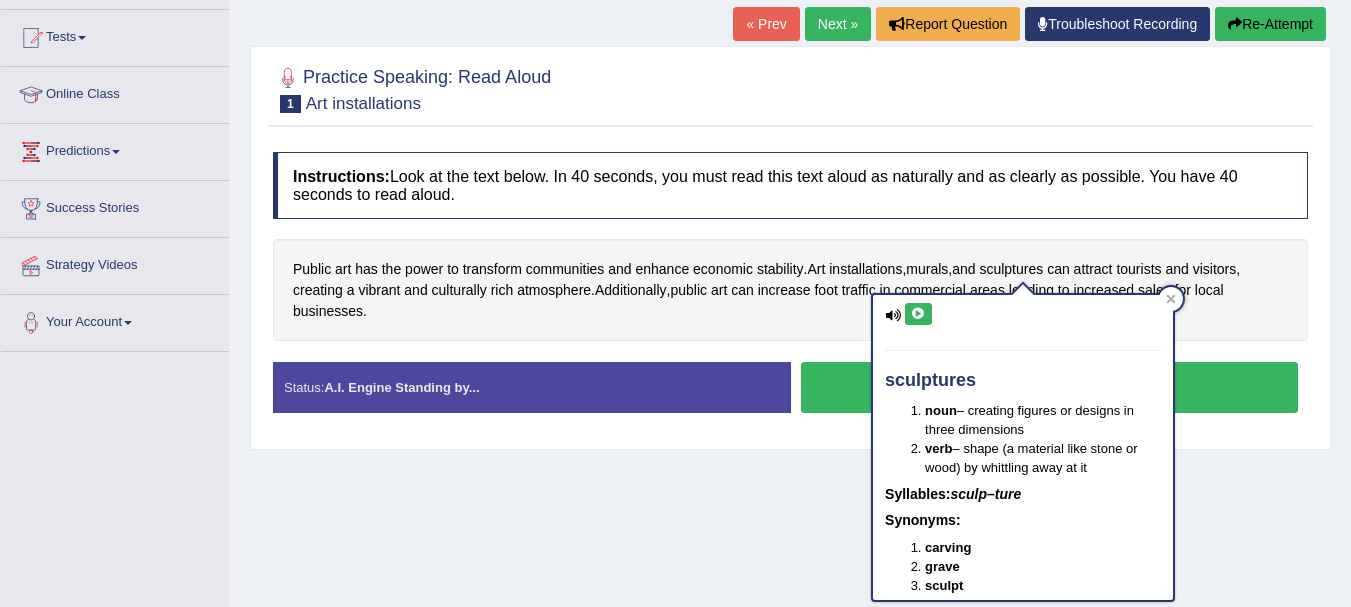 click at bounding box center [918, 314] 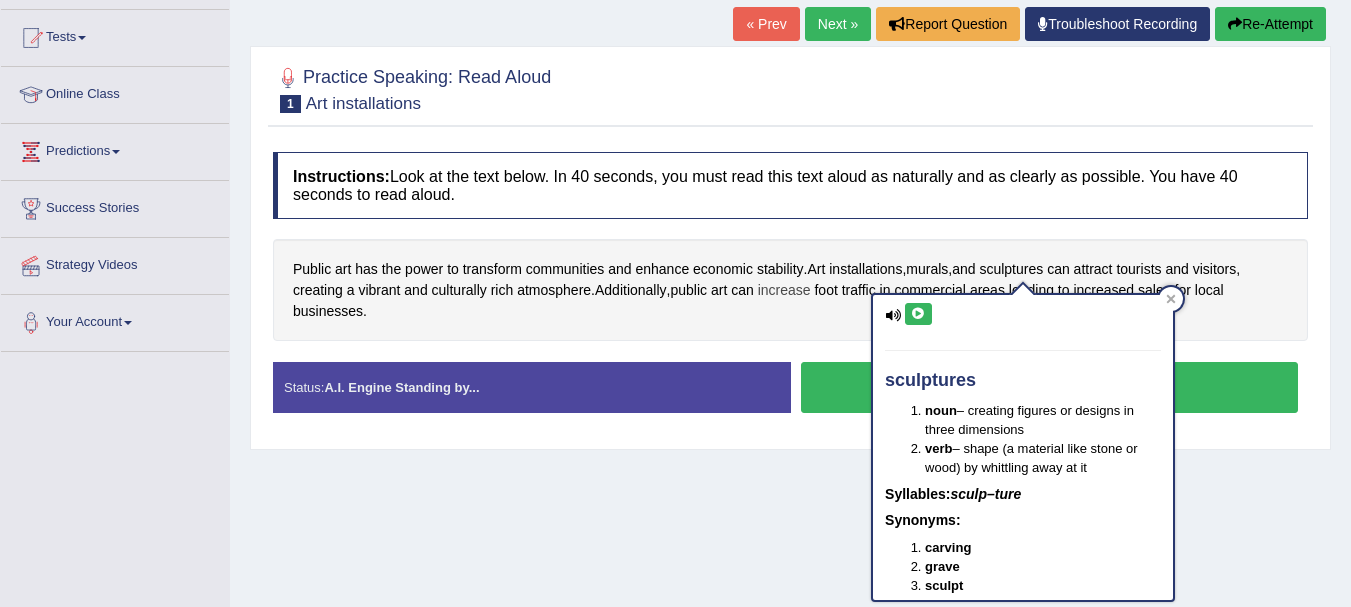 click on "increase" at bounding box center (784, 290) 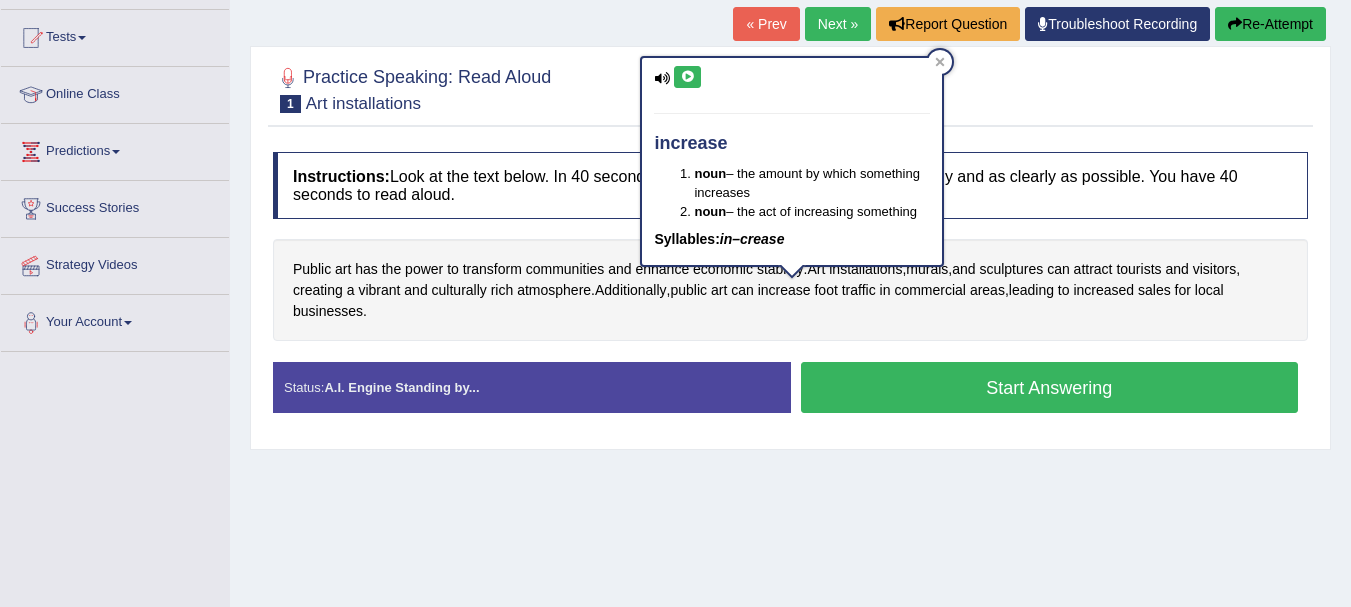 drag, startPoint x: 790, startPoint y: 294, endPoint x: 930, endPoint y: 304, distance: 140.35669 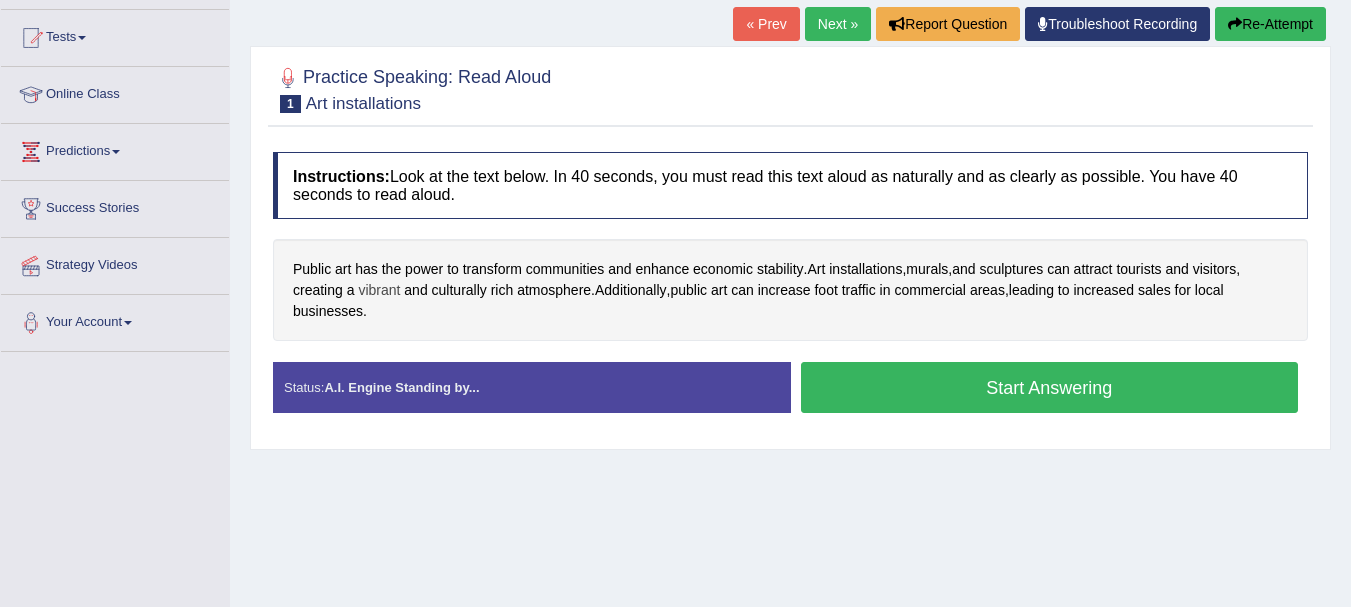 click on "vibrant" at bounding box center [379, 290] 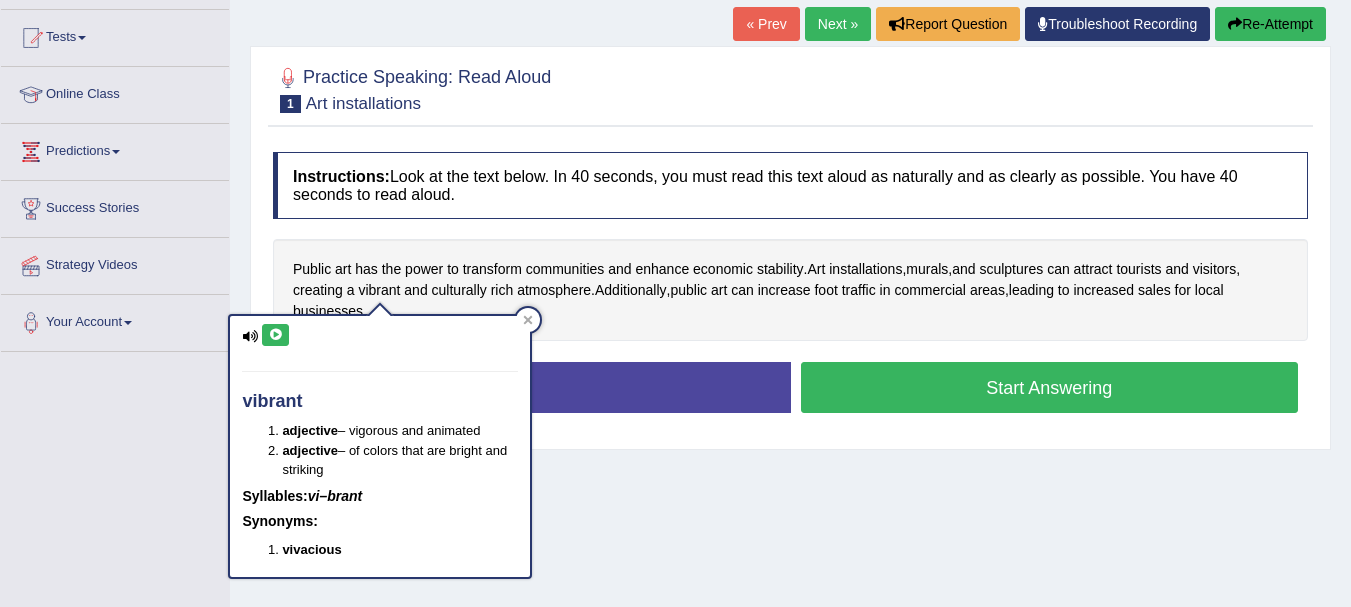 click at bounding box center [275, 335] 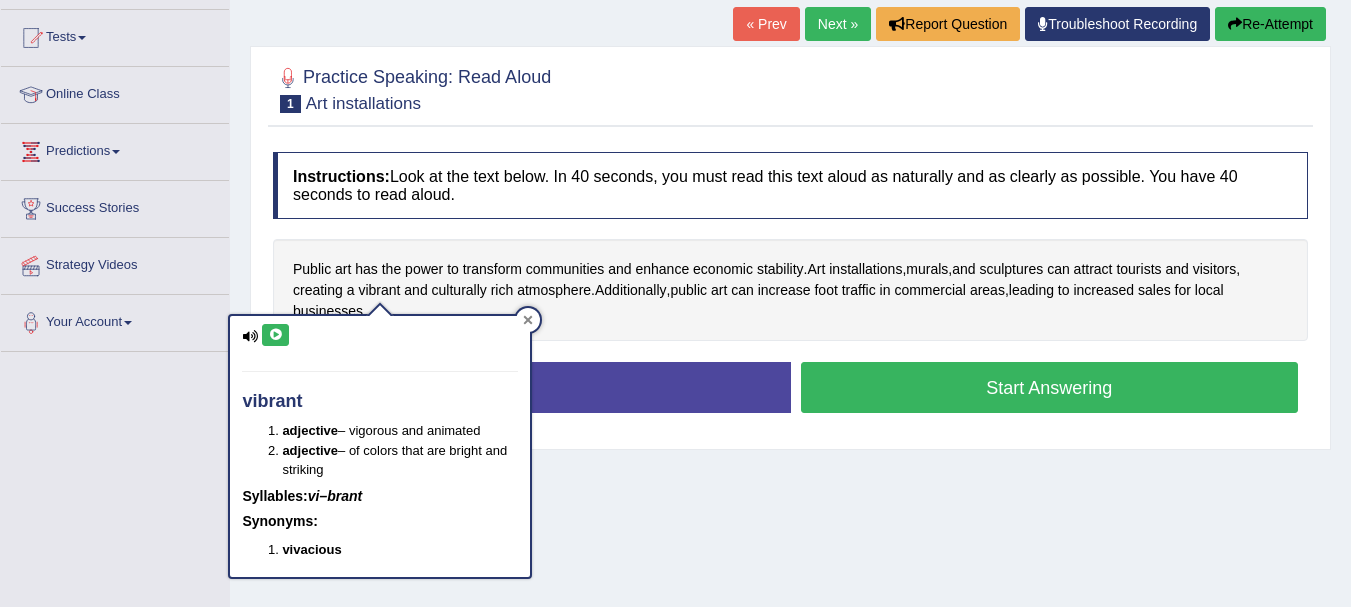 click 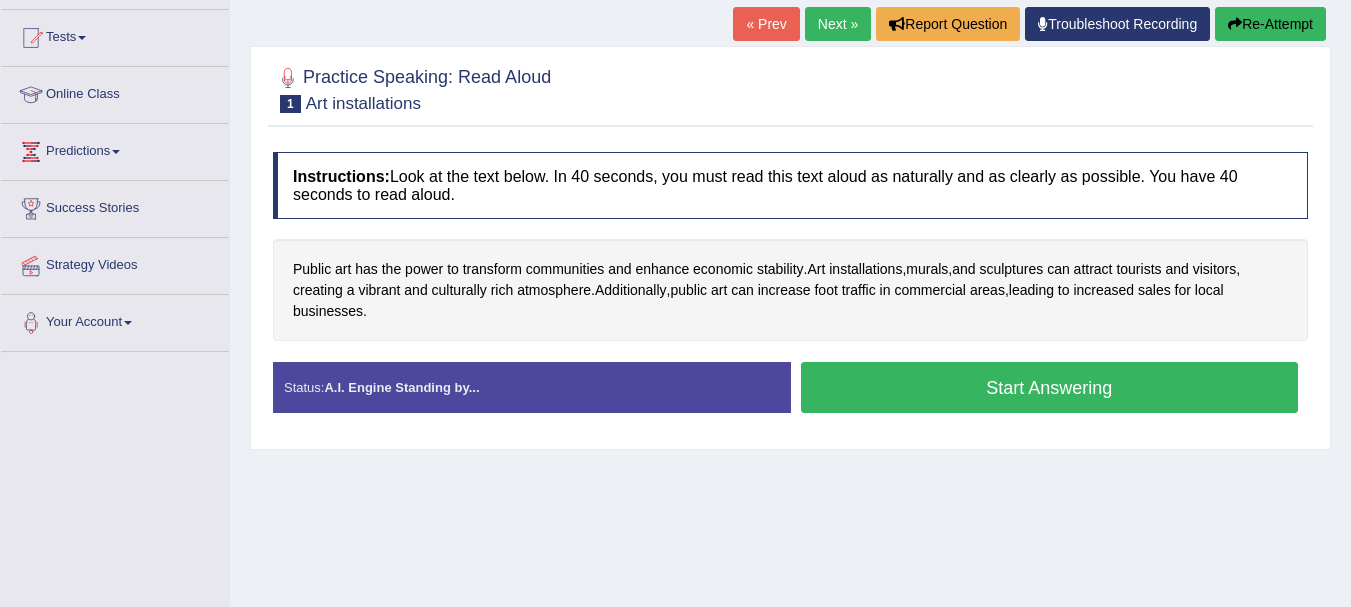 click on "Start Answering" at bounding box center [1050, 387] 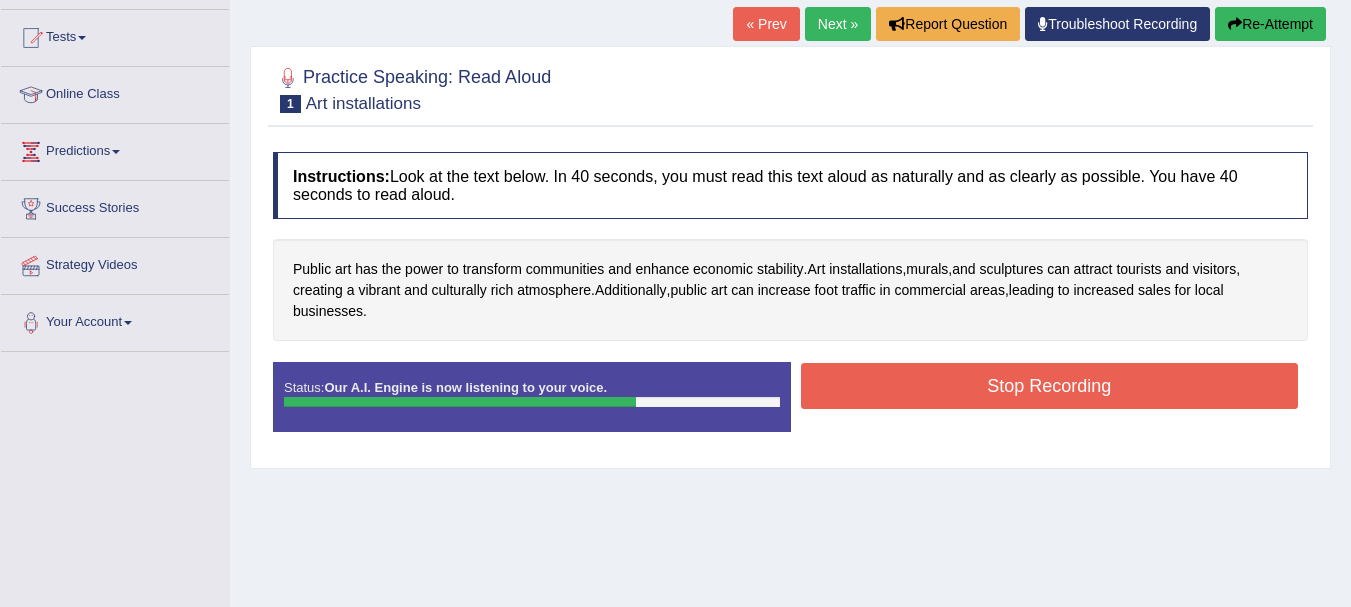 click on "Stop Recording" at bounding box center [1050, 386] 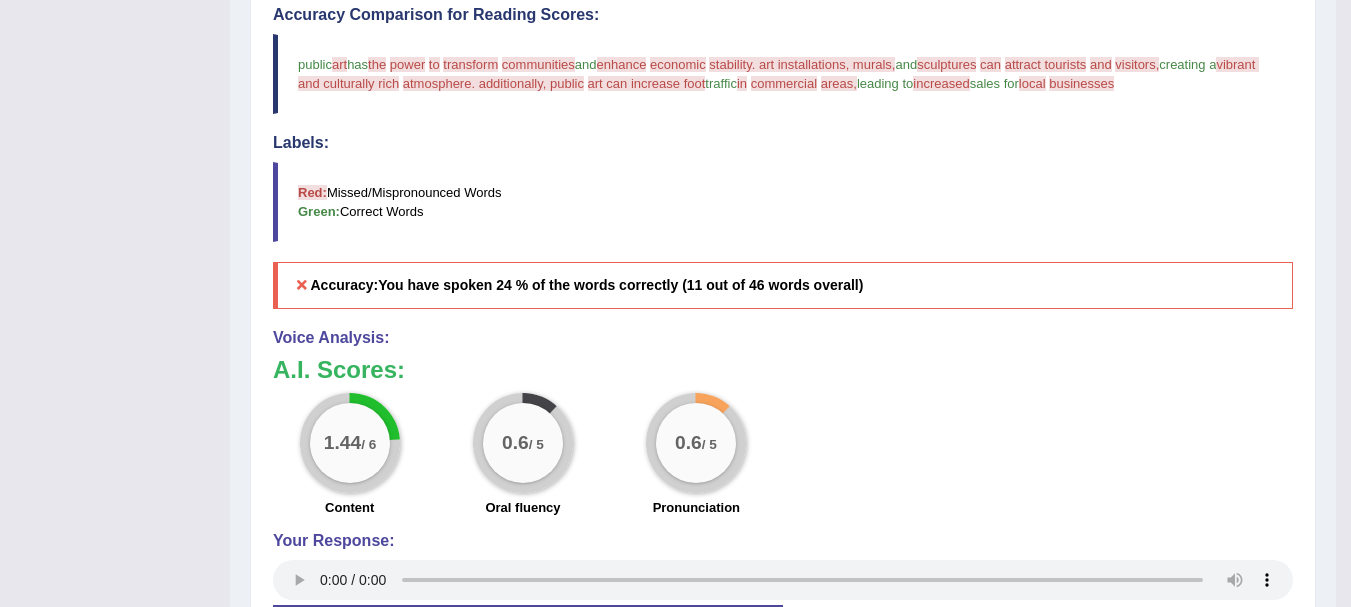 scroll, scrollTop: 603, scrollLeft: 0, axis: vertical 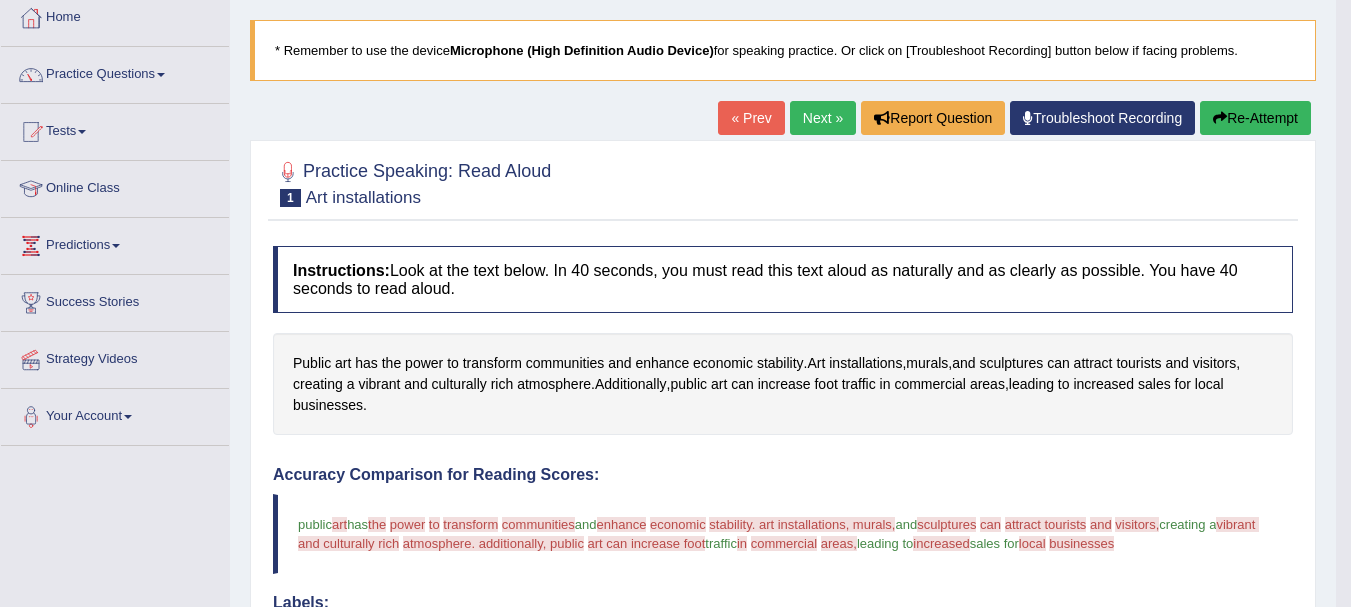 click on "Re-Attempt" at bounding box center (1255, 118) 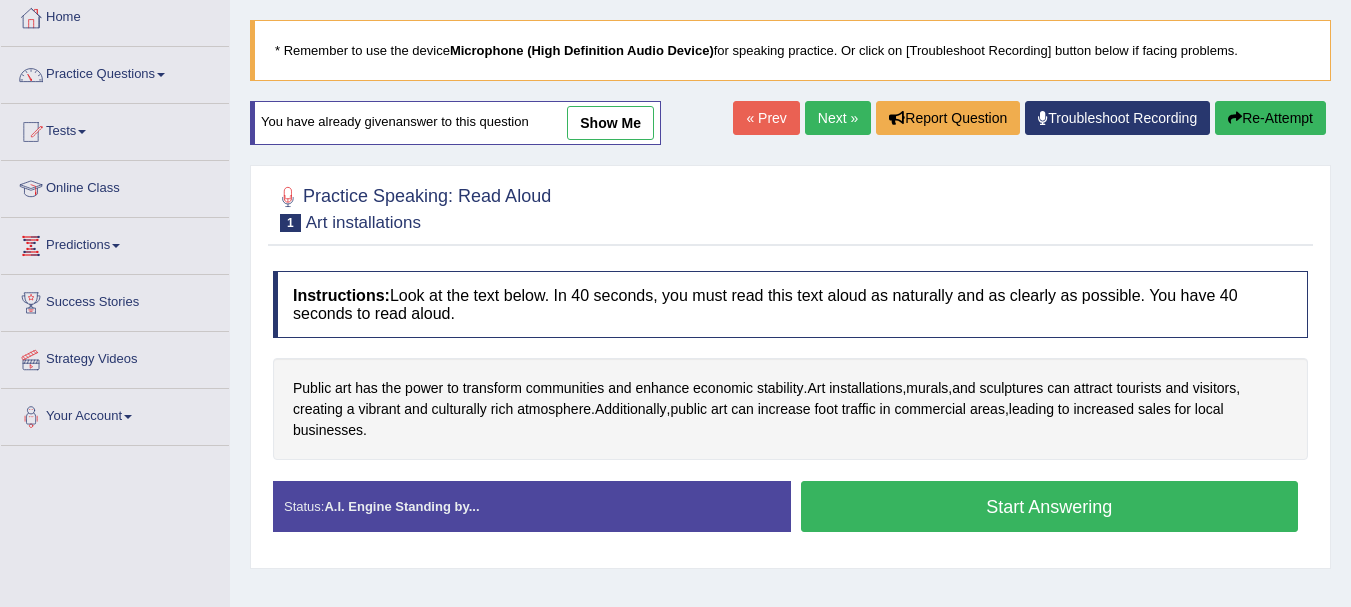 scroll, scrollTop: 109, scrollLeft: 0, axis: vertical 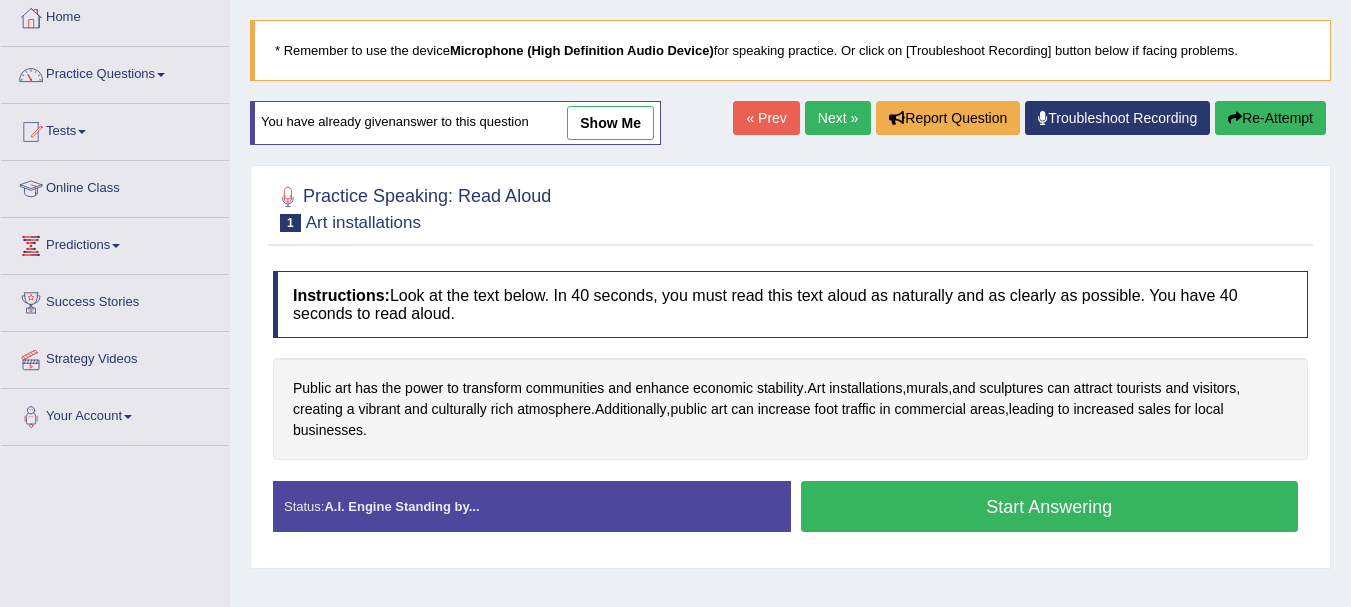 click on "Start Answering" at bounding box center [1050, 506] 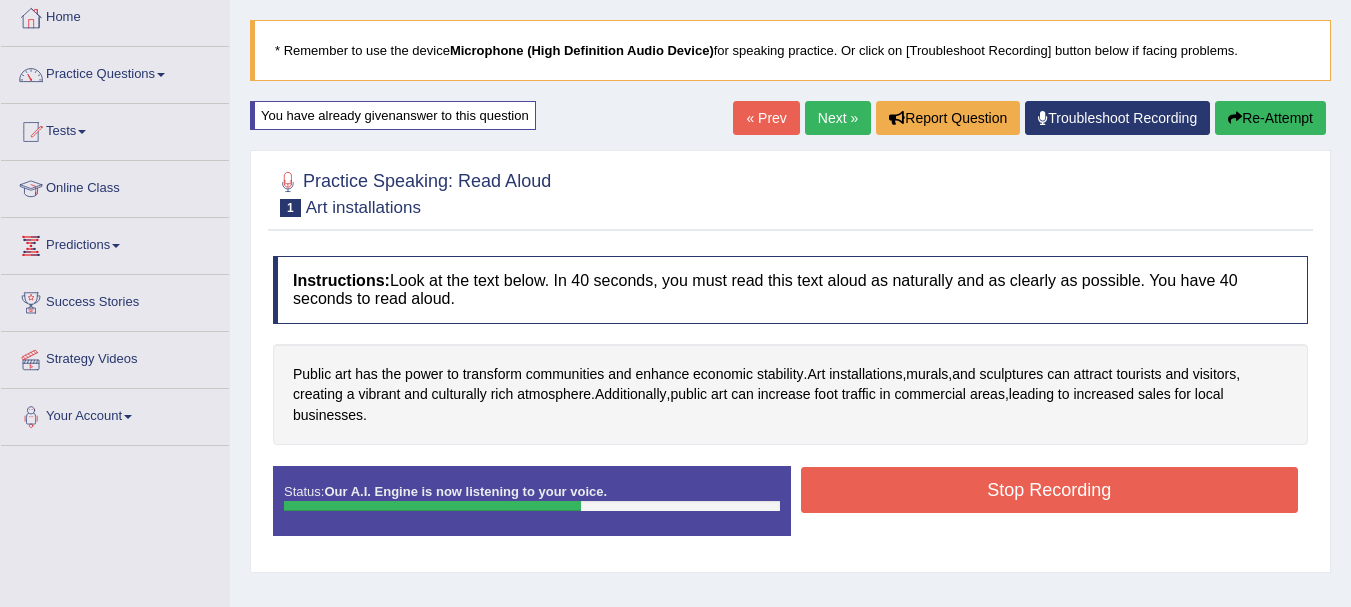 click on "Stop Recording" at bounding box center [1050, 490] 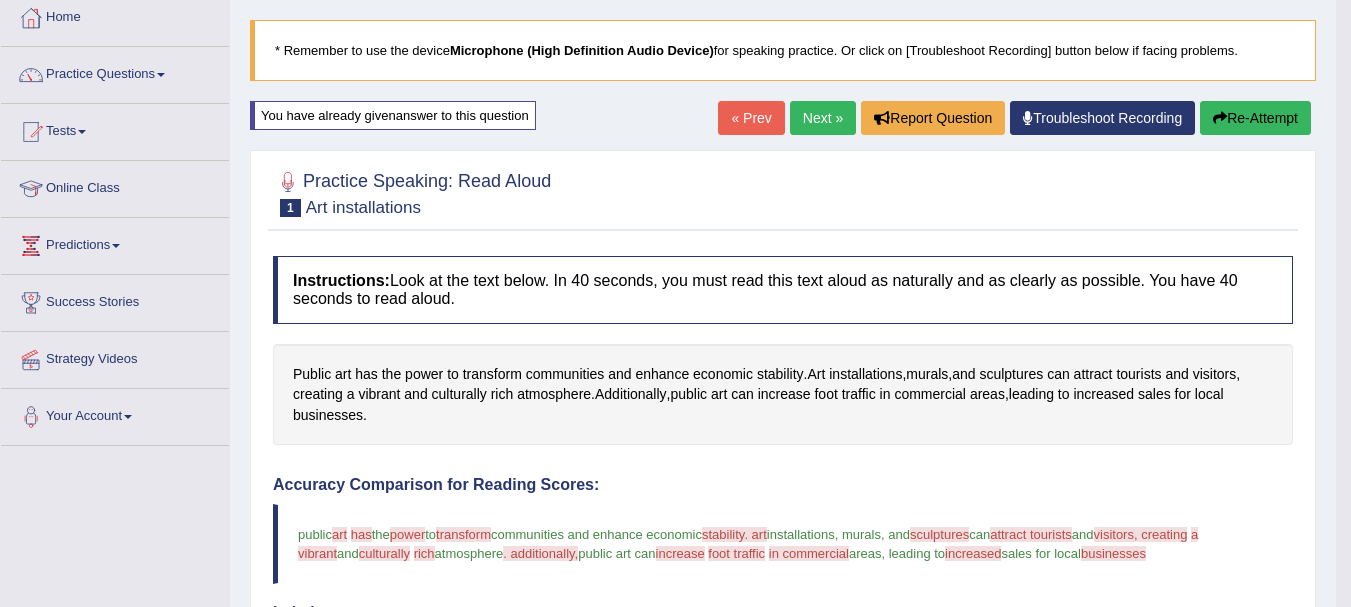 click on "art" at bounding box center (339, 534) 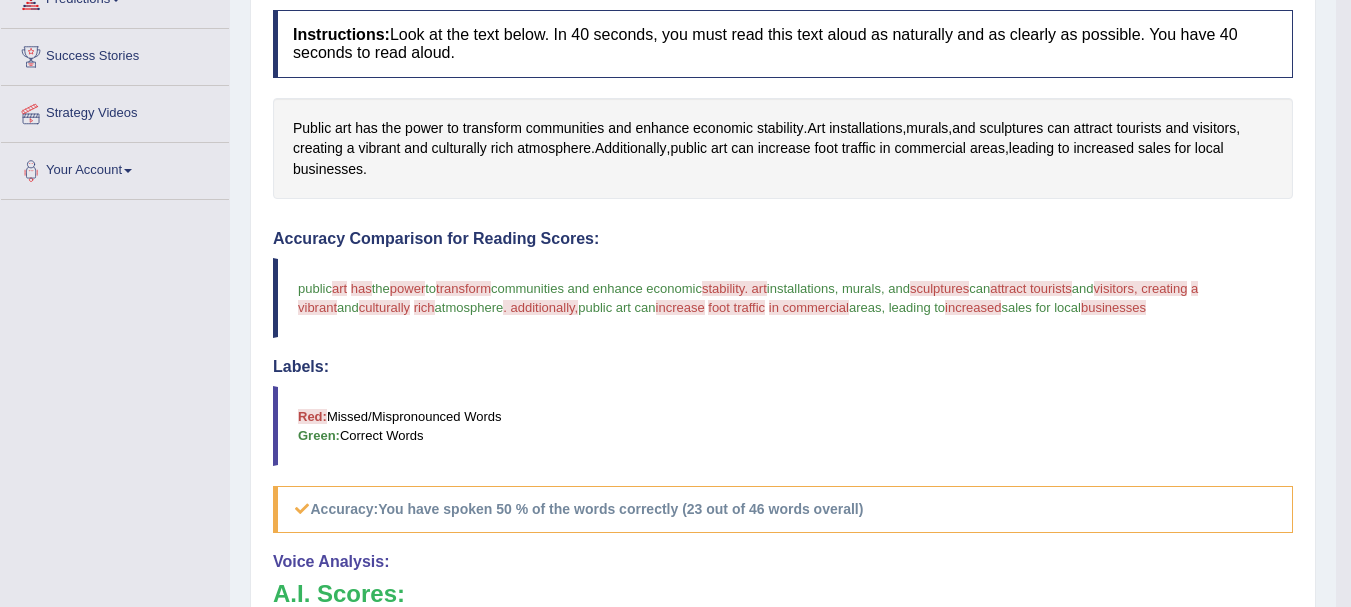 scroll, scrollTop: 389, scrollLeft: 0, axis: vertical 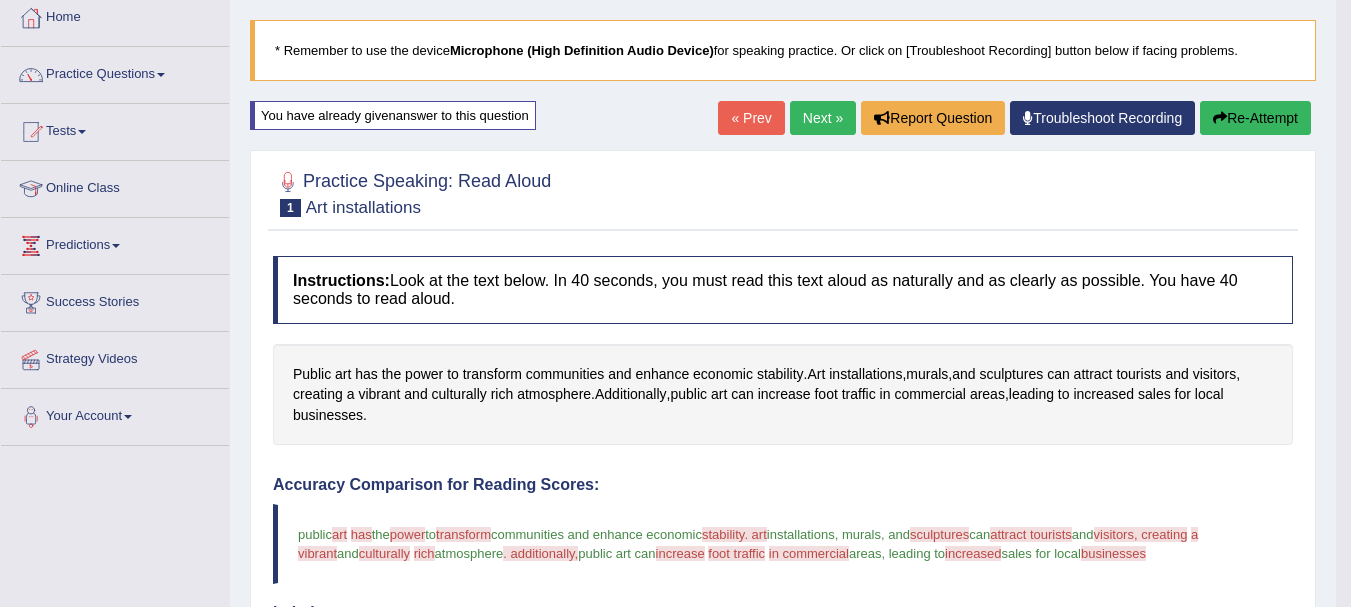 click on "Re-Attempt" at bounding box center (1255, 118) 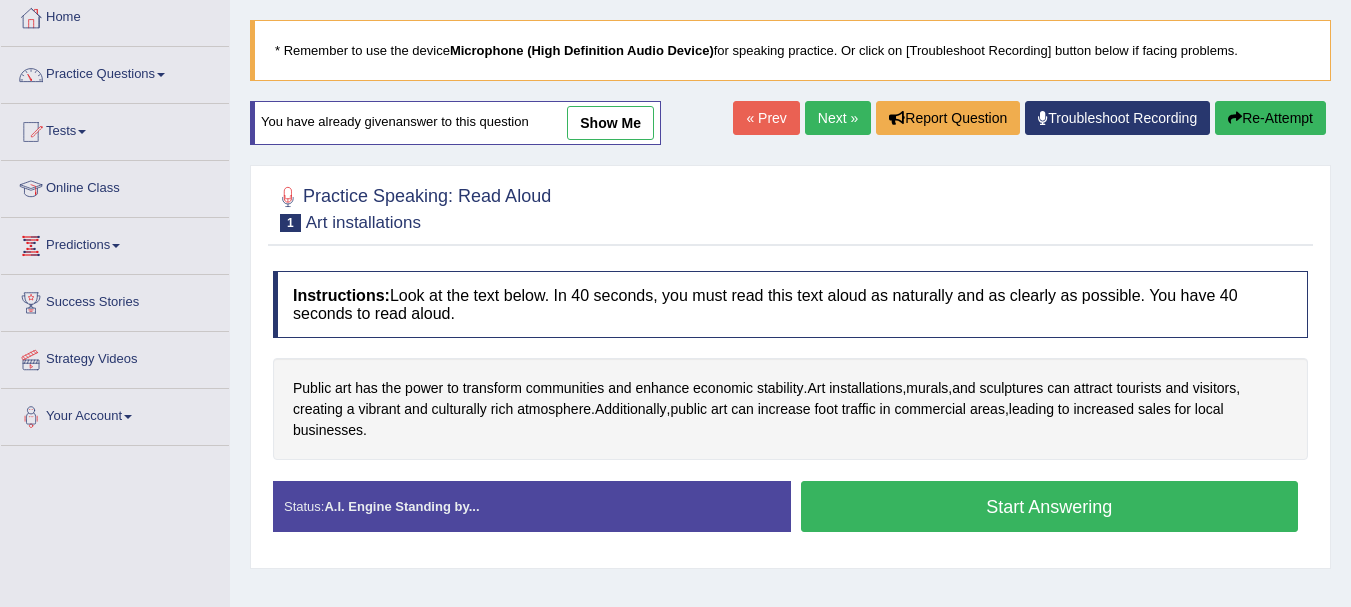 scroll, scrollTop: 109, scrollLeft: 0, axis: vertical 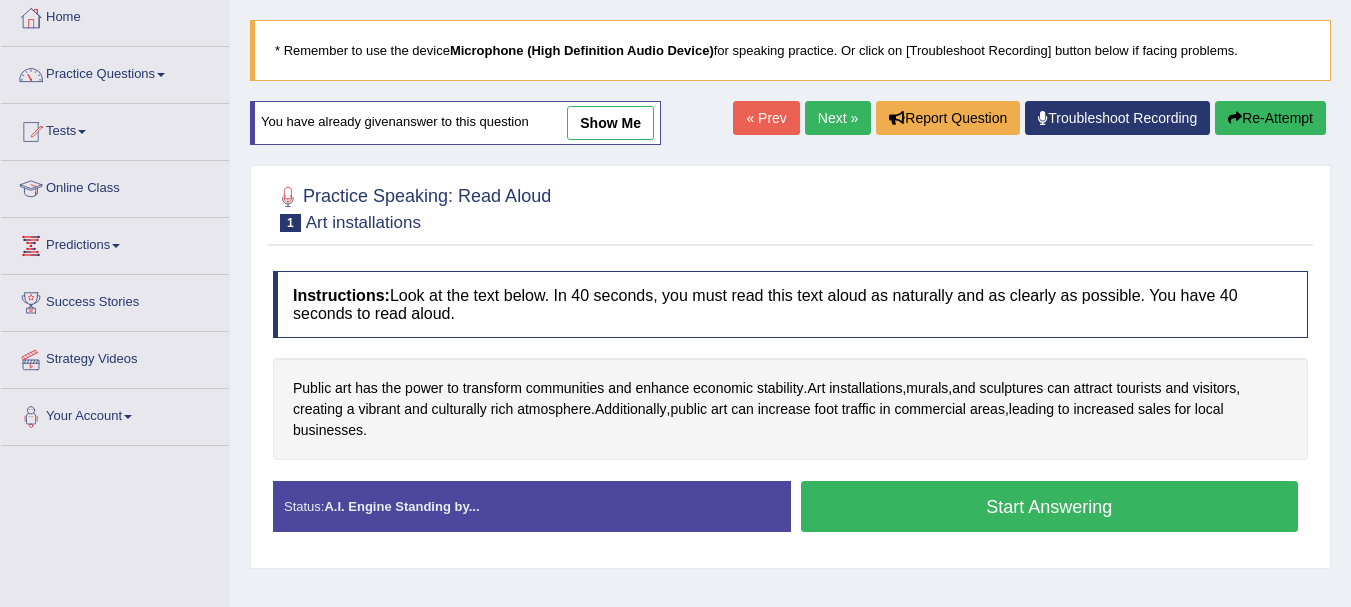 click on "Start Answering" at bounding box center [1050, 506] 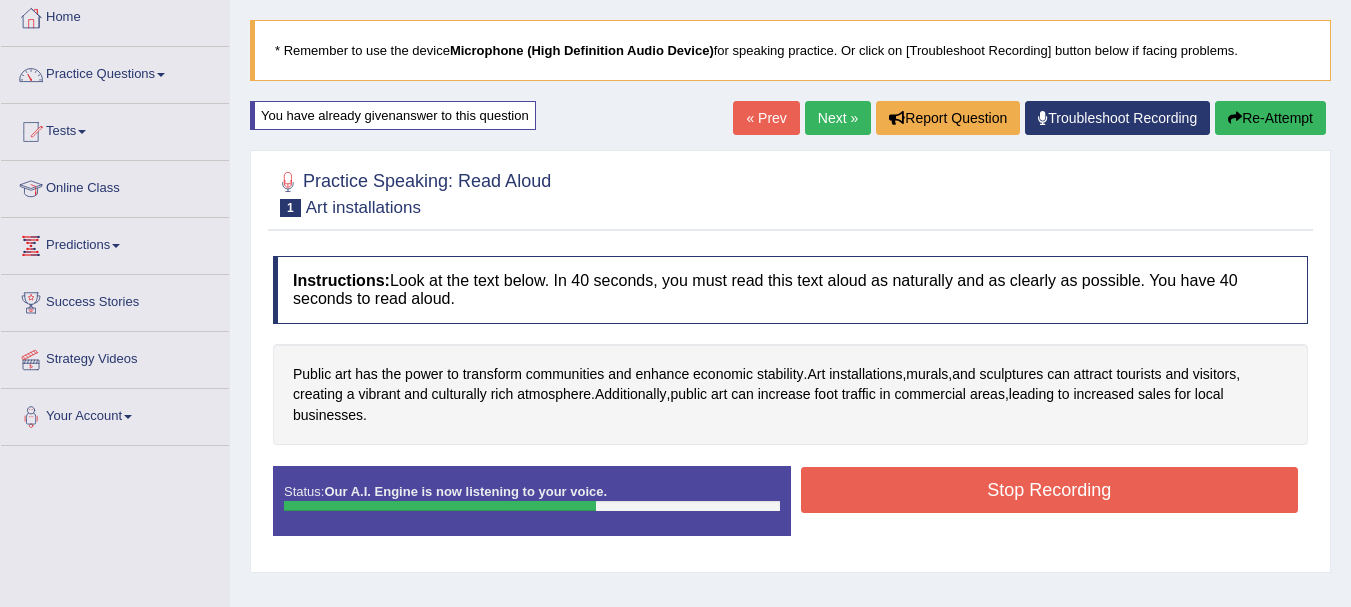 click on "Stop Recording" at bounding box center (1050, 490) 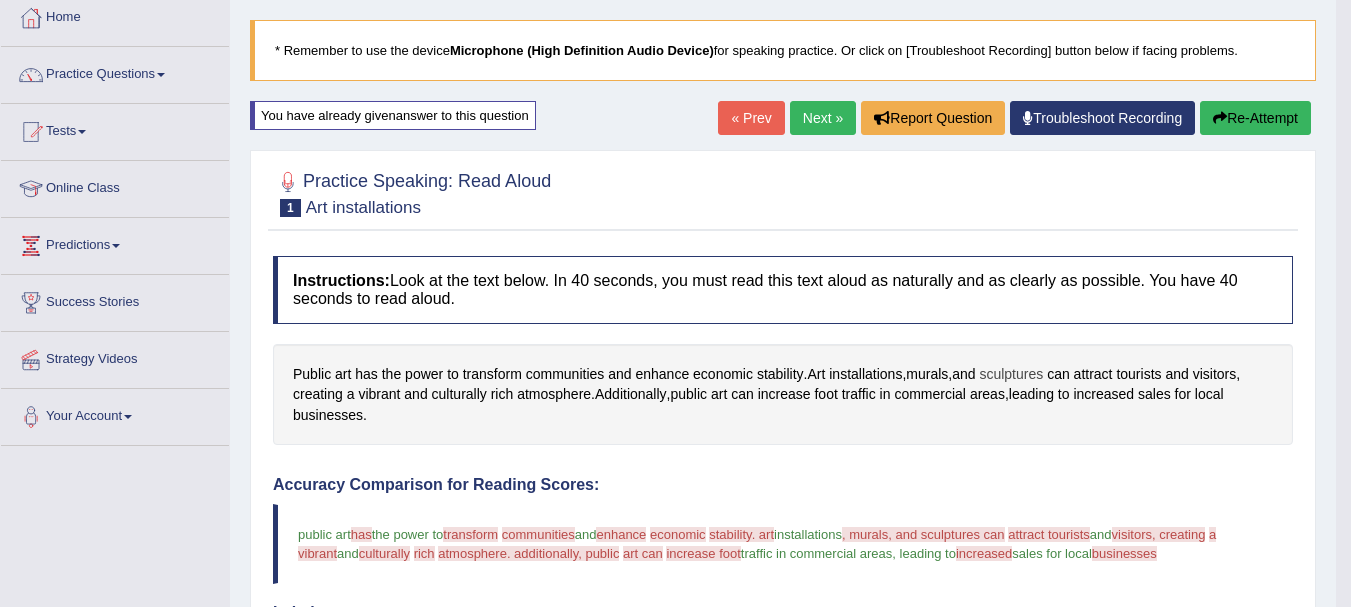 click on "sculptures" at bounding box center [1011, 374] 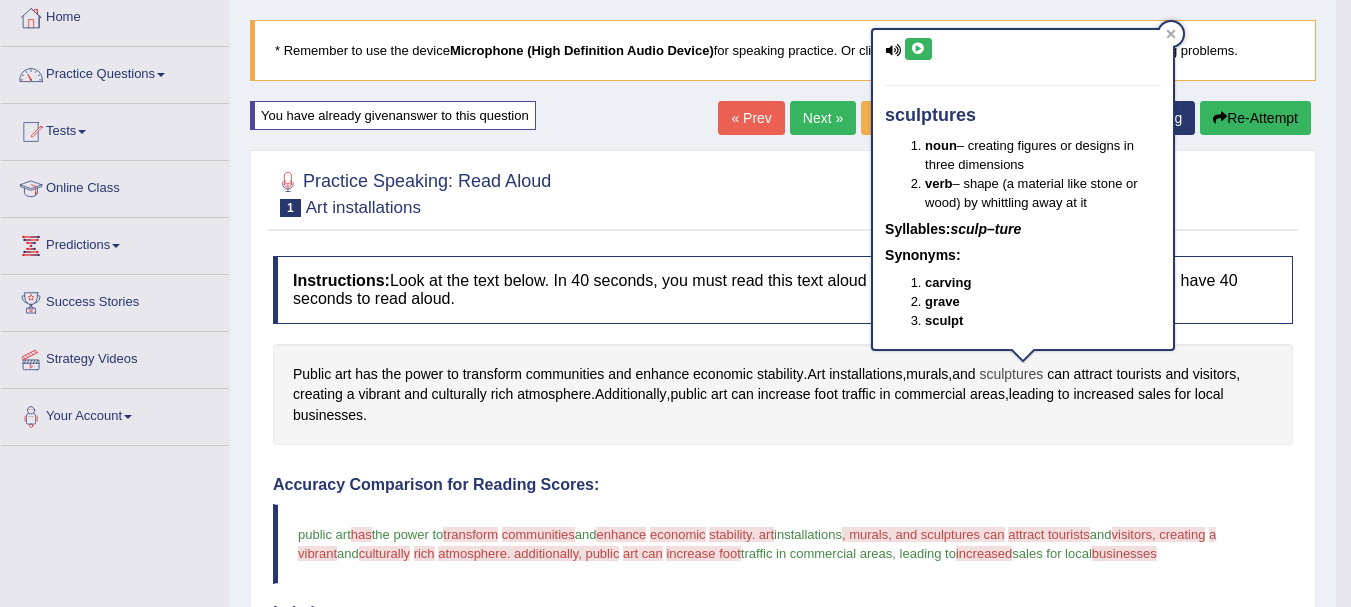 click on "sculptures" at bounding box center [1011, 374] 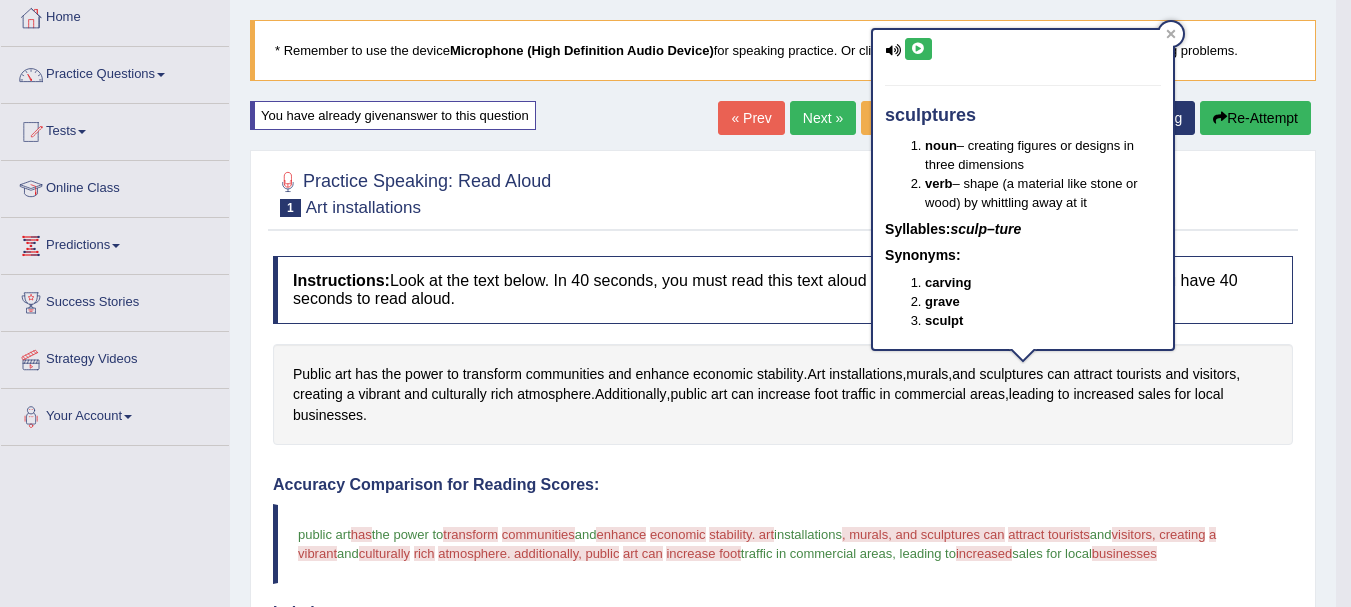 click at bounding box center [918, 49] 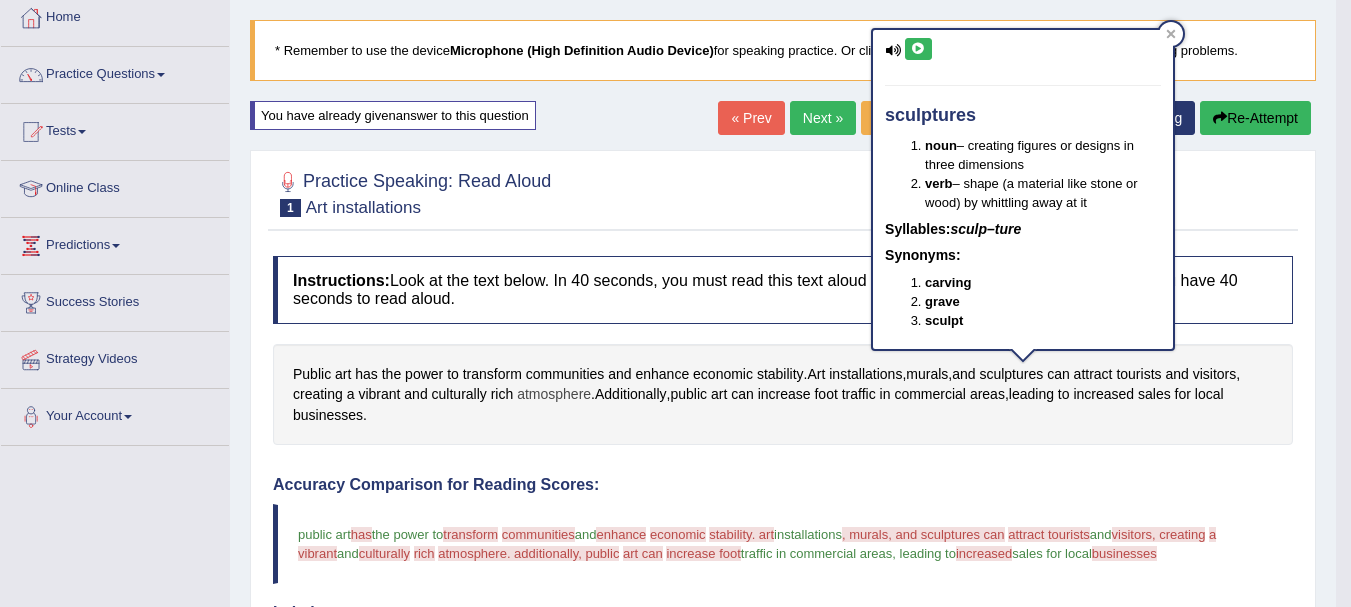 click on "atmosphere" at bounding box center (554, 394) 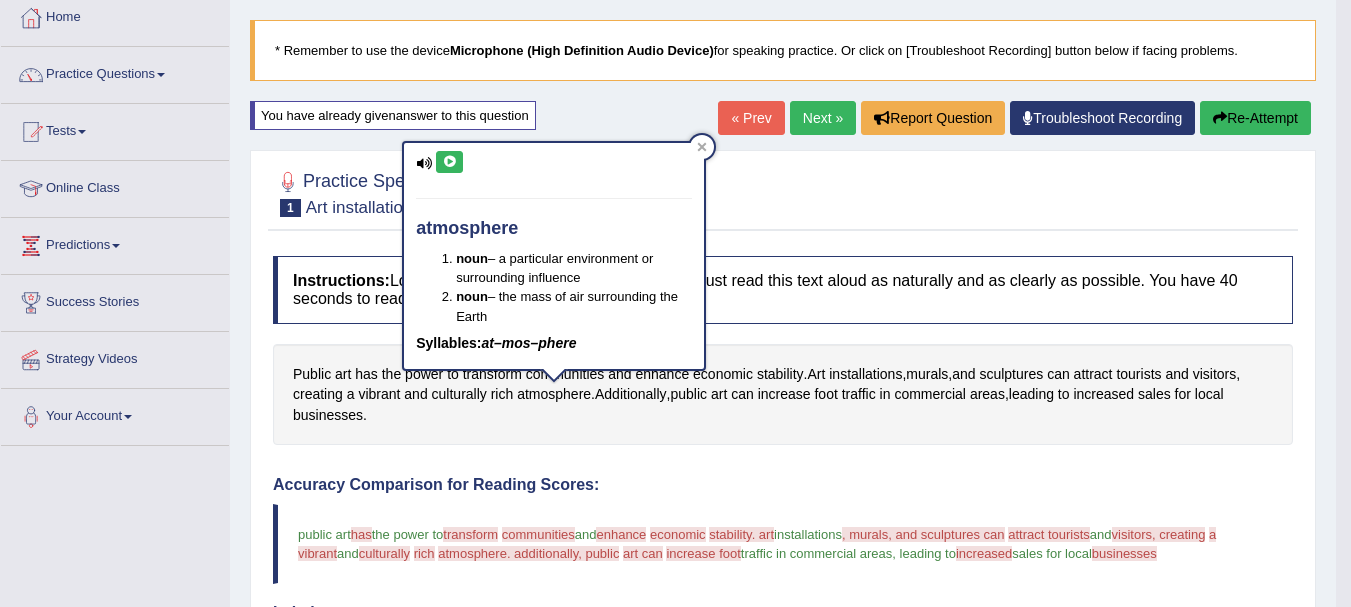 click at bounding box center (449, 162) 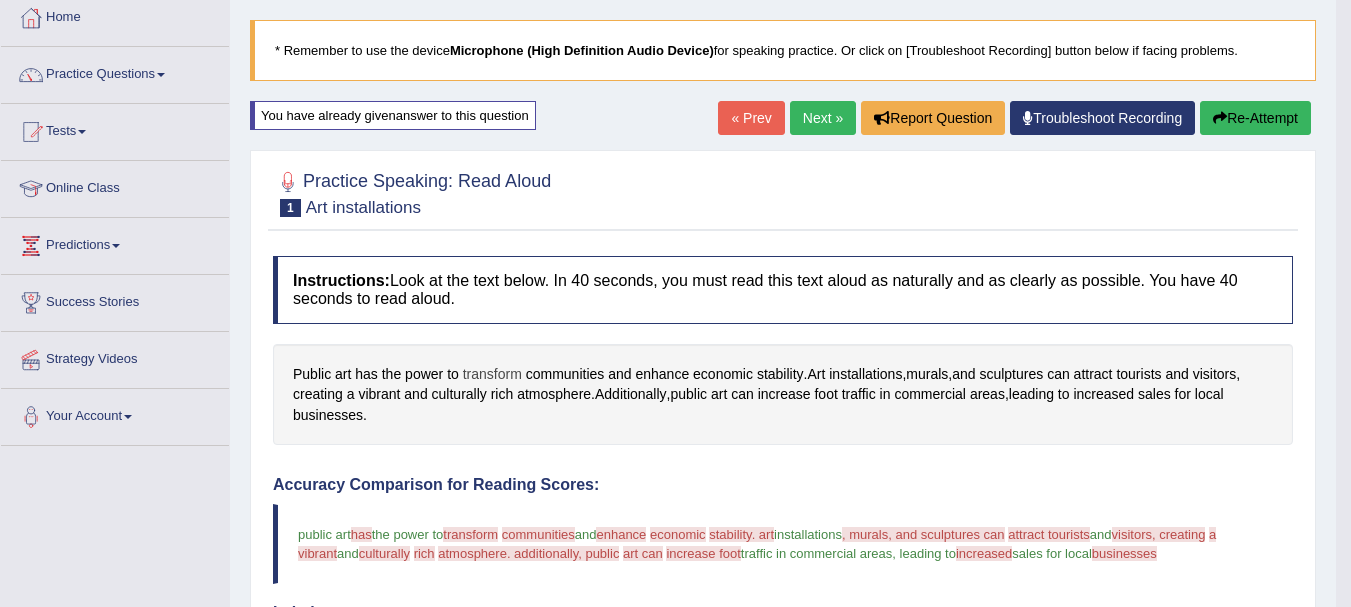 click on "transform" at bounding box center (492, 374) 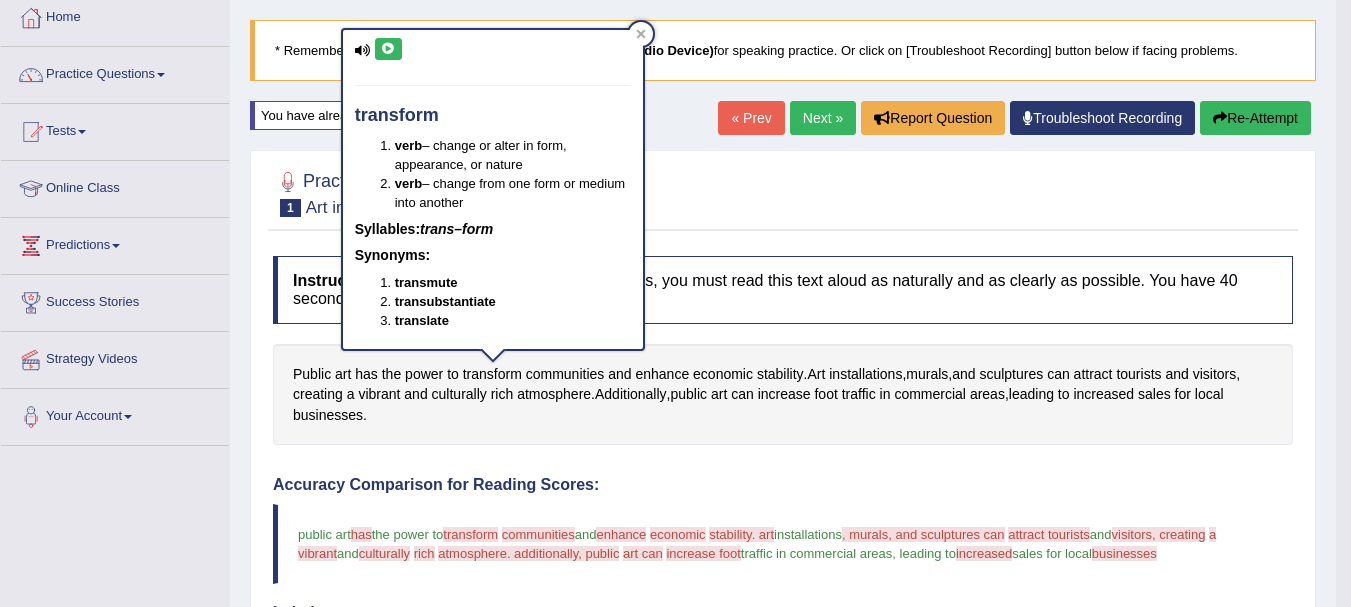 click at bounding box center [388, 49] 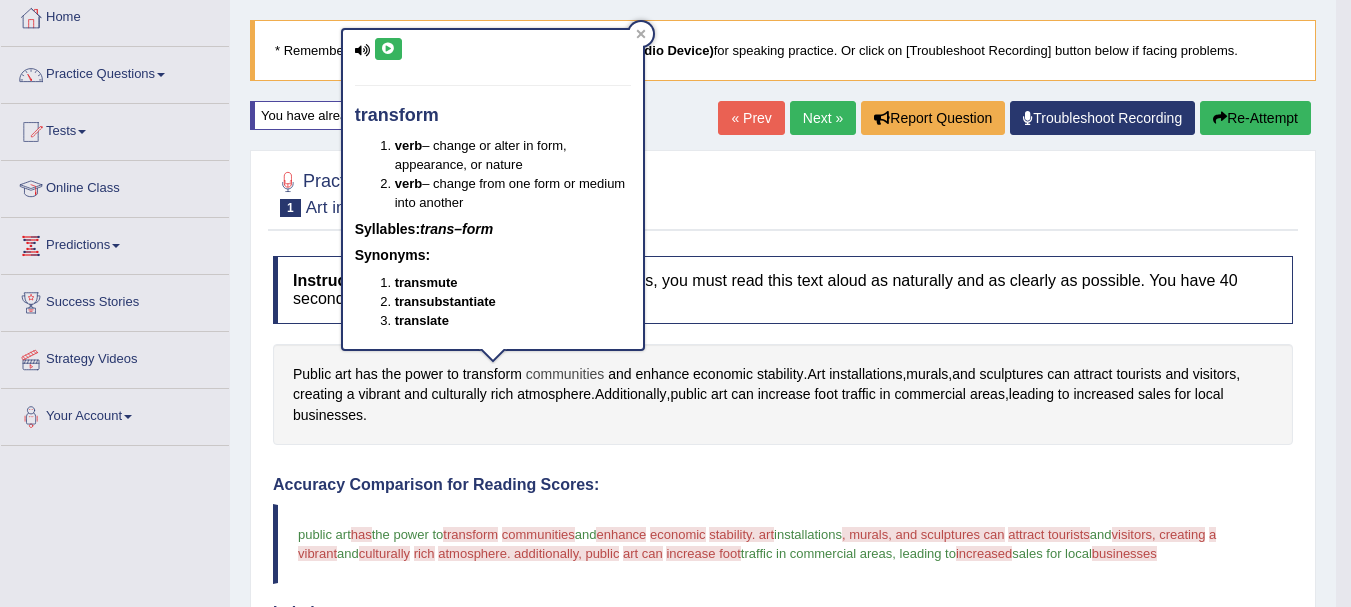 click on "communities" at bounding box center [565, 374] 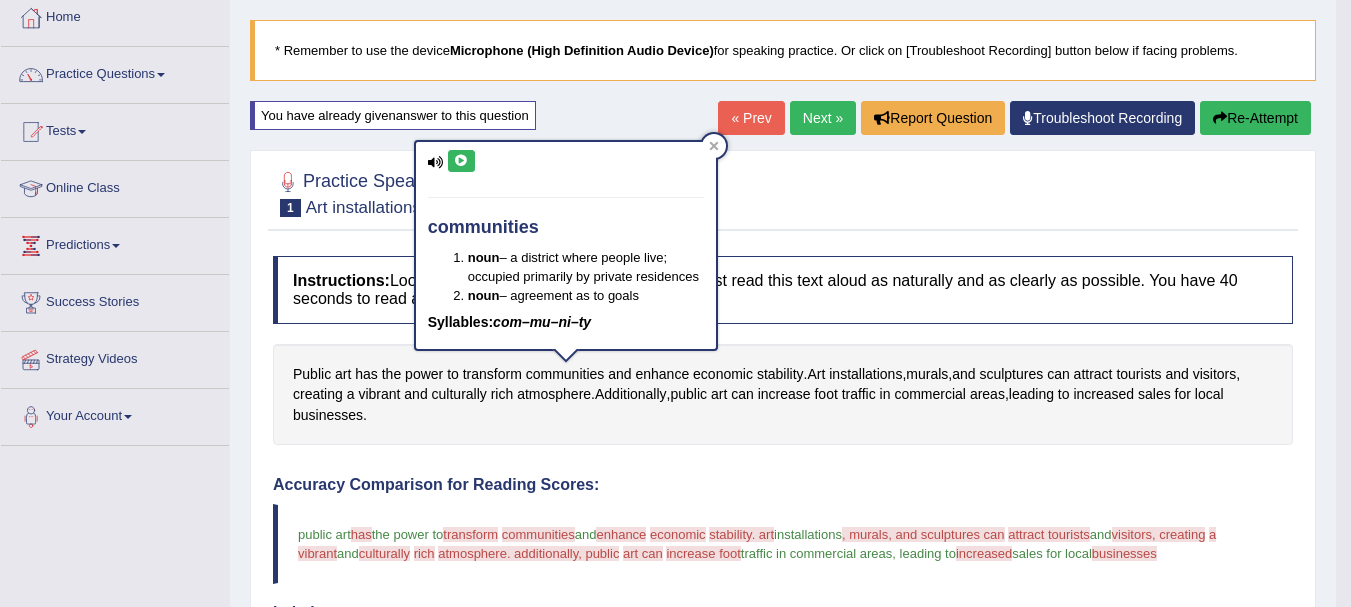 click at bounding box center [461, 161] 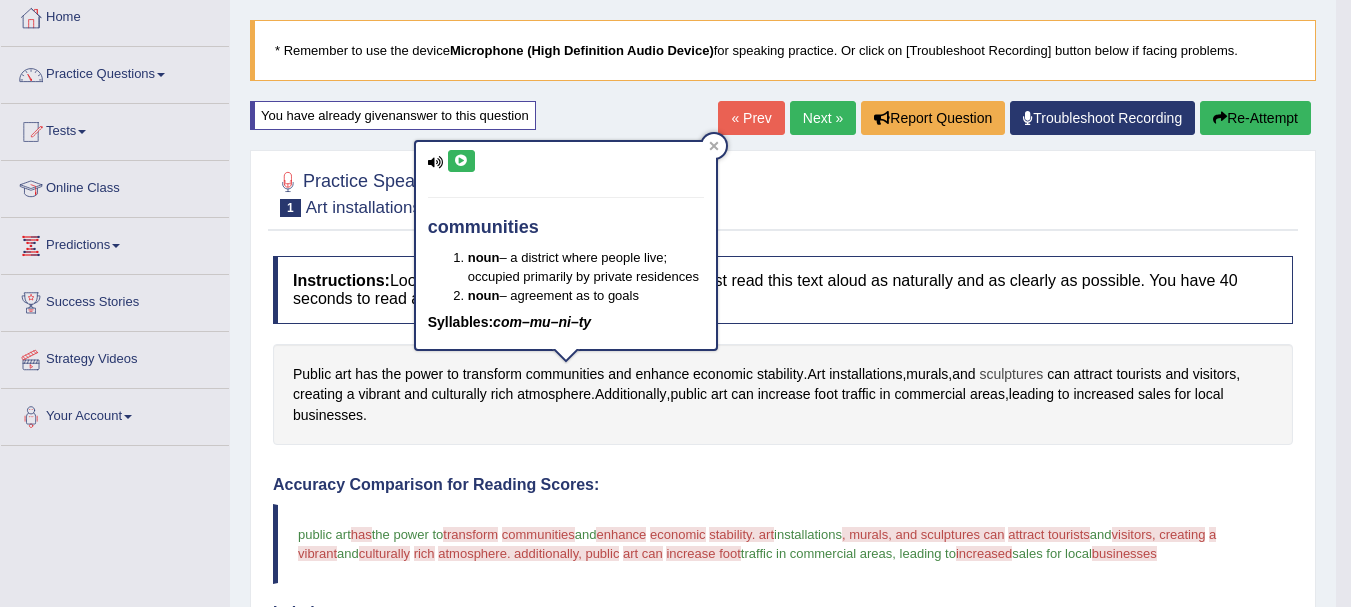 click on "sculptures" at bounding box center [1011, 374] 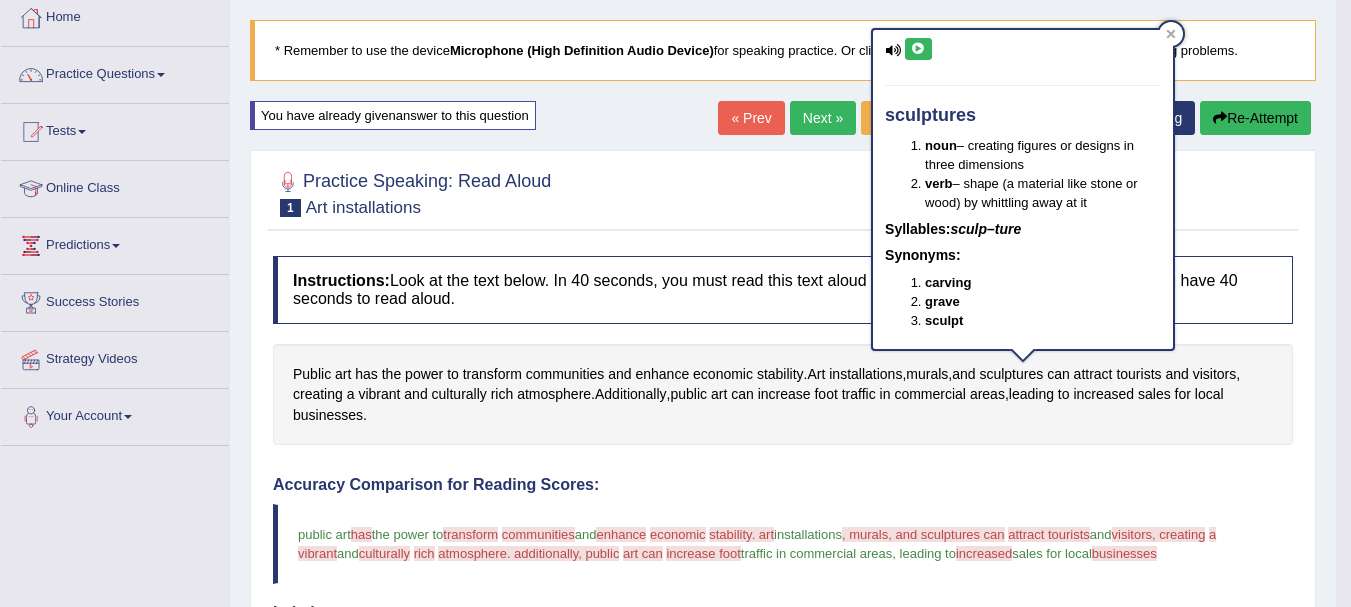 click at bounding box center [918, 49] 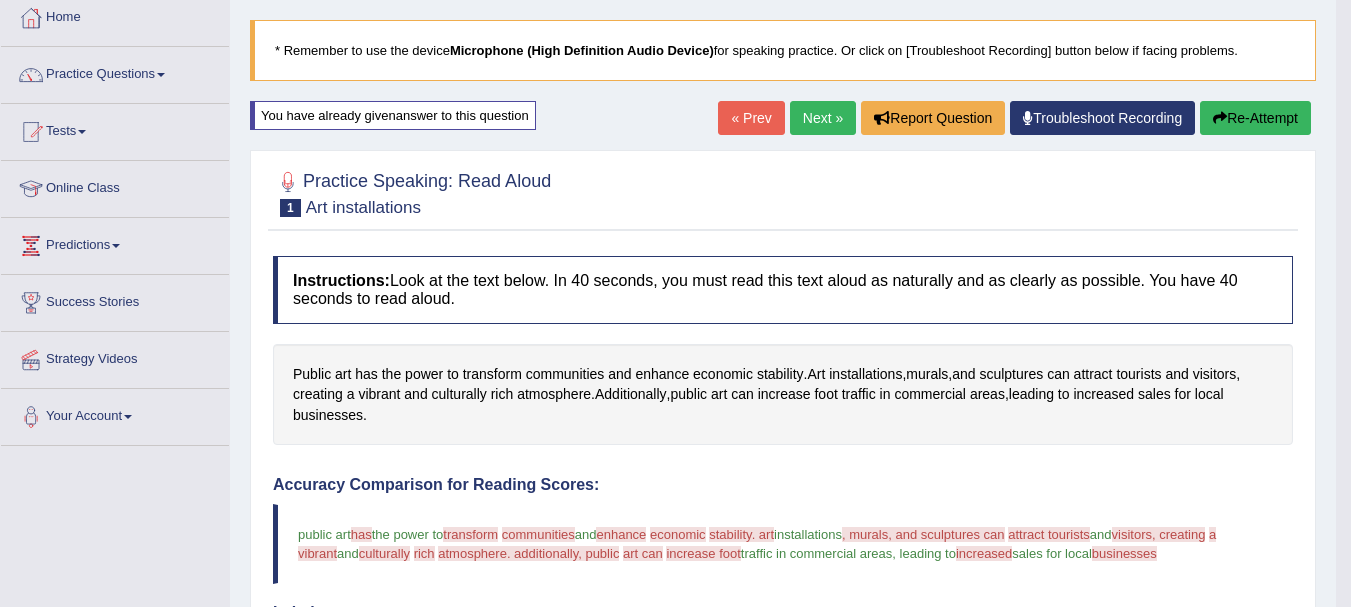 click on "Re-Attempt" at bounding box center [1255, 118] 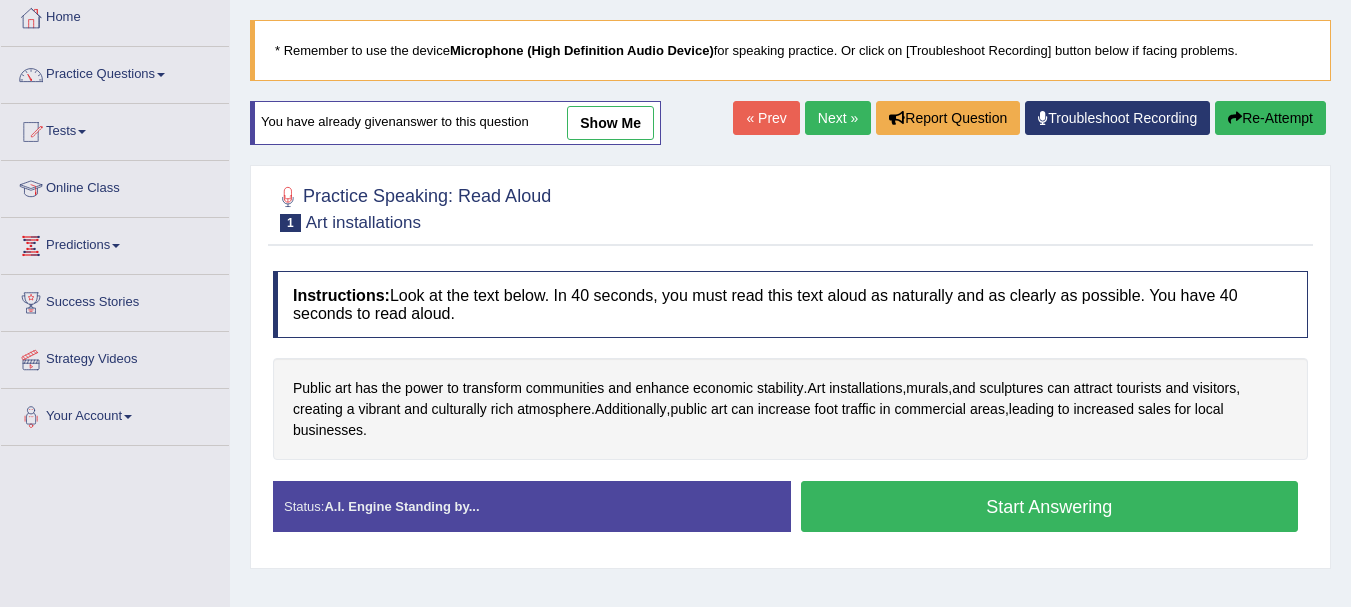 scroll, scrollTop: 109, scrollLeft: 0, axis: vertical 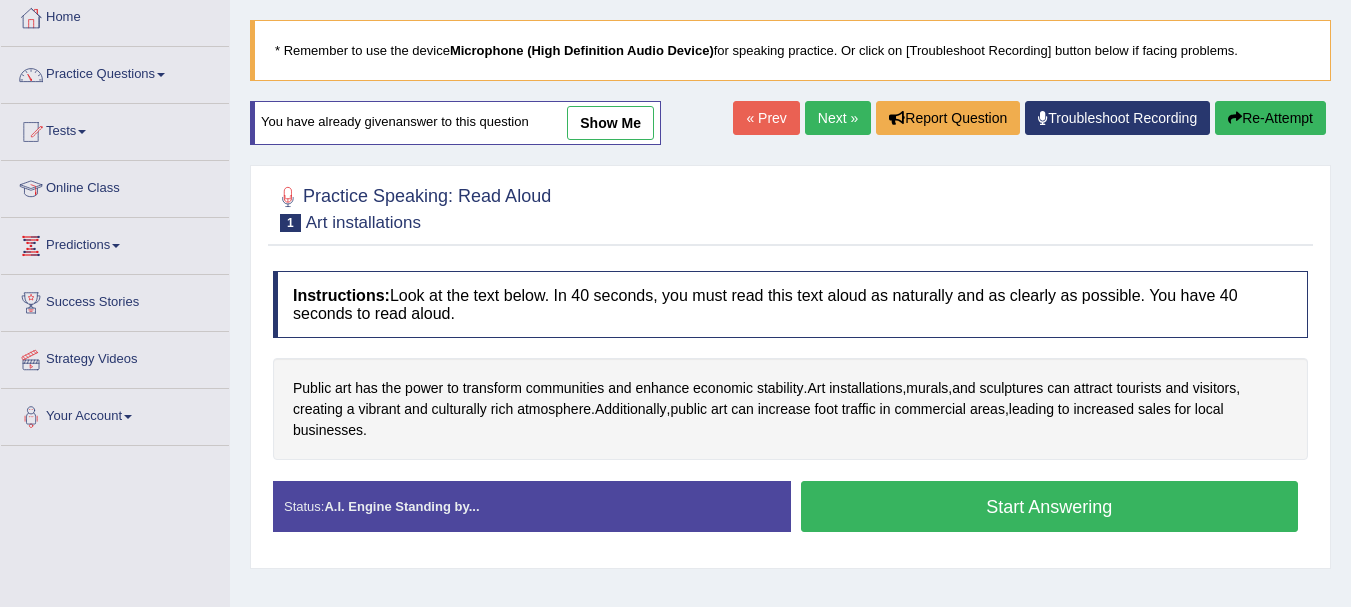 click on "Start Answering" at bounding box center [1050, 506] 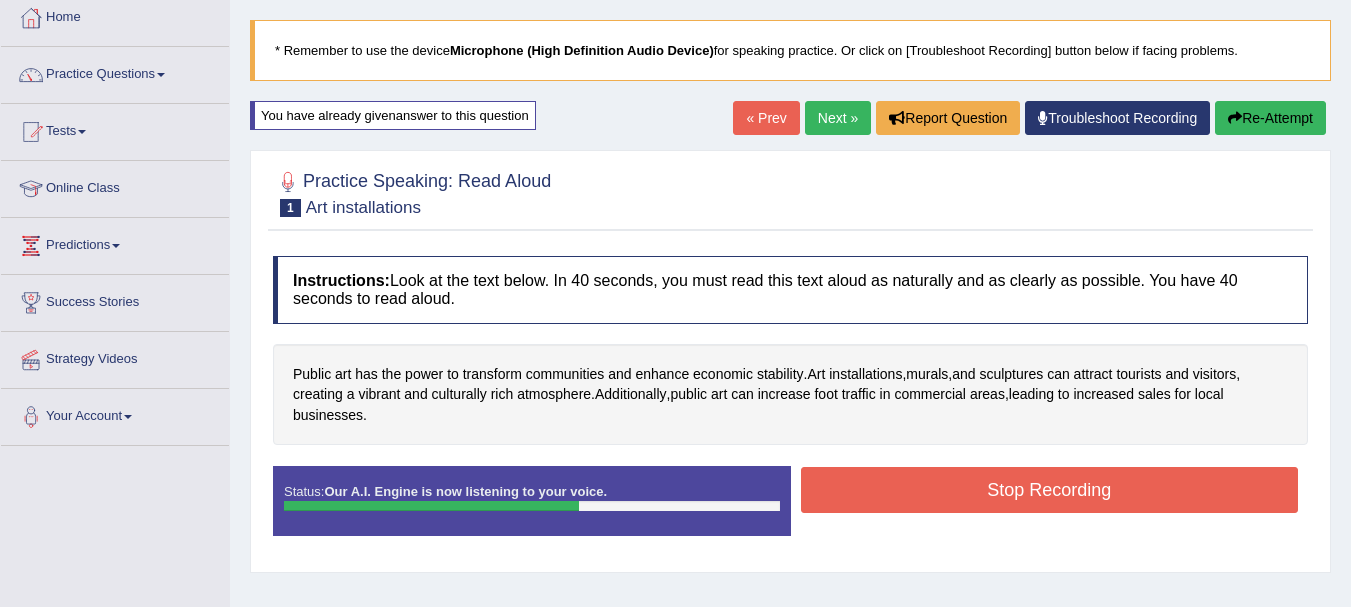 click on "Stop Recording" at bounding box center (1050, 490) 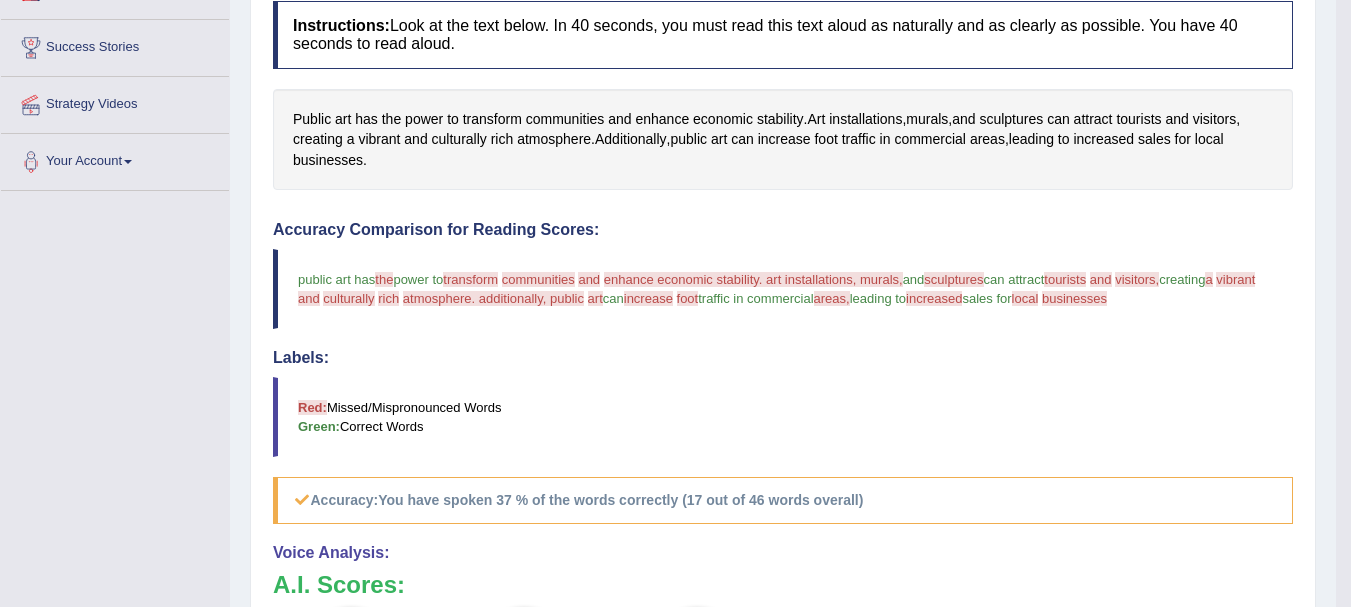 scroll, scrollTop: 389, scrollLeft: 0, axis: vertical 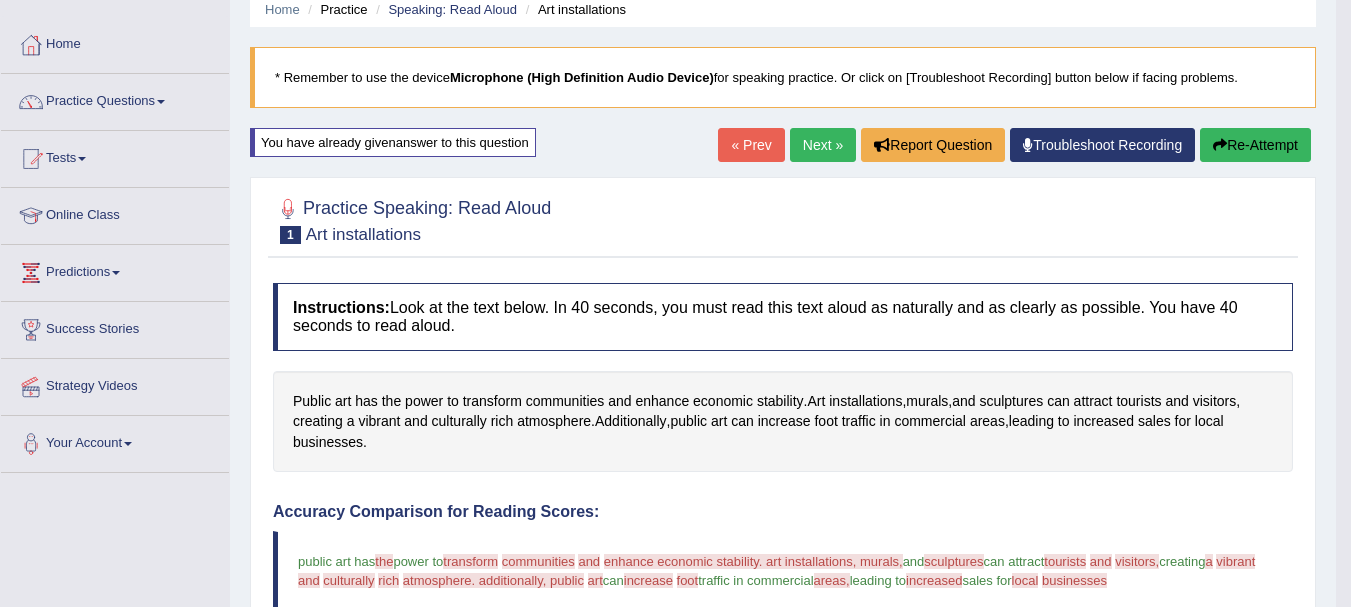 click on "Re-Attempt" at bounding box center (1255, 145) 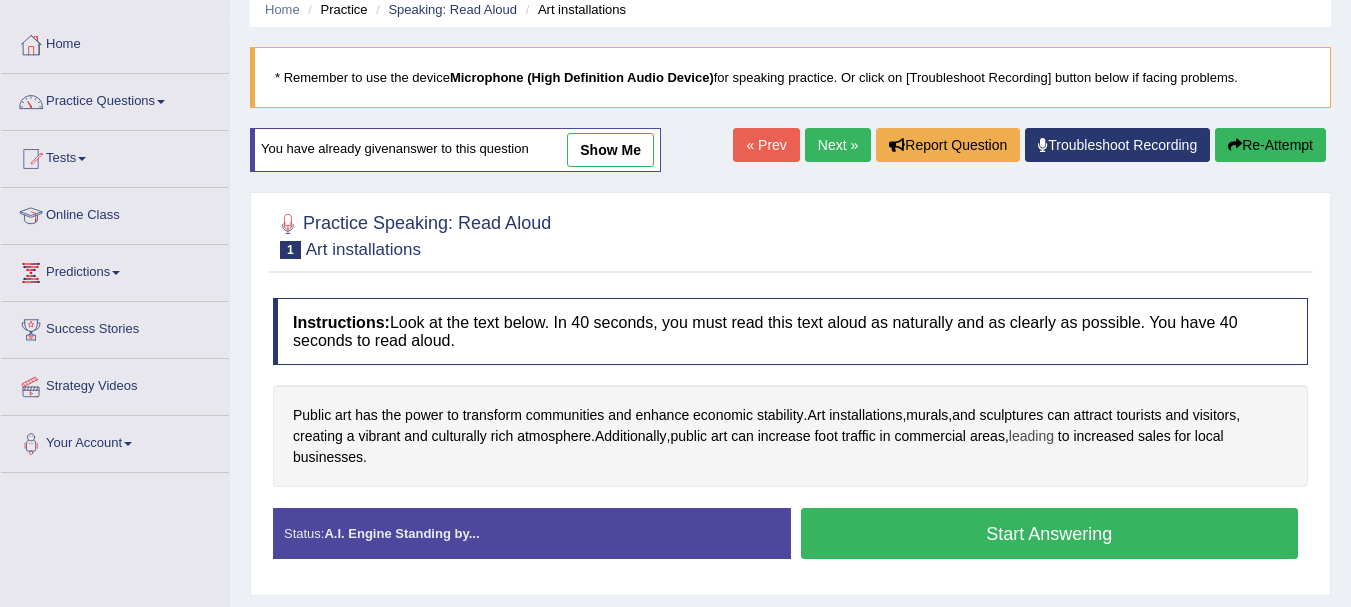 scroll, scrollTop: 0, scrollLeft: 0, axis: both 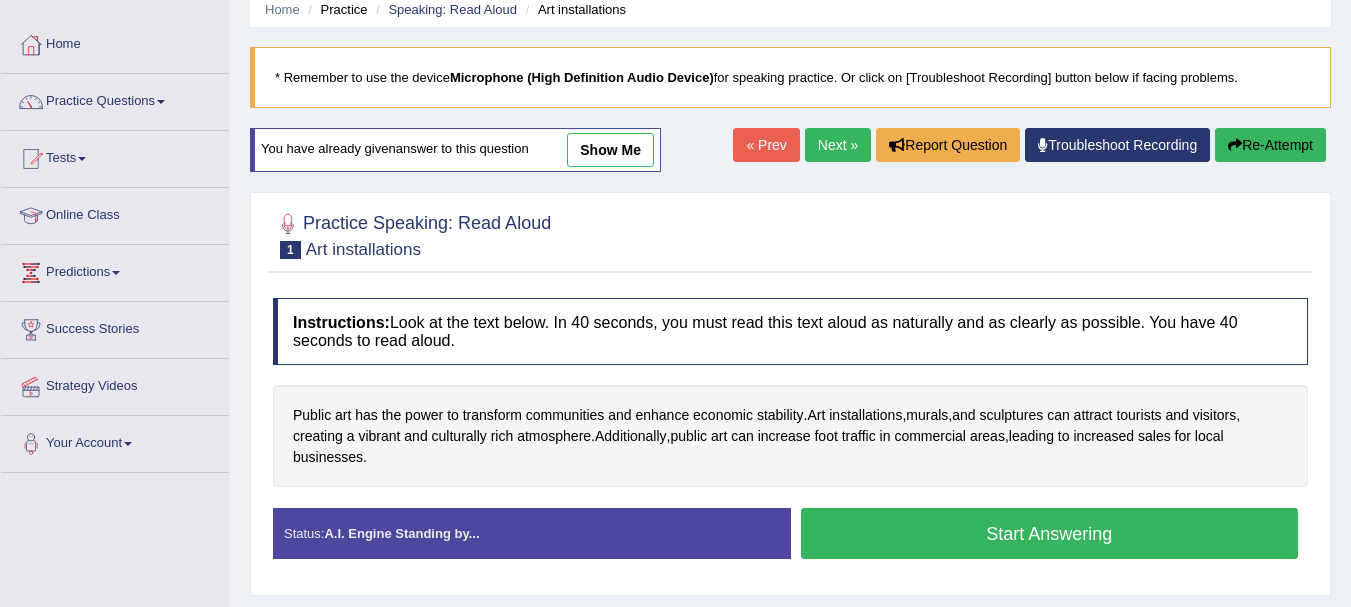 click on "Start Answering" at bounding box center (1050, 533) 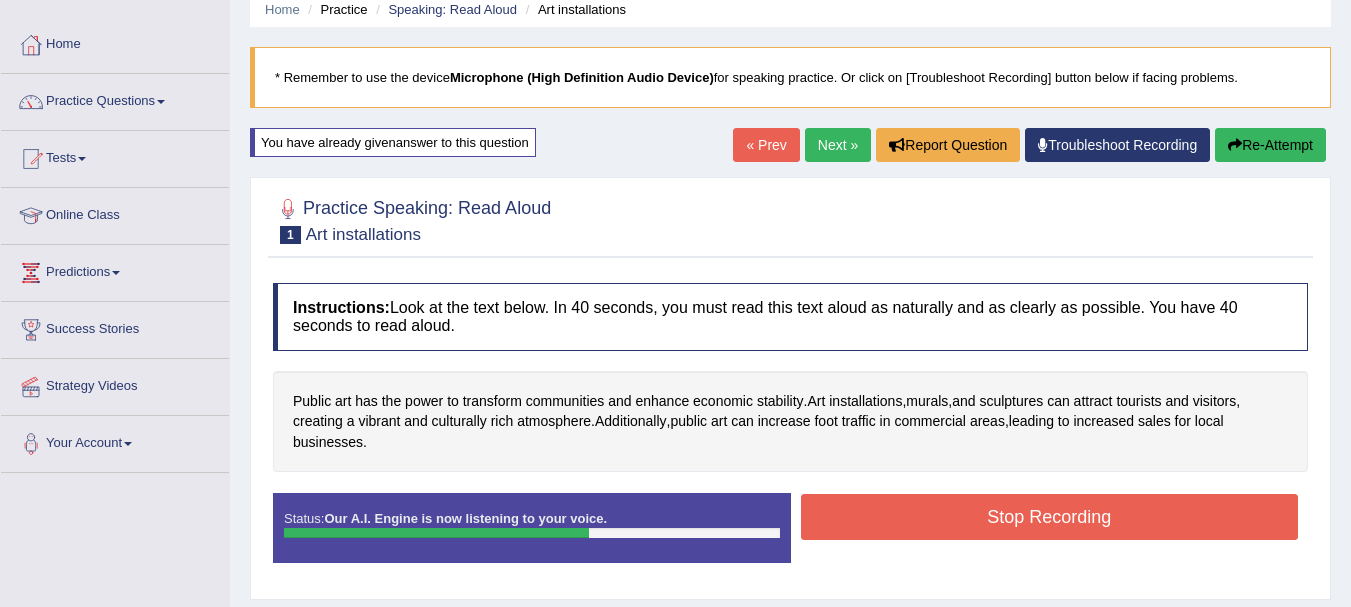 click on "Stop Recording" at bounding box center [1050, 517] 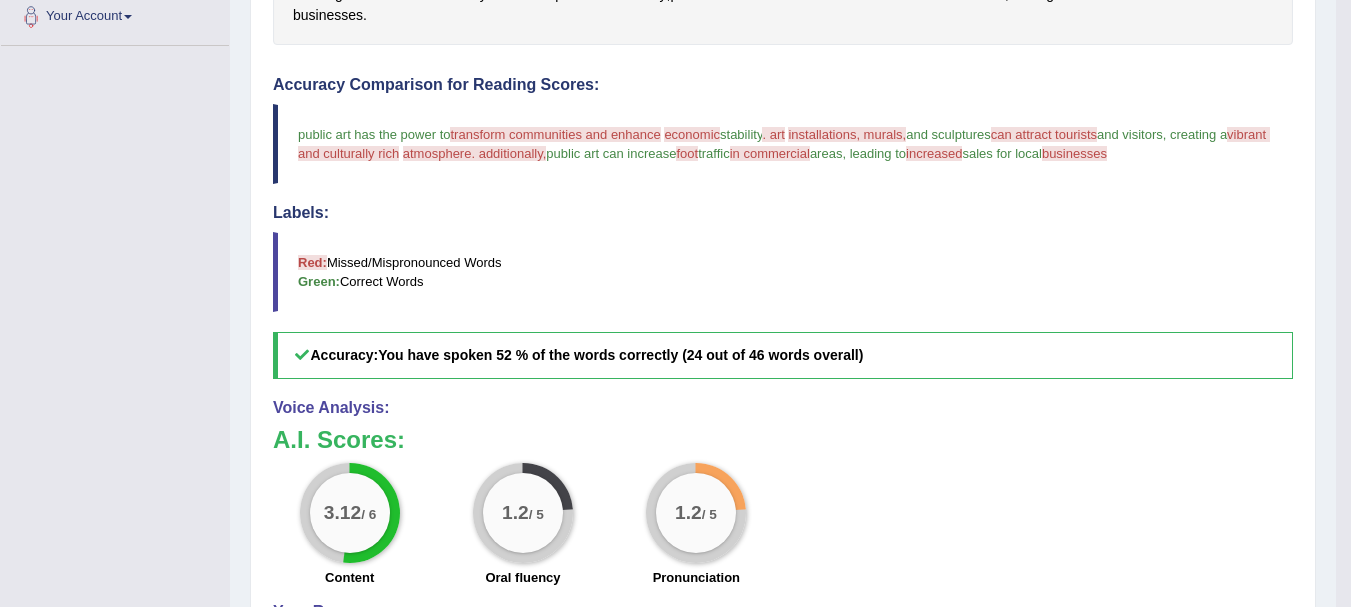 scroll, scrollTop: 522, scrollLeft: 0, axis: vertical 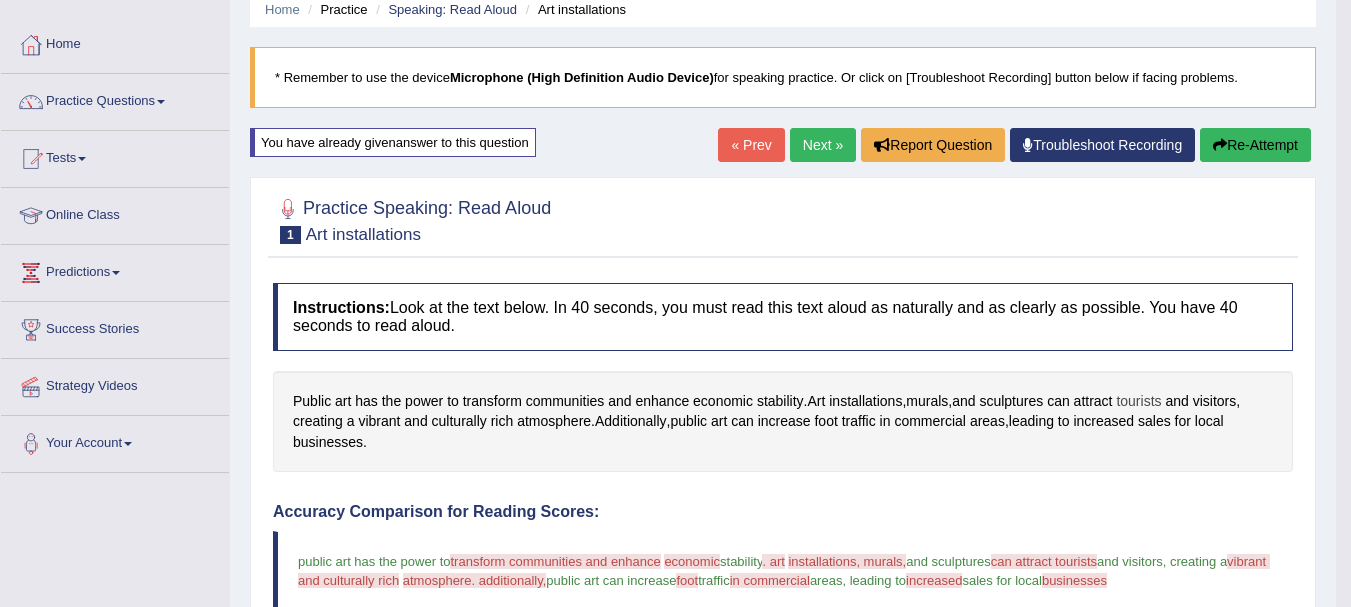 drag, startPoint x: 1145, startPoint y: 415, endPoint x: 1146, endPoint y: 396, distance: 19.026299 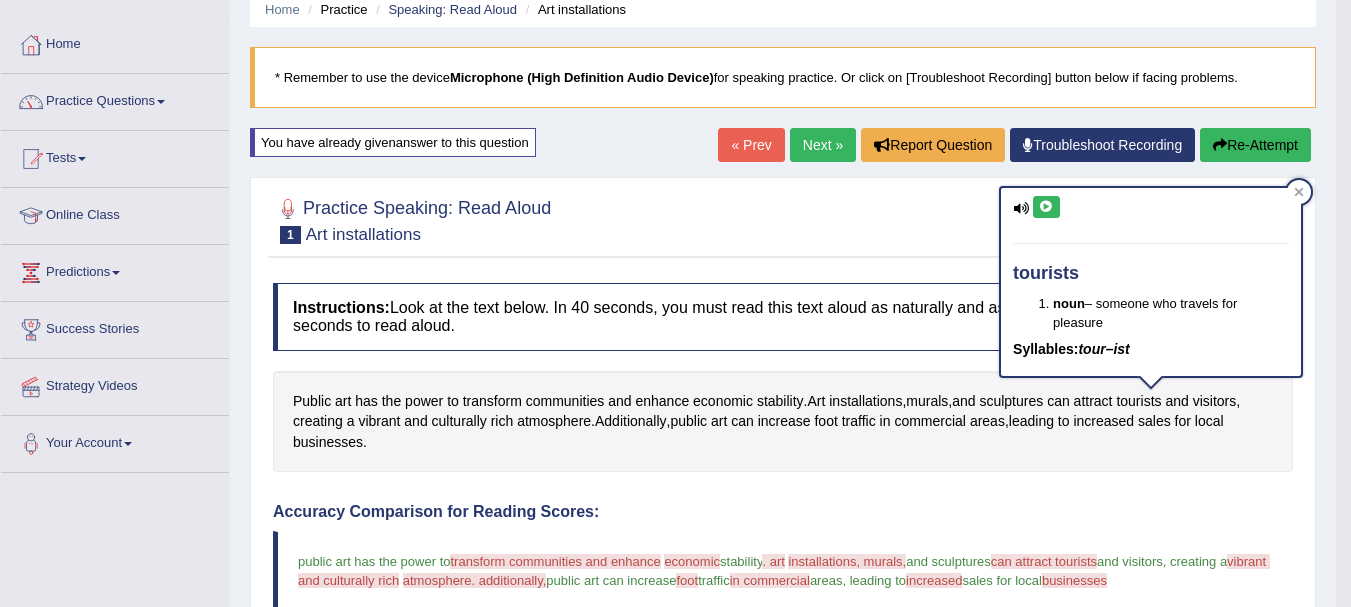 click at bounding box center (1046, 207) 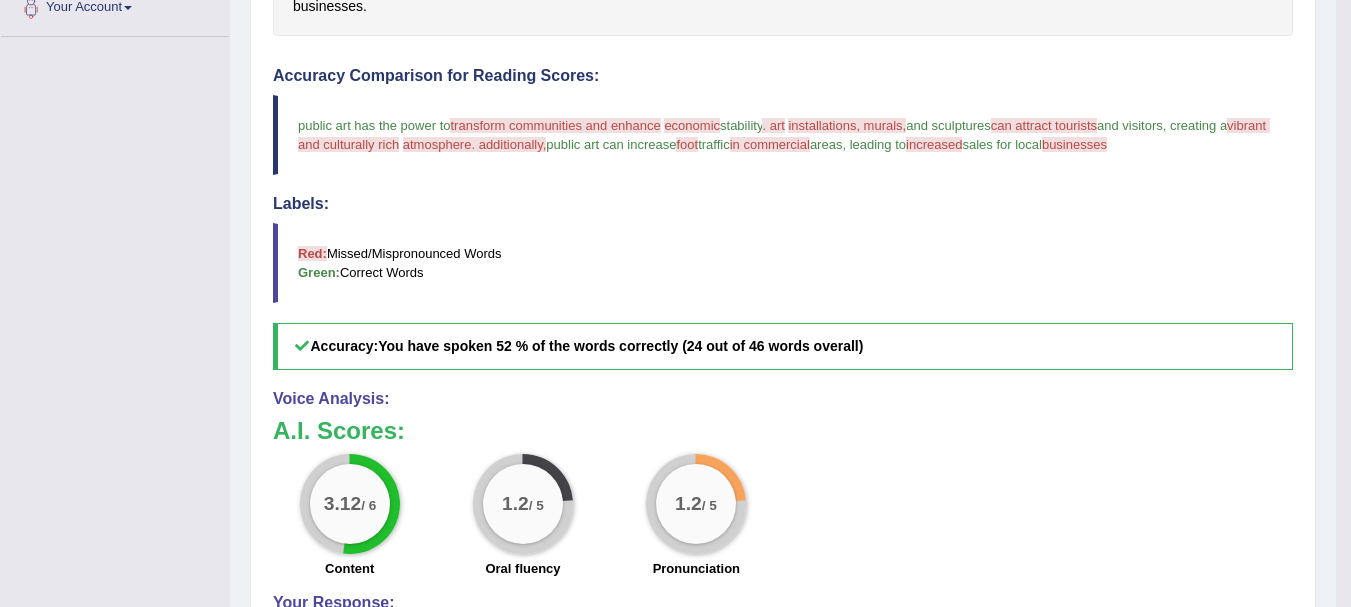 scroll, scrollTop: 522, scrollLeft: 0, axis: vertical 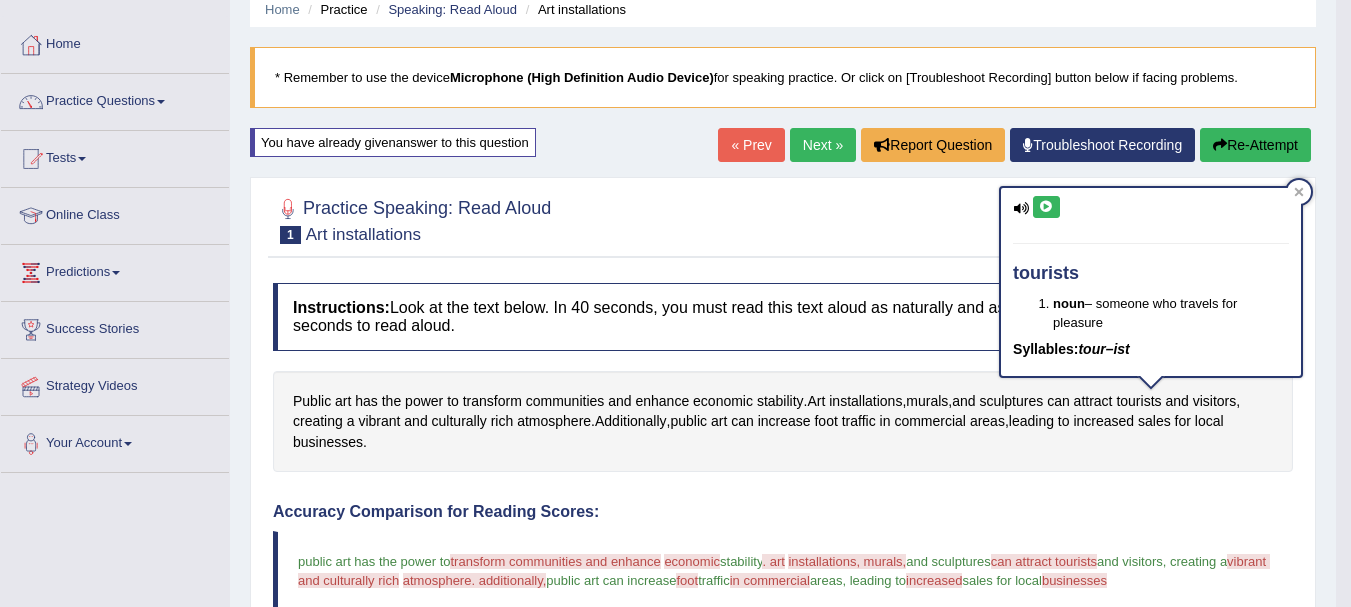 click on "Re-Attempt" at bounding box center (1255, 145) 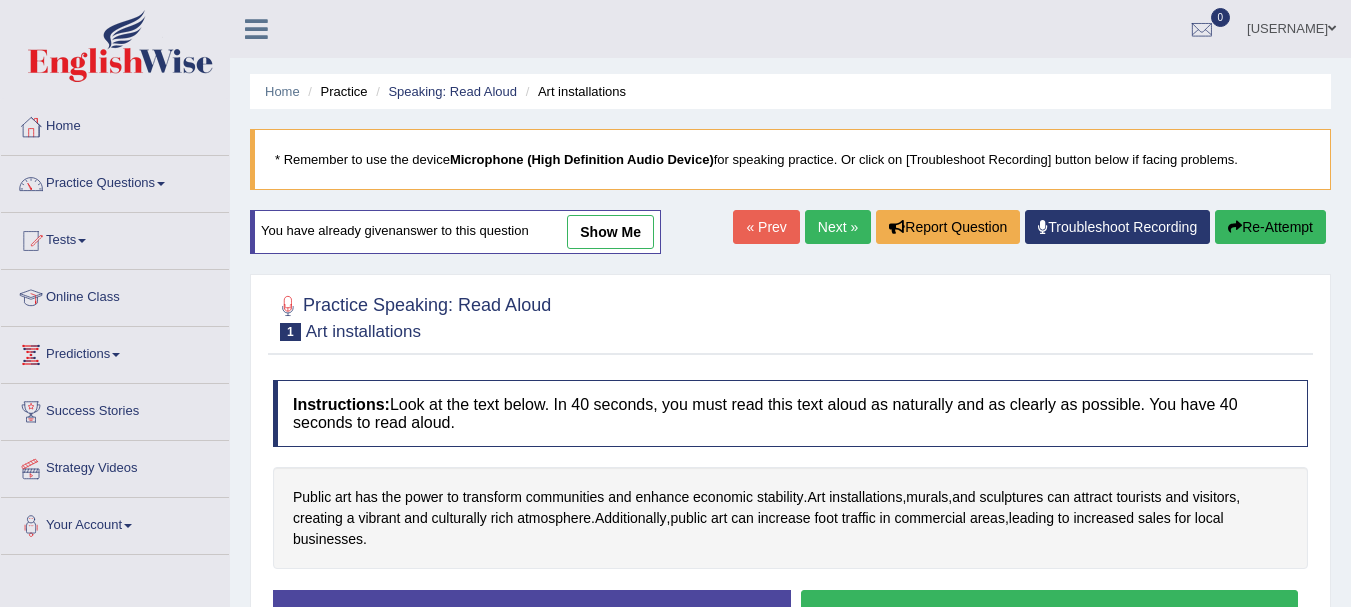scroll, scrollTop: 82, scrollLeft: 0, axis: vertical 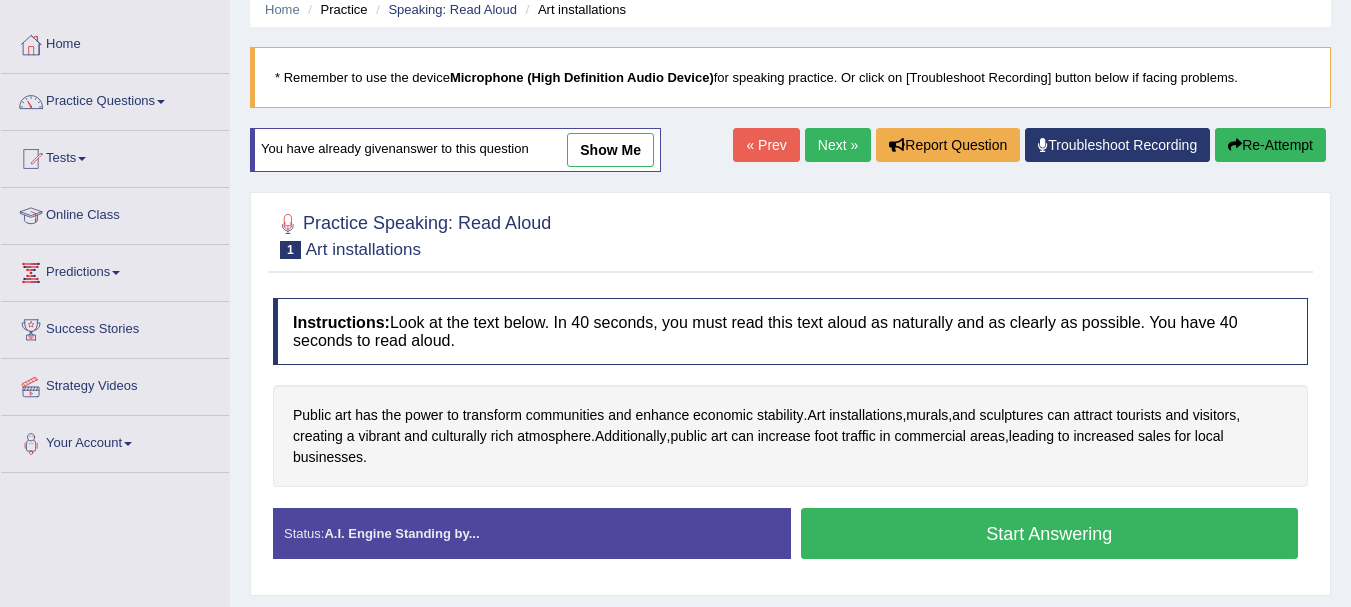 click on "Start Answering" at bounding box center (1050, 533) 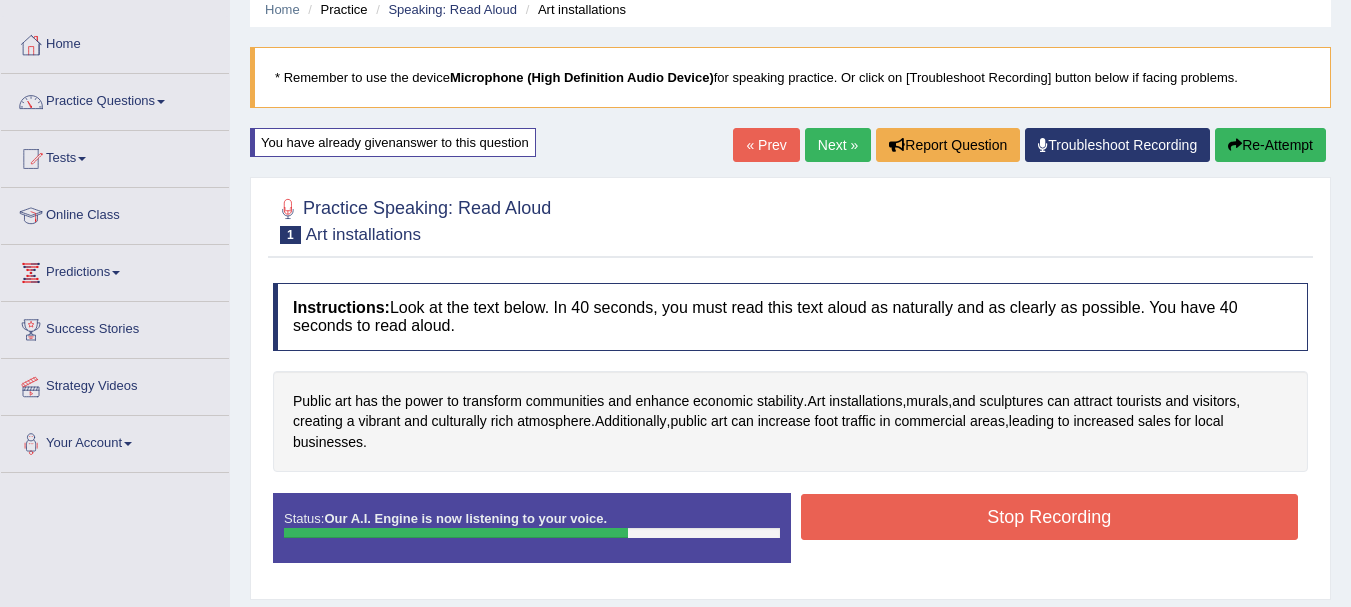 click on "Stop Recording" at bounding box center (1050, 517) 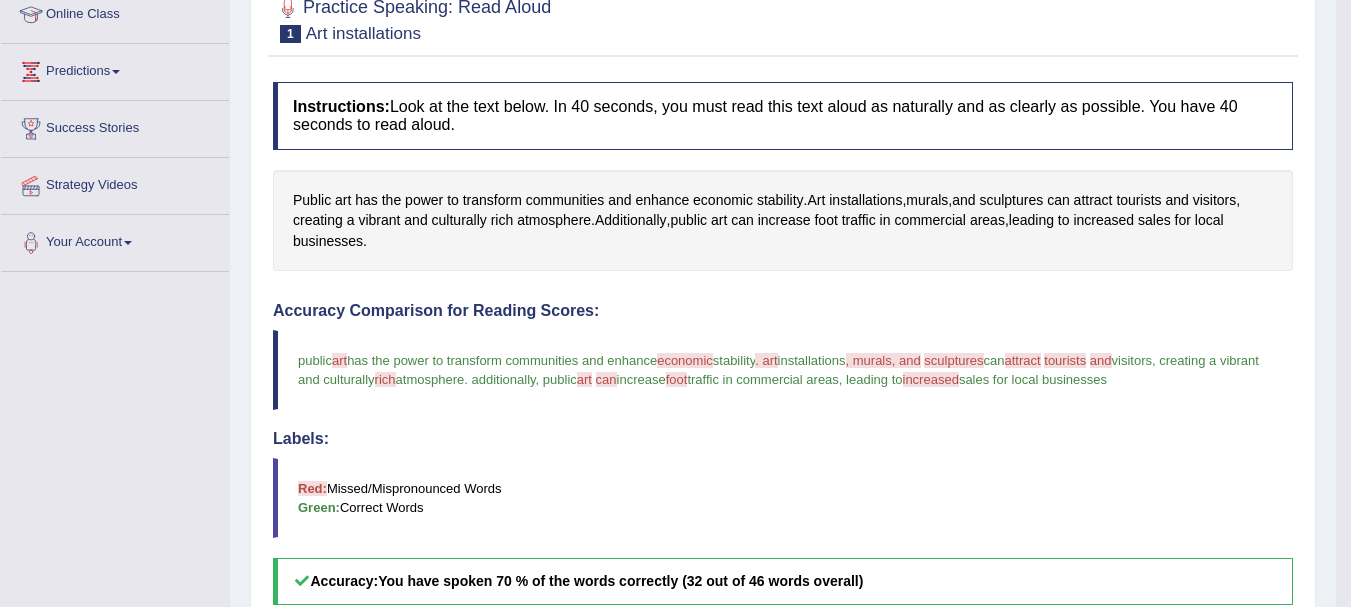 scroll, scrollTop: 263, scrollLeft: 0, axis: vertical 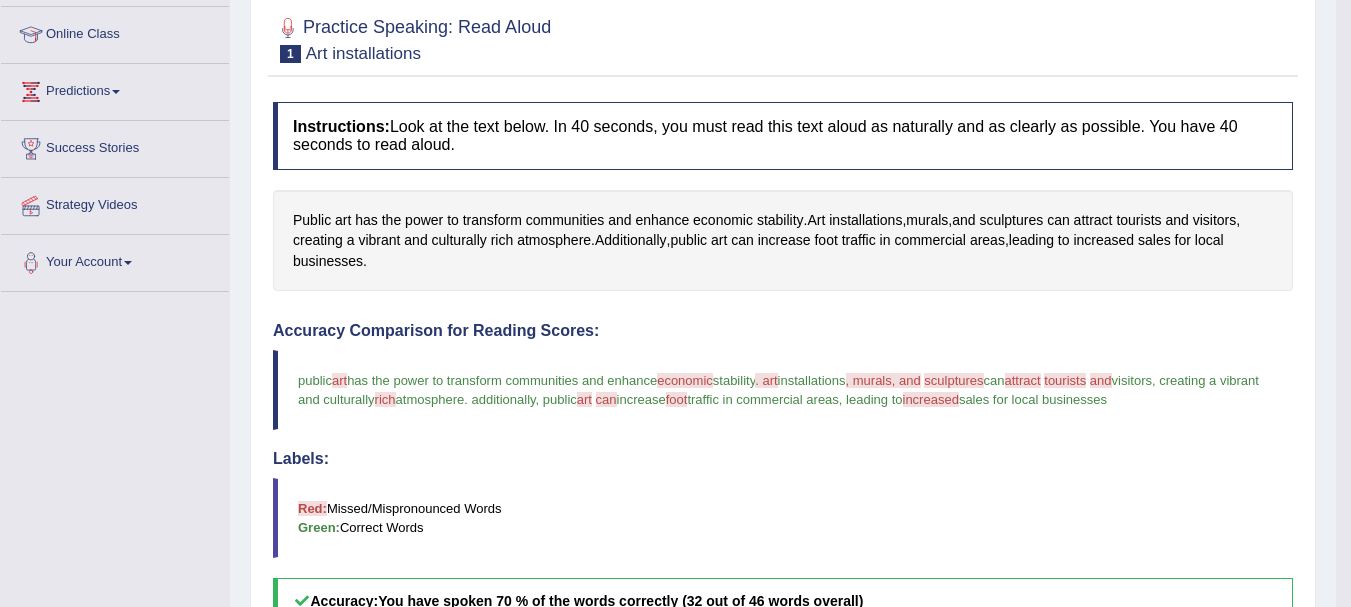 click on ", murals, and" at bounding box center [883, 380] 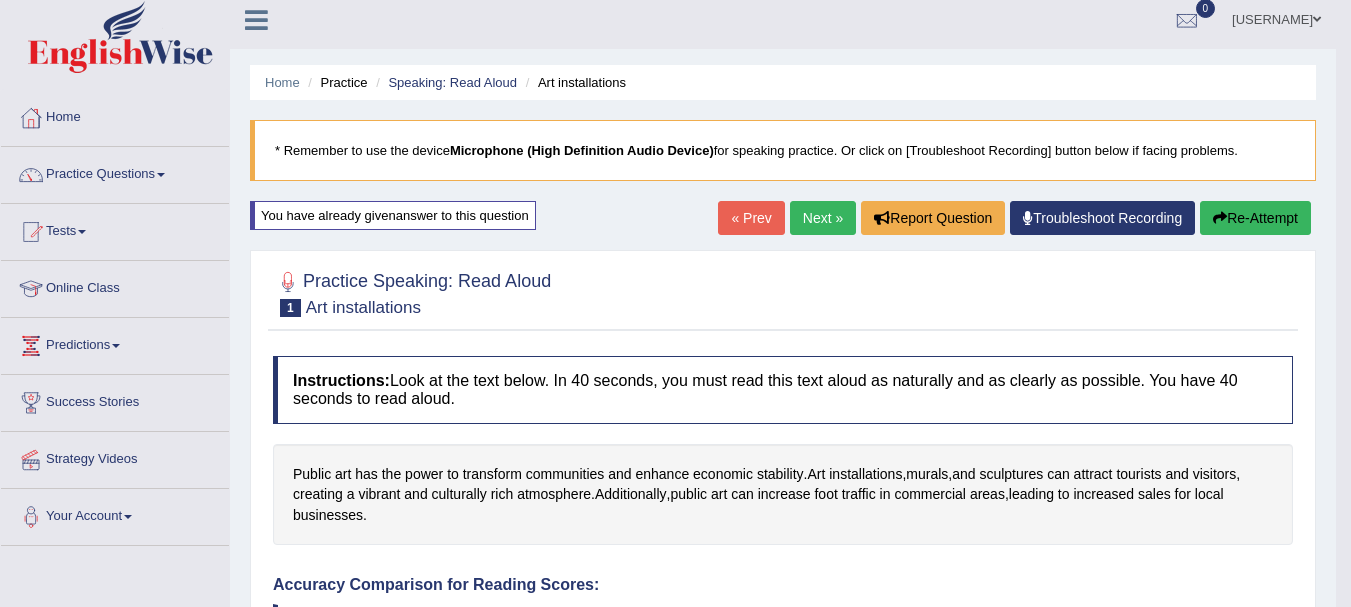 scroll, scrollTop: 11, scrollLeft: 0, axis: vertical 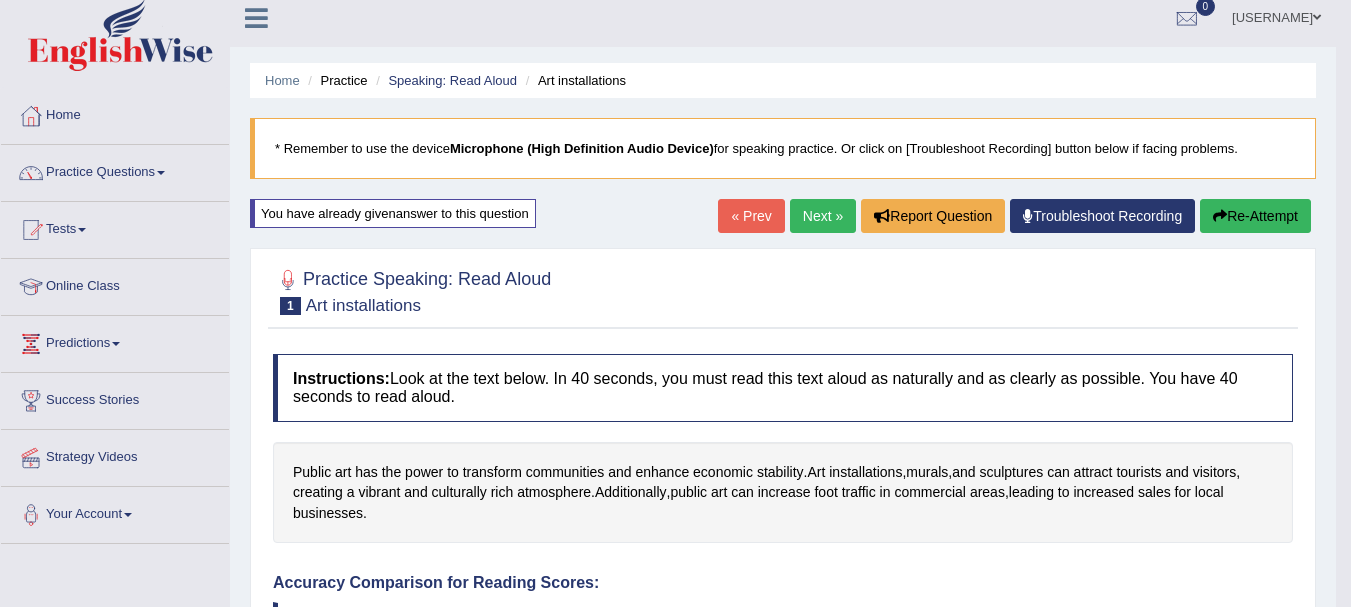click on "Re-Attempt" at bounding box center (1255, 216) 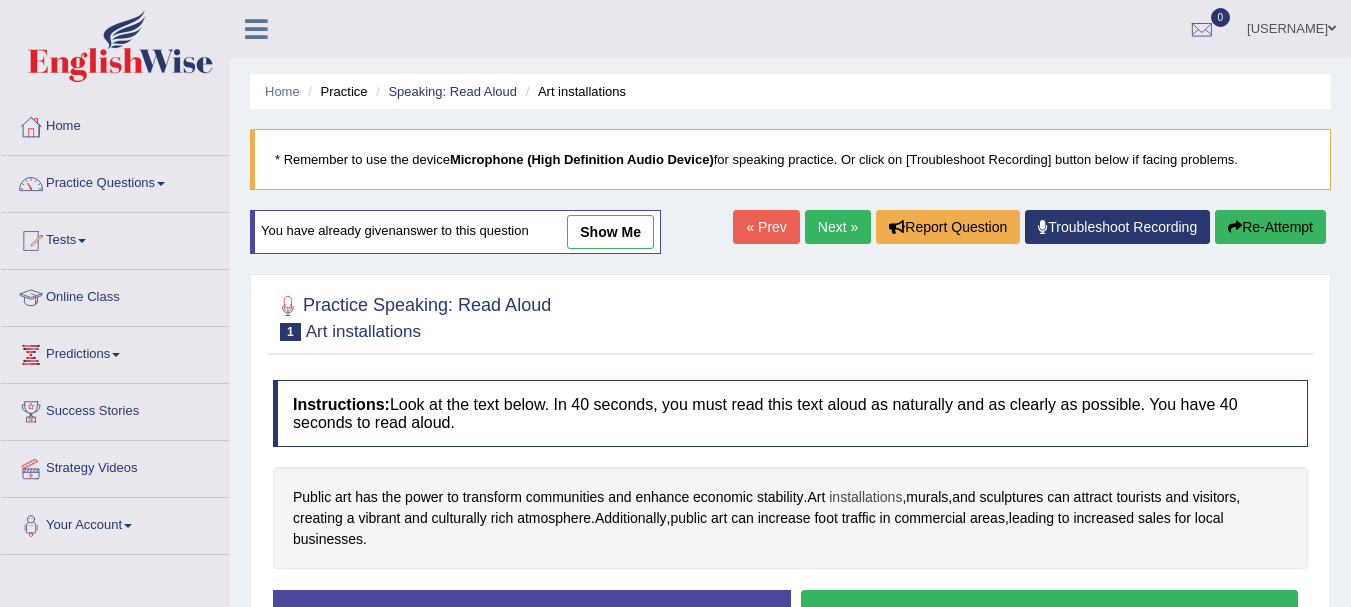 scroll, scrollTop: 11, scrollLeft: 0, axis: vertical 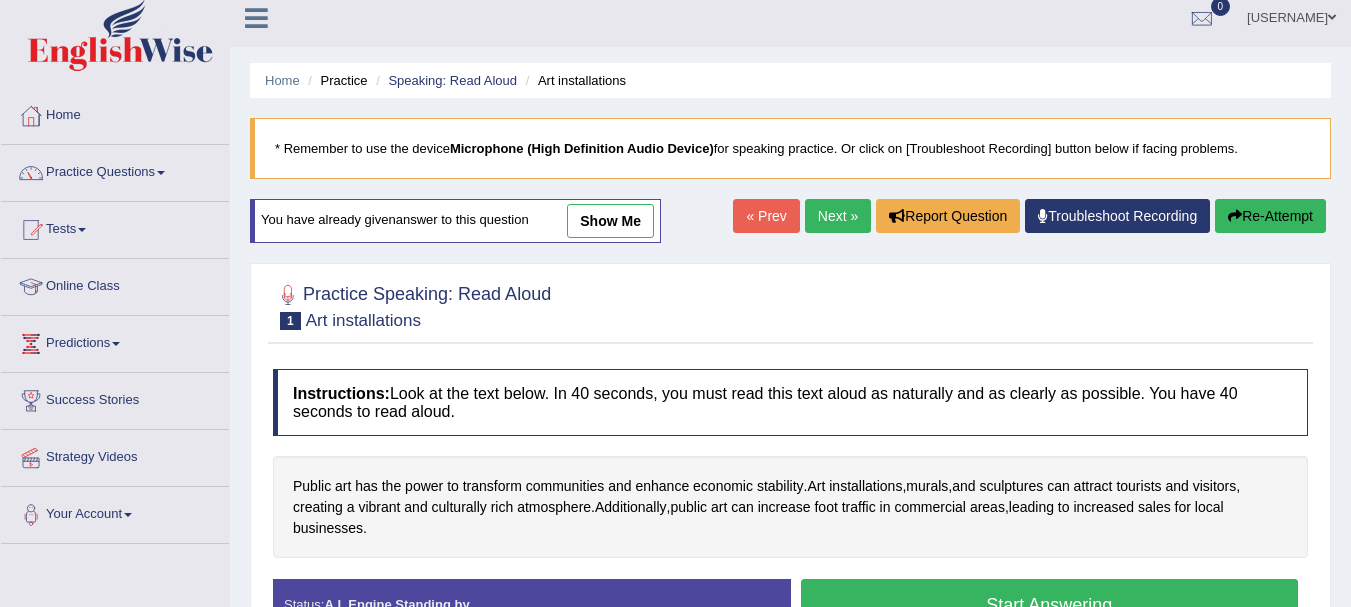 click on "Start Answering" at bounding box center (1050, 604) 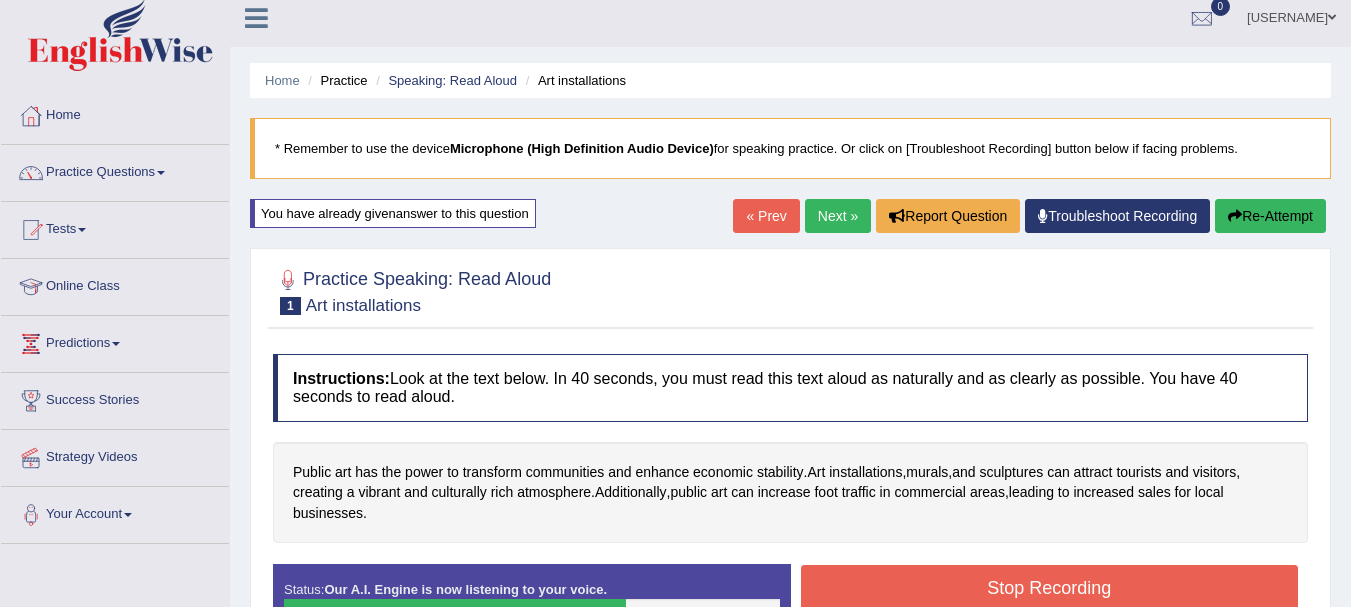 click on "Stop Recording" at bounding box center (1050, 588) 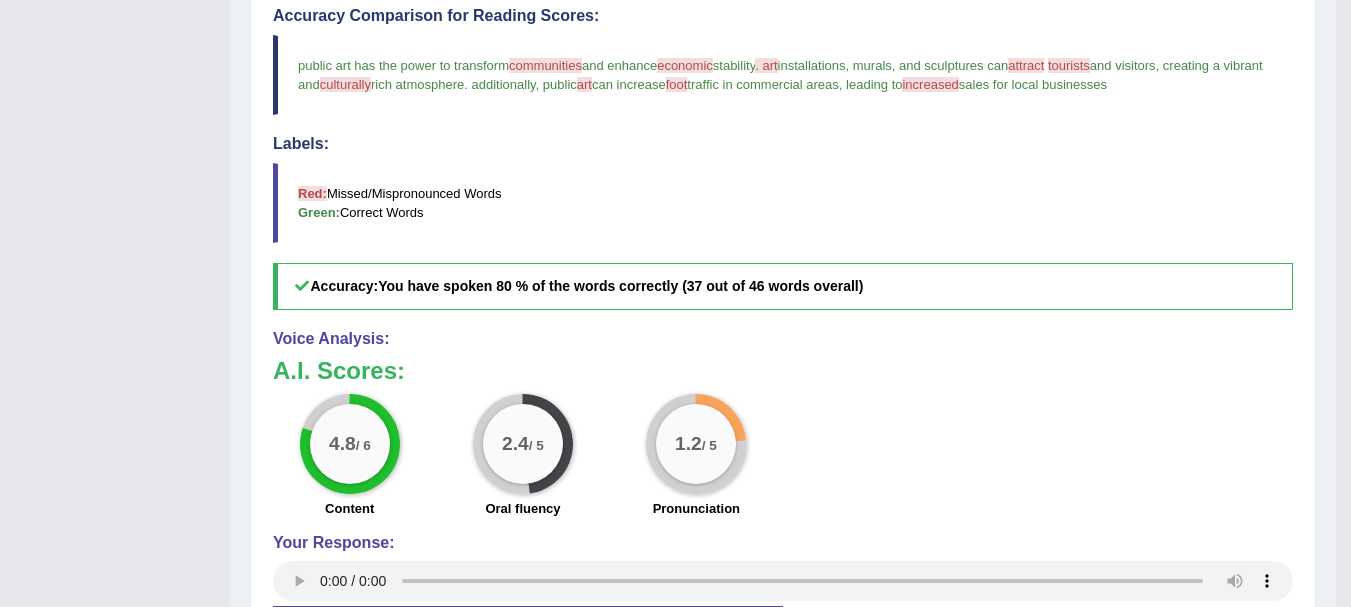 scroll, scrollTop: 577, scrollLeft: 0, axis: vertical 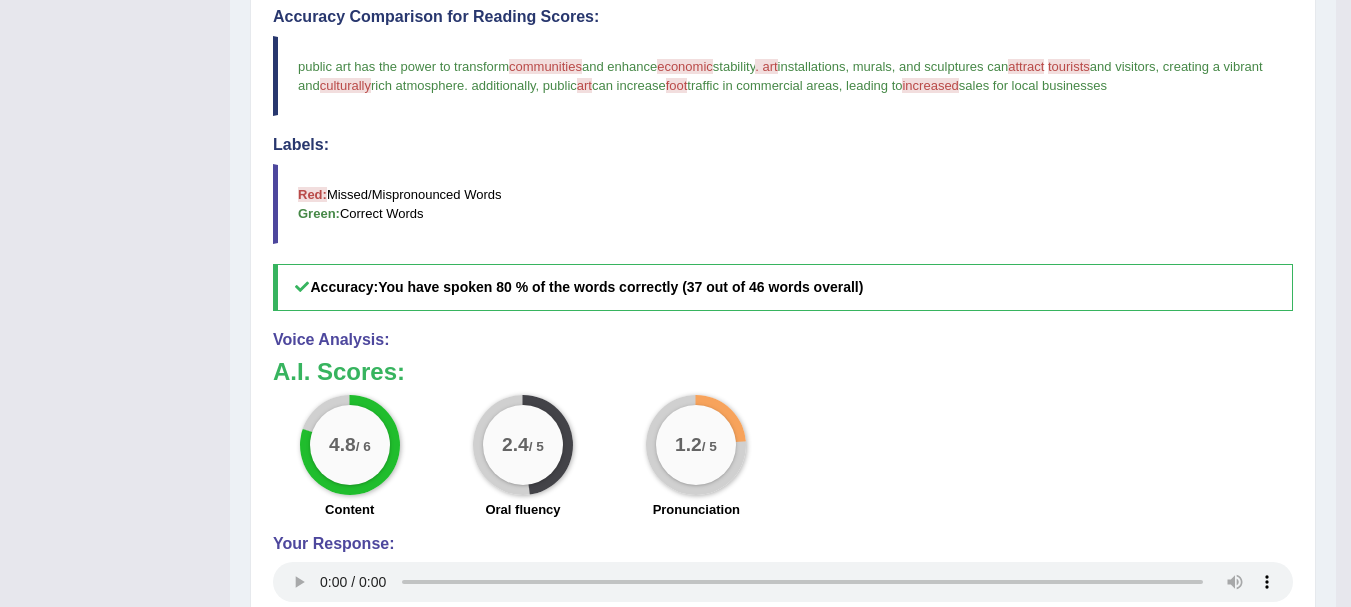 click on "Oral fluency" at bounding box center [522, 509] 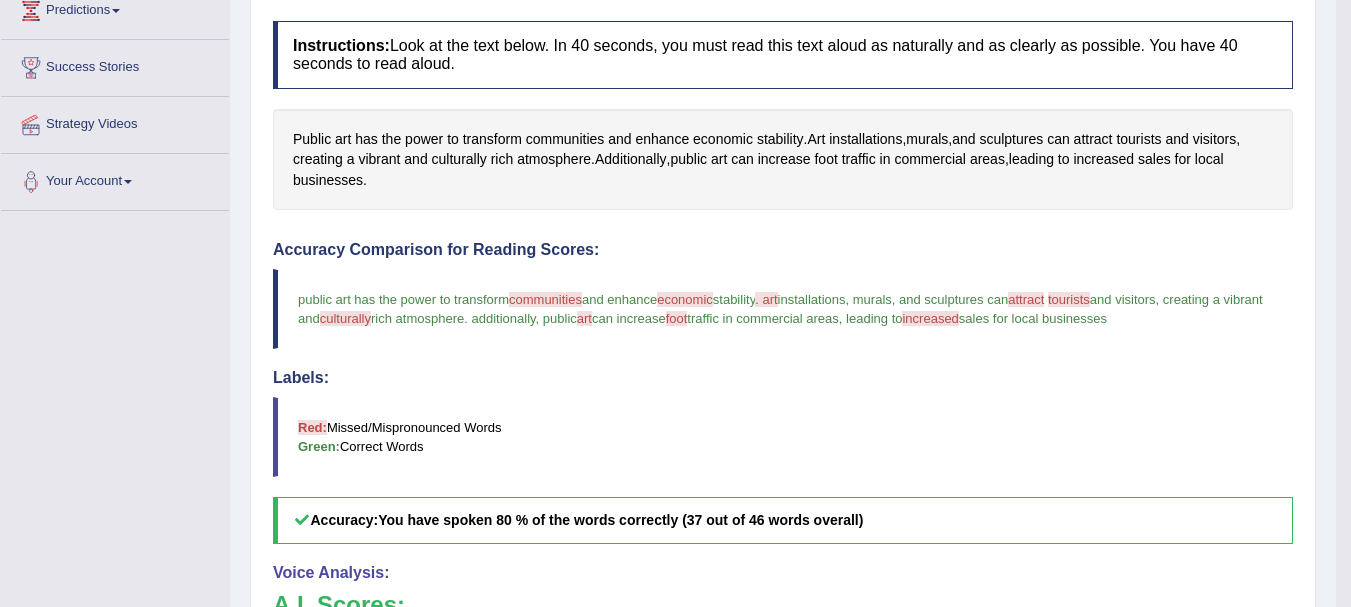 scroll, scrollTop: 271, scrollLeft: 0, axis: vertical 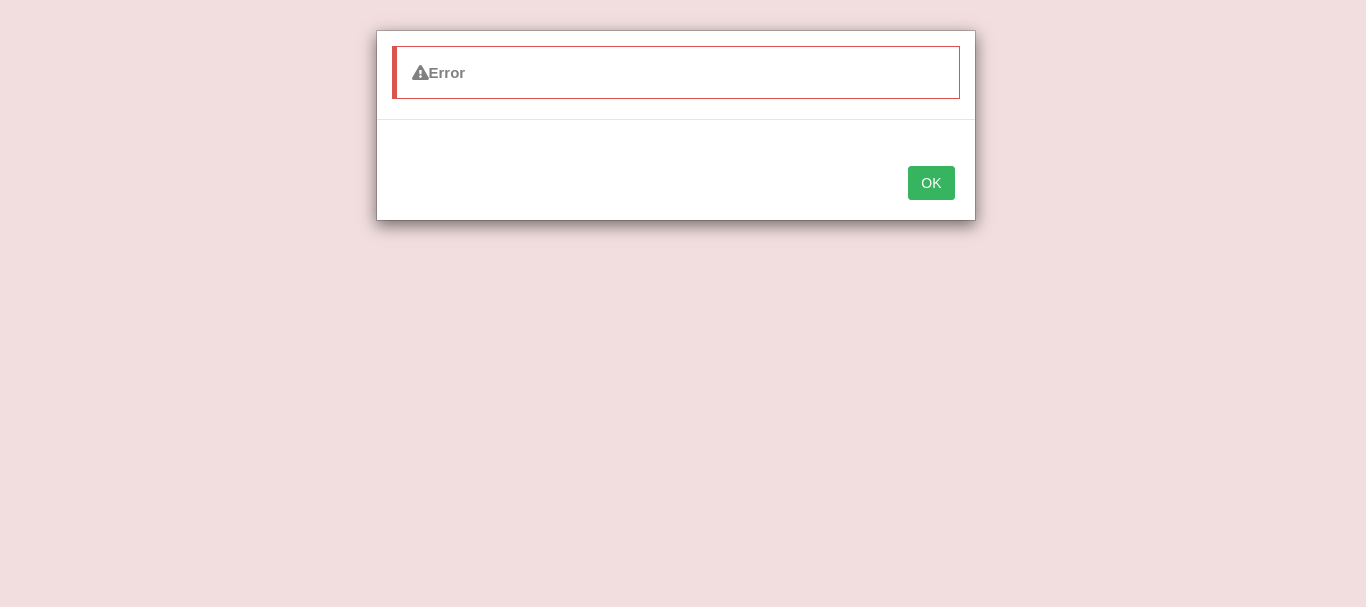 click on "OK" at bounding box center [931, 183] 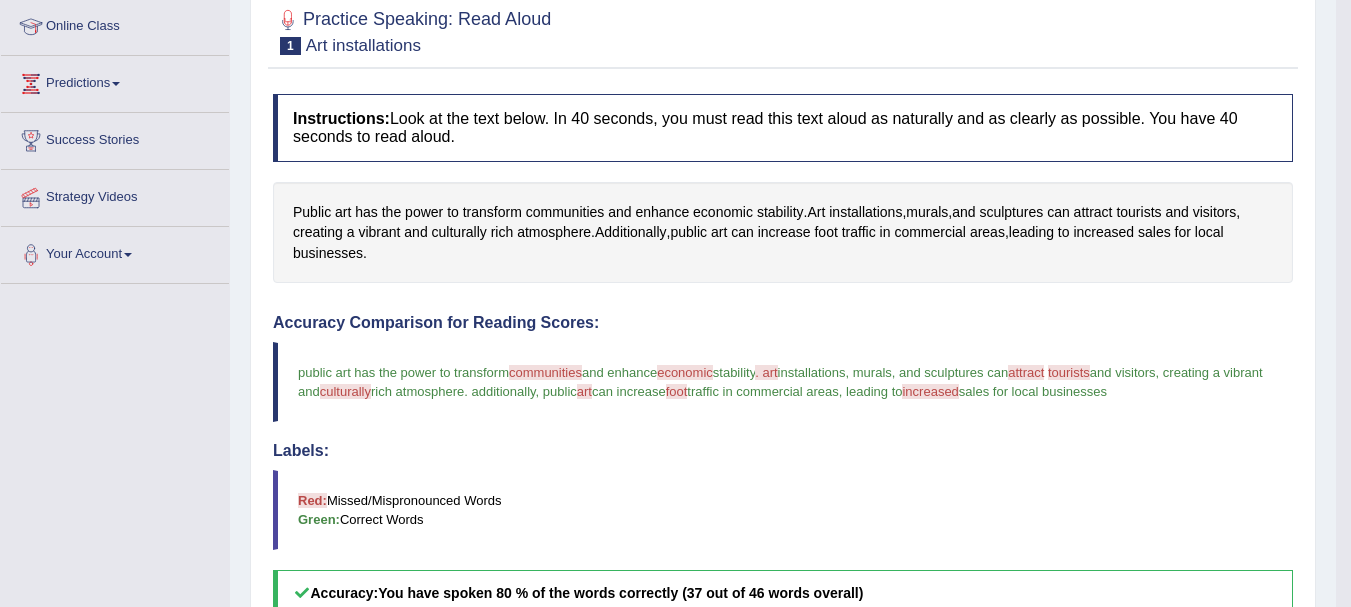 click on "economic" at bounding box center (685, 372) 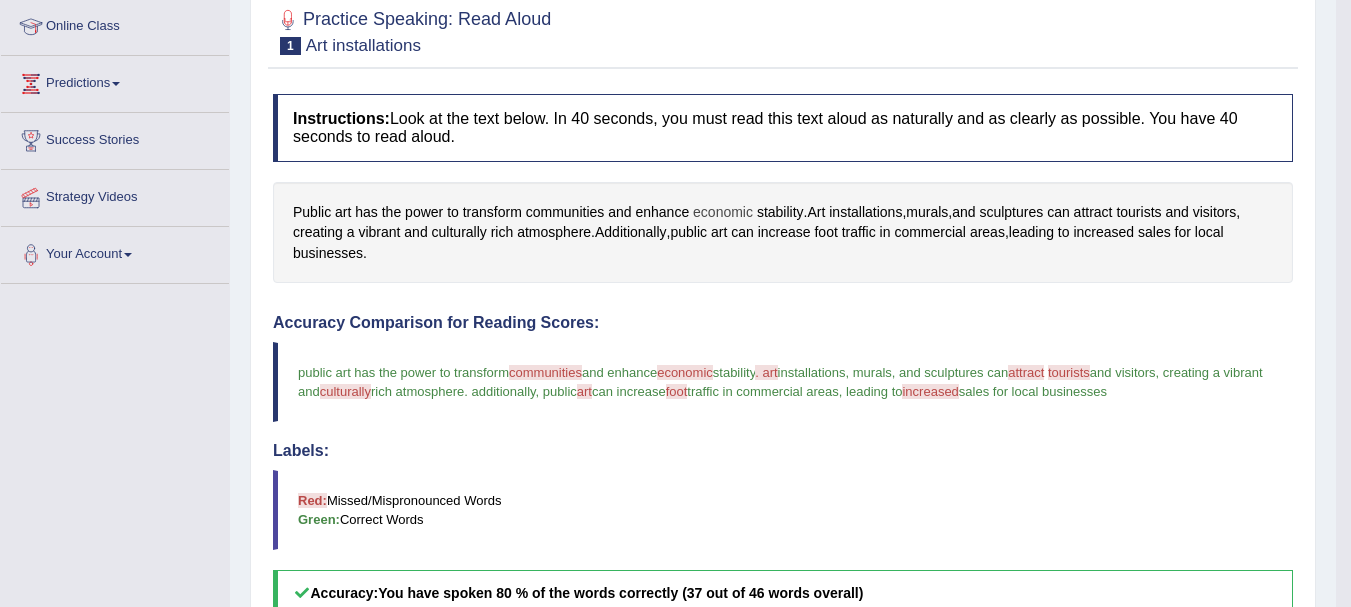 click on "economic" at bounding box center [723, 212] 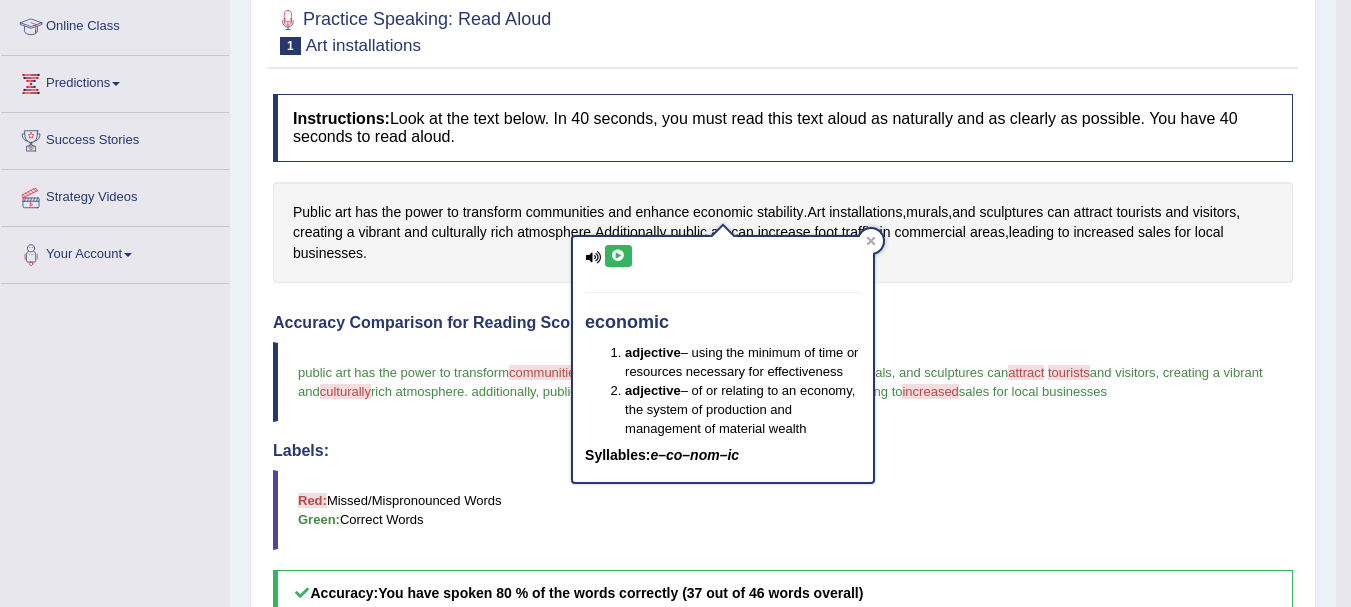click at bounding box center [618, 256] 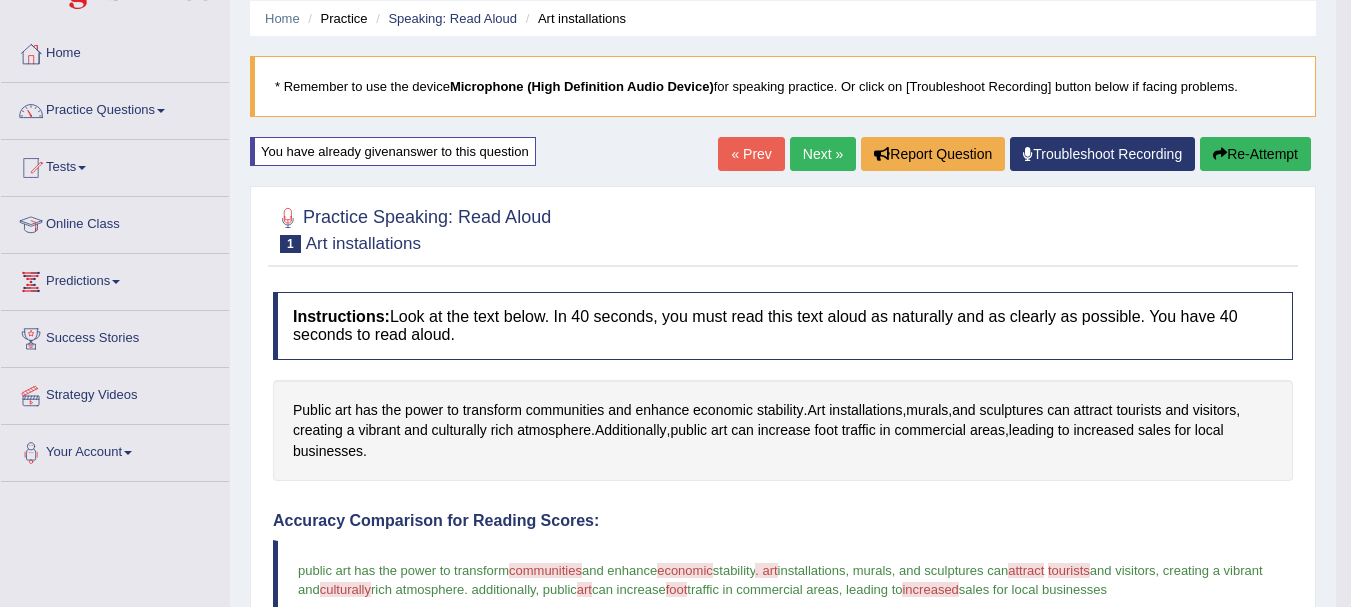 scroll, scrollTop: 71, scrollLeft: 0, axis: vertical 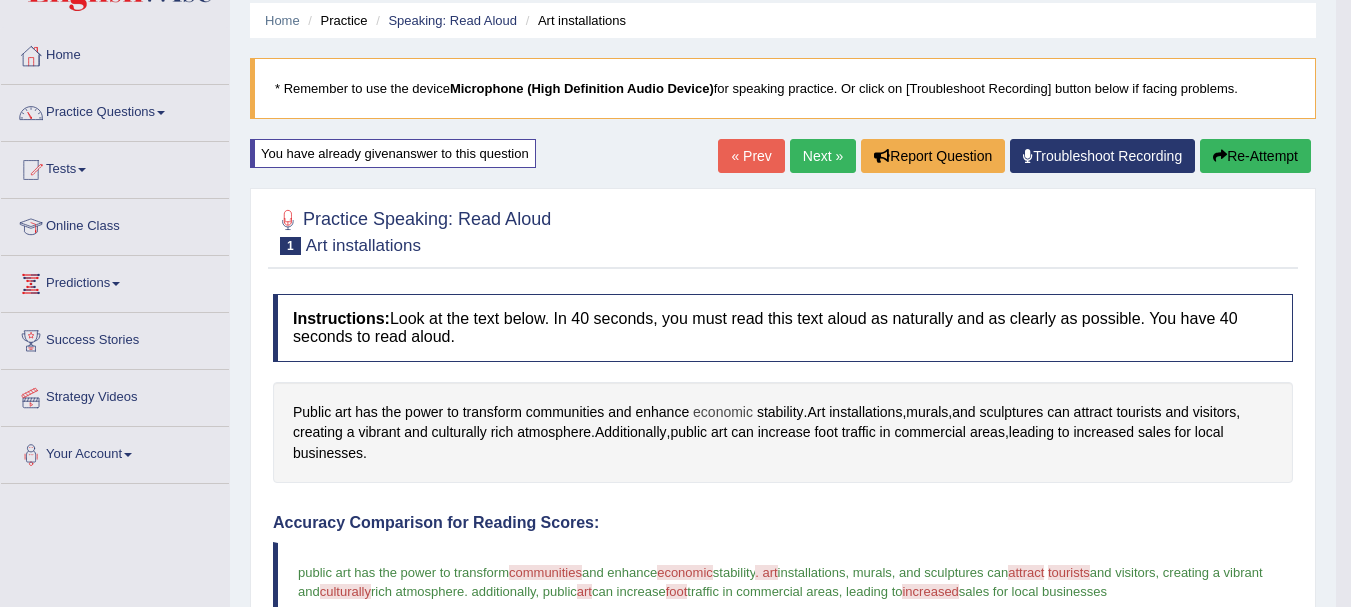 click on "economic" at bounding box center [723, 412] 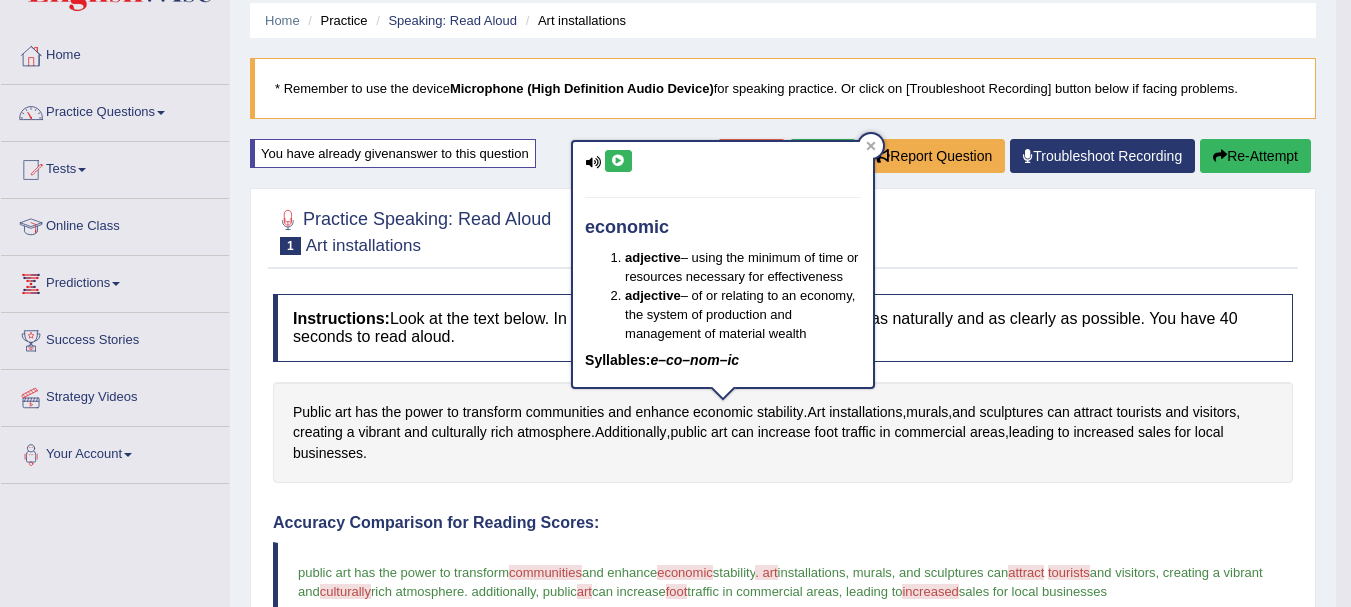 click at bounding box center [618, 161] 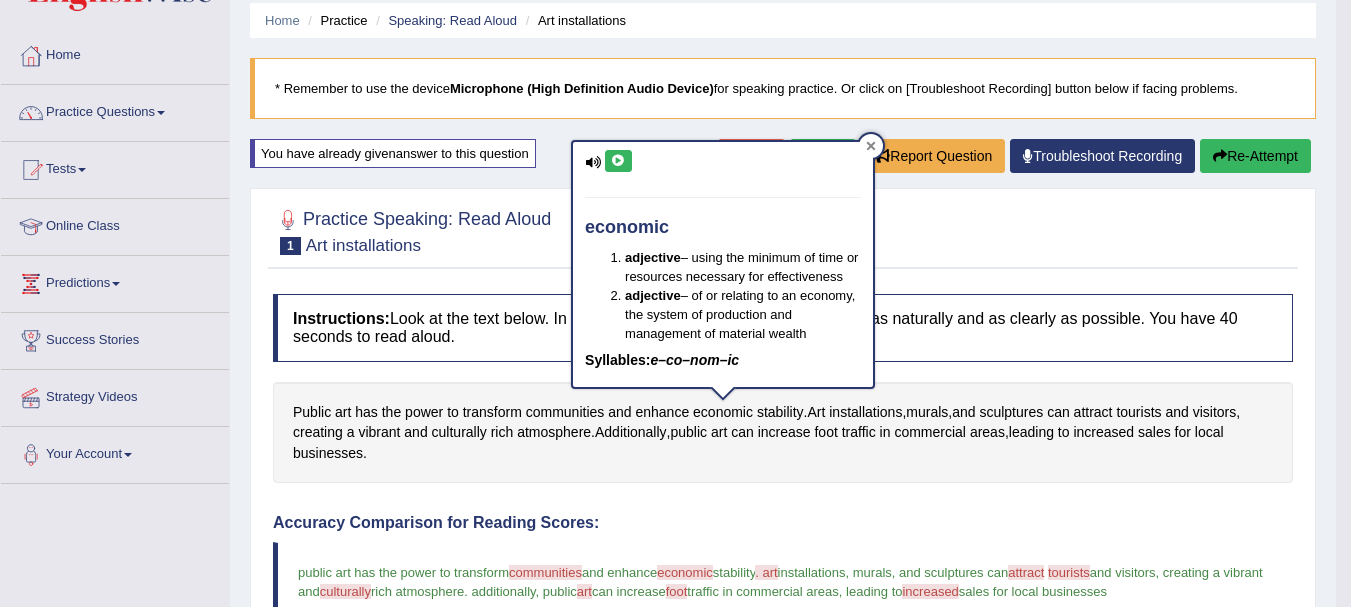 click 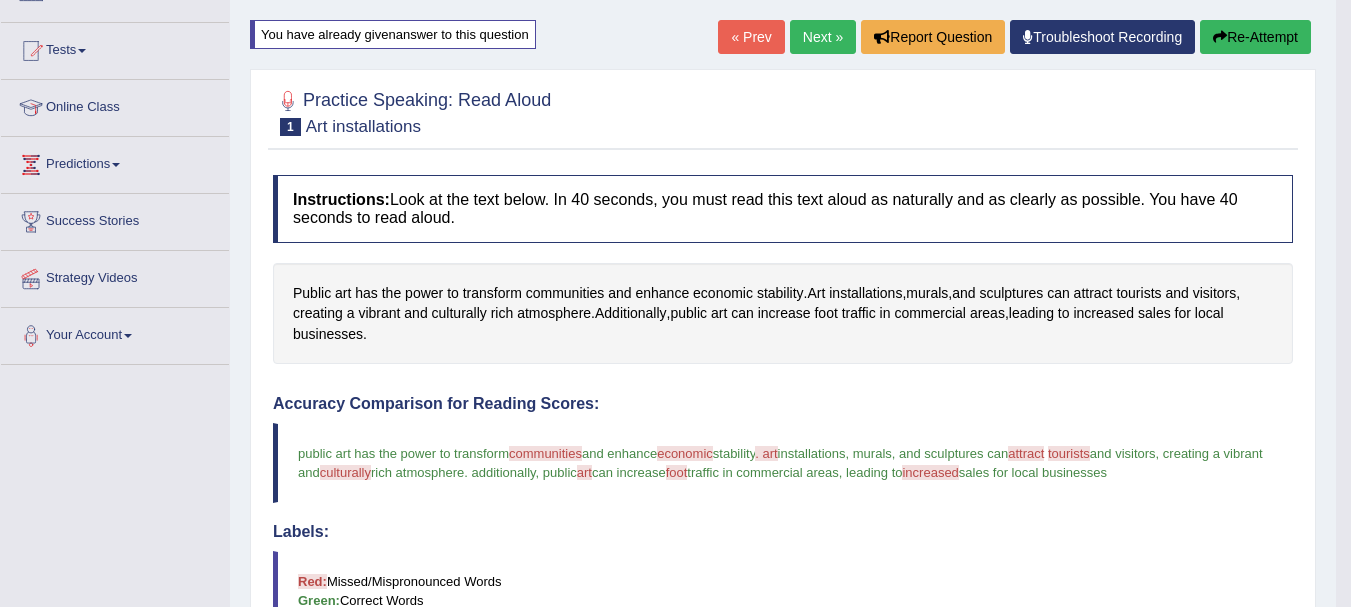 scroll, scrollTop: 191, scrollLeft: 0, axis: vertical 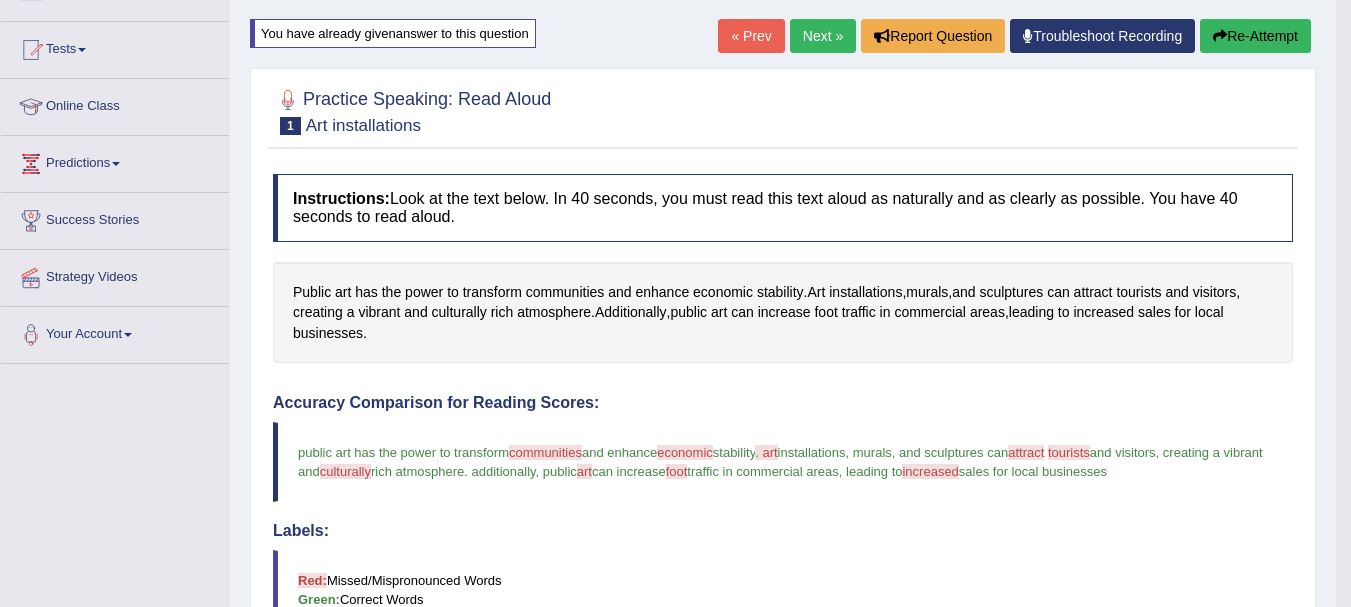 click on "Re-Attempt" at bounding box center (1255, 36) 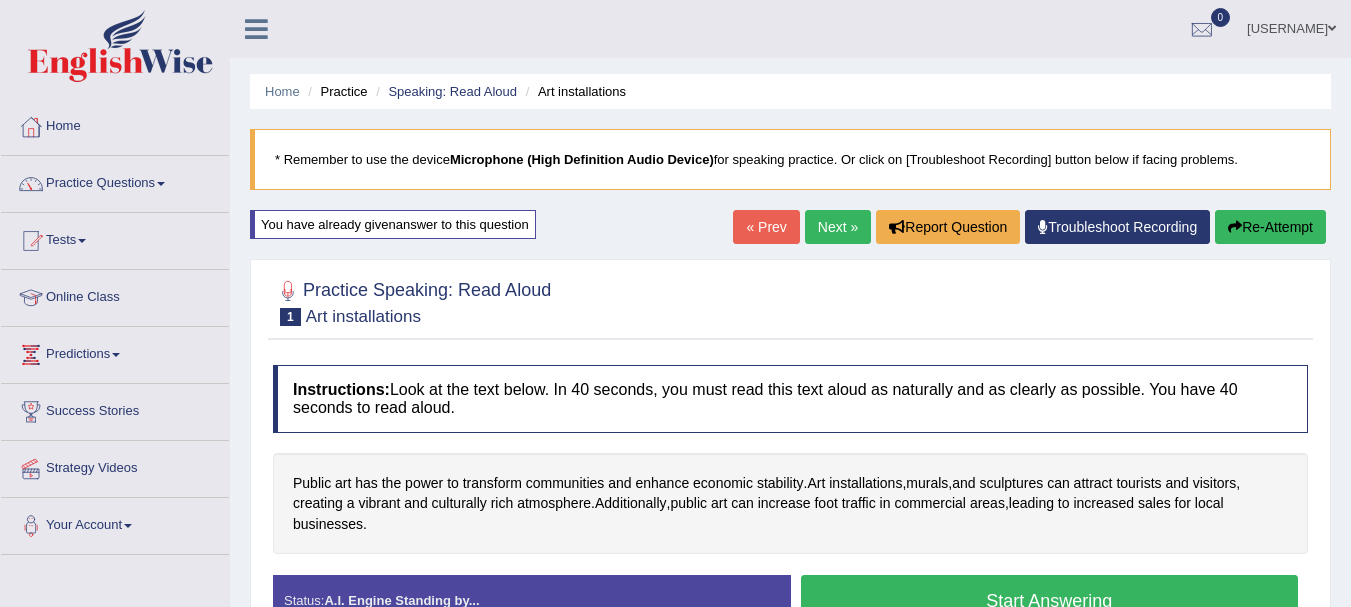 scroll, scrollTop: 202, scrollLeft: 0, axis: vertical 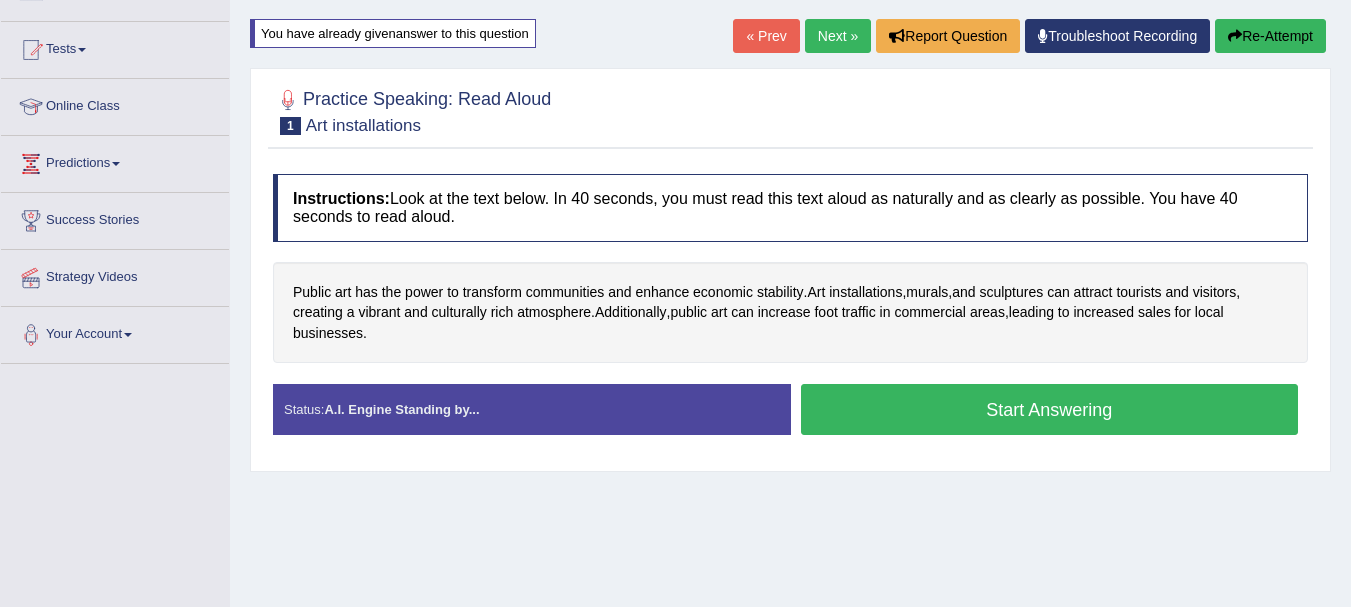 click on "Start Answering" at bounding box center [1050, 409] 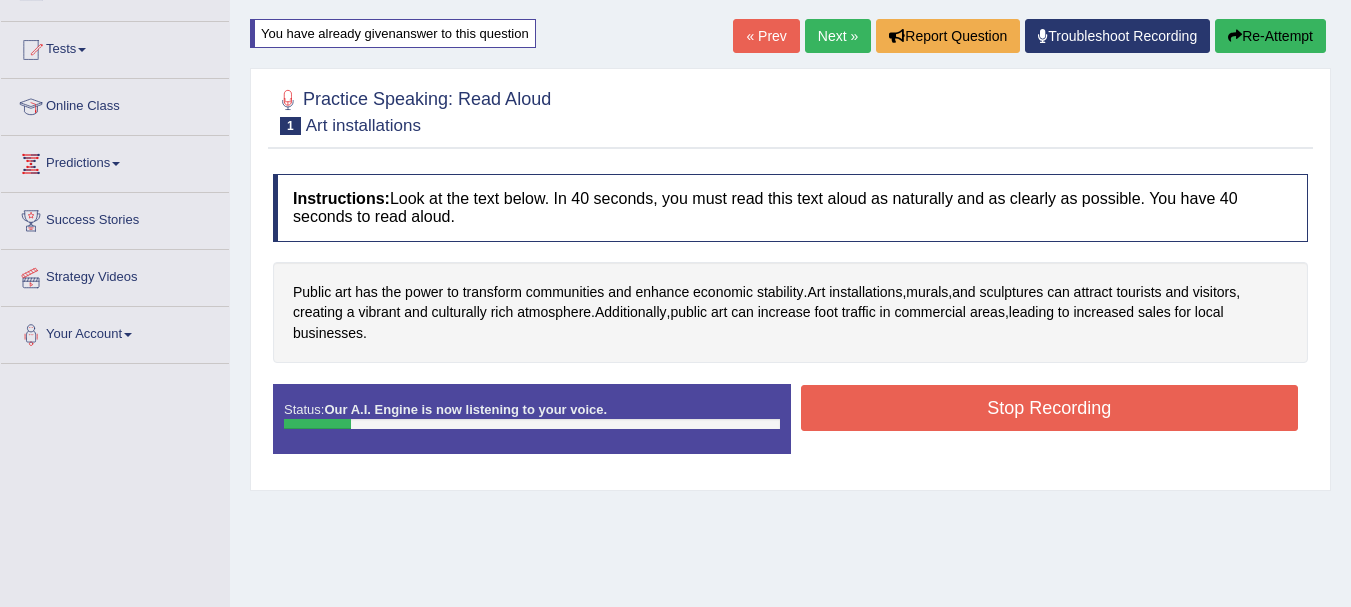 click on "Stop Recording" at bounding box center (1050, 408) 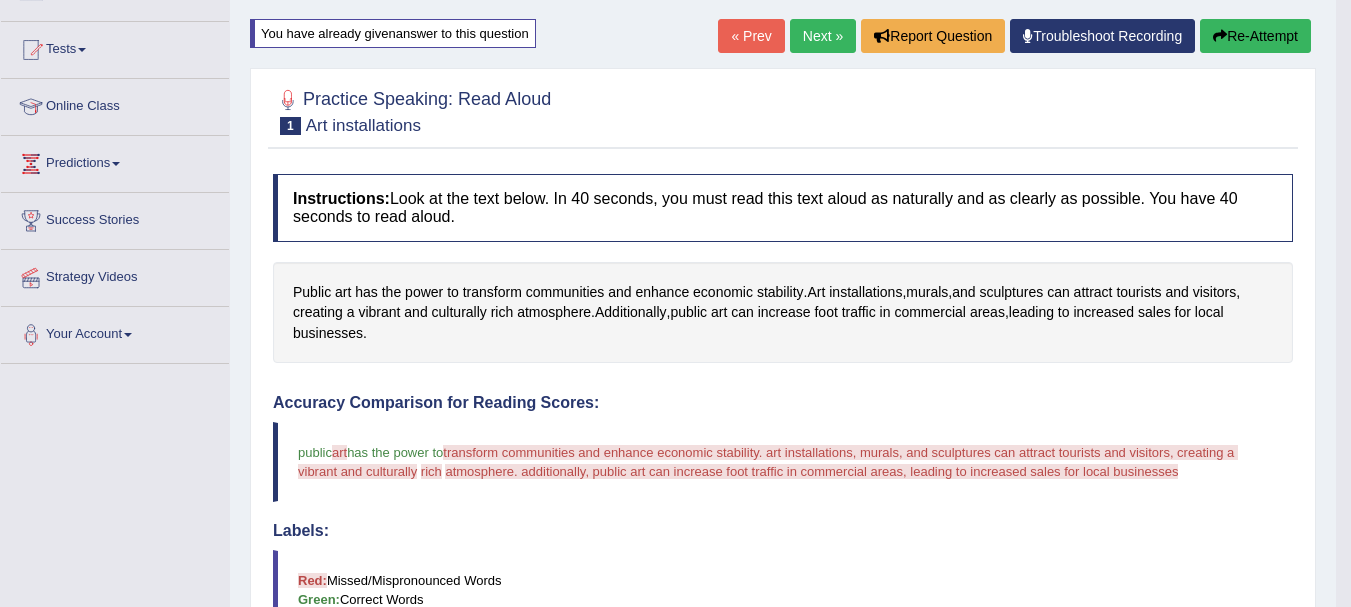 click on "Re-Attempt" at bounding box center (1255, 36) 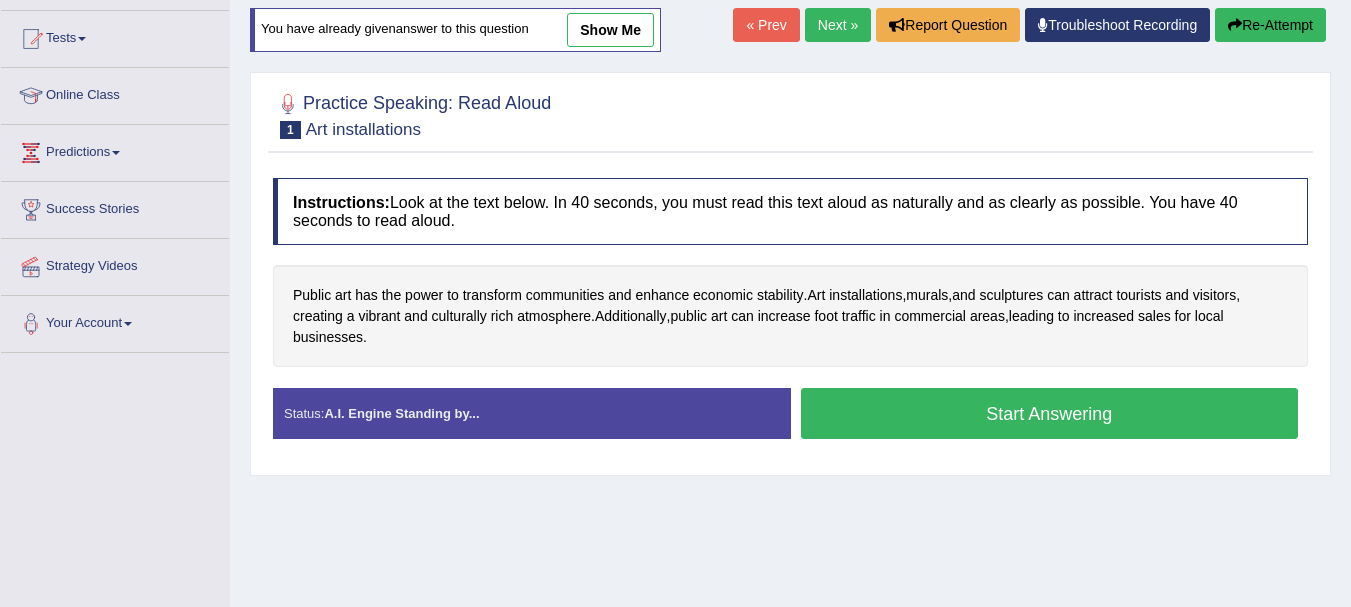 scroll, scrollTop: 0, scrollLeft: 0, axis: both 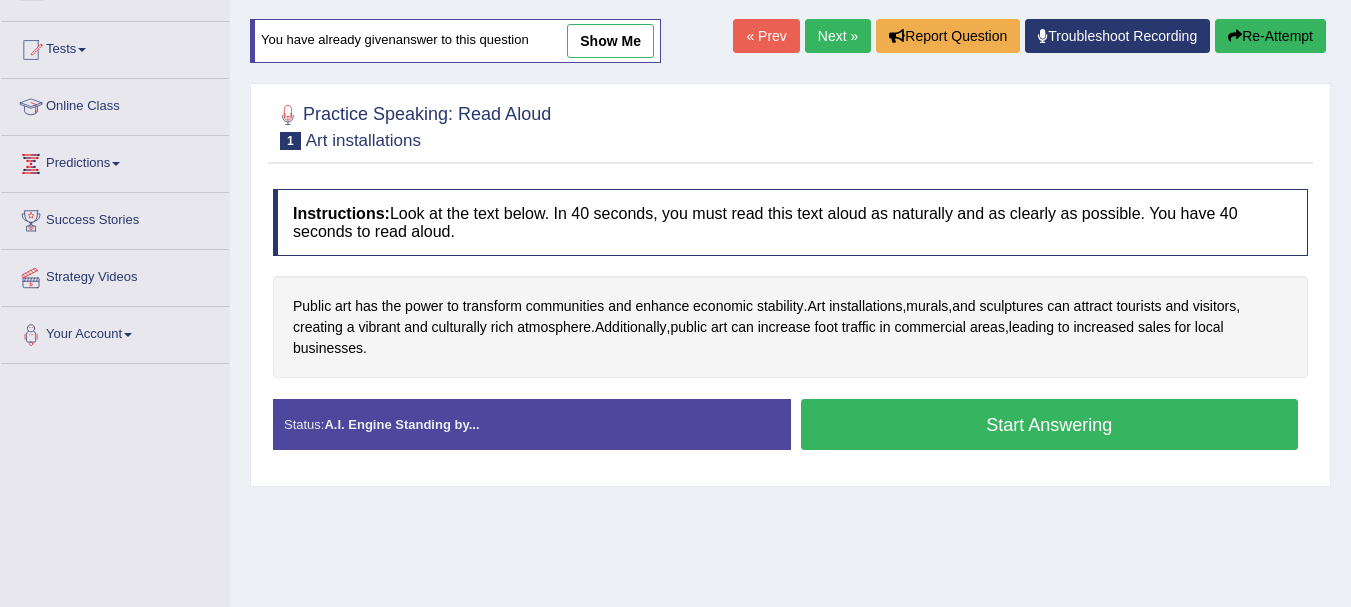 click on "Start Answering" at bounding box center (1050, 424) 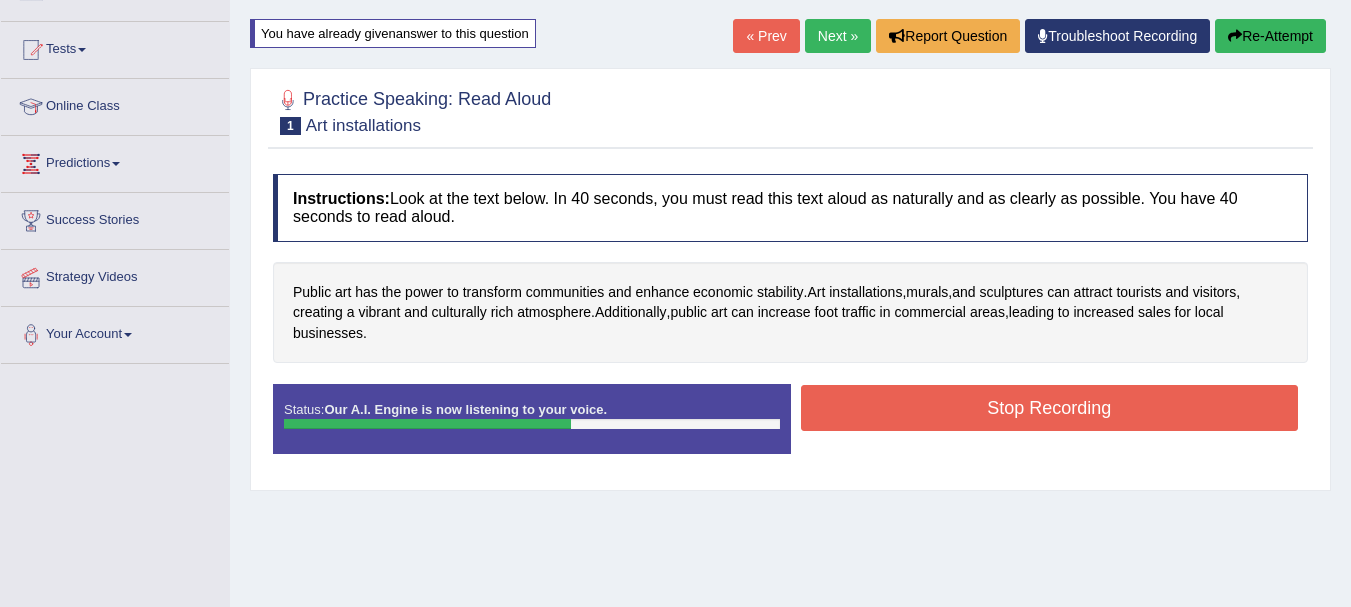 click on "Stop Recording" at bounding box center (1050, 408) 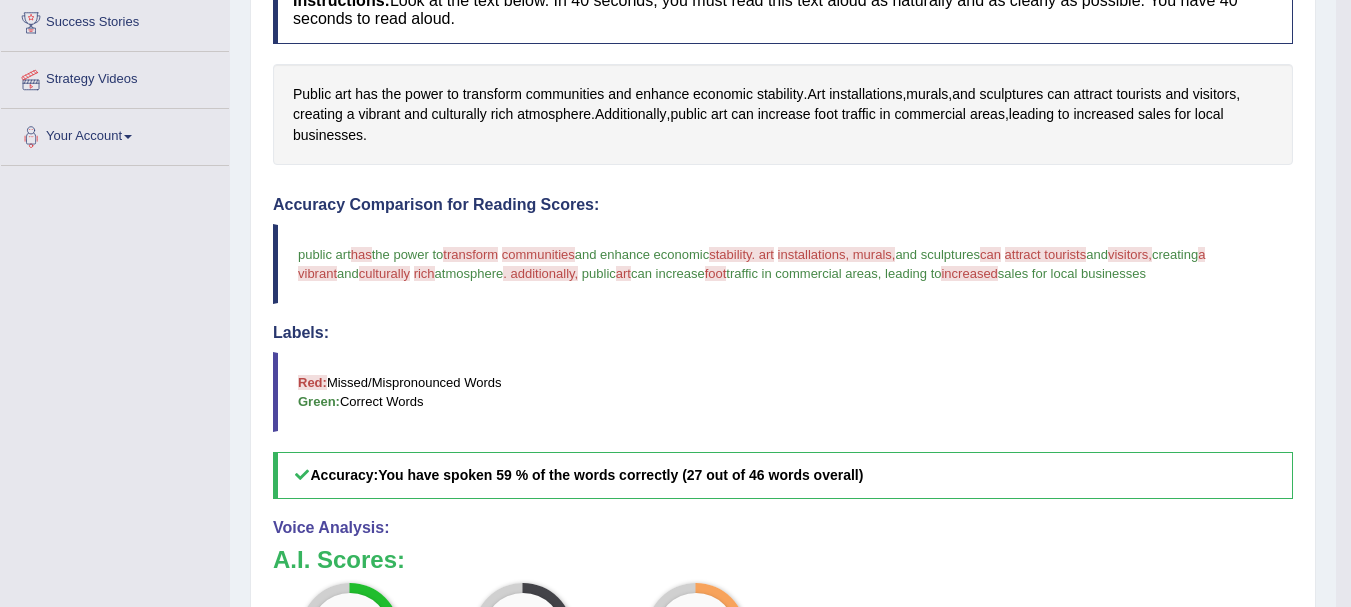 scroll, scrollTop: 391, scrollLeft: 0, axis: vertical 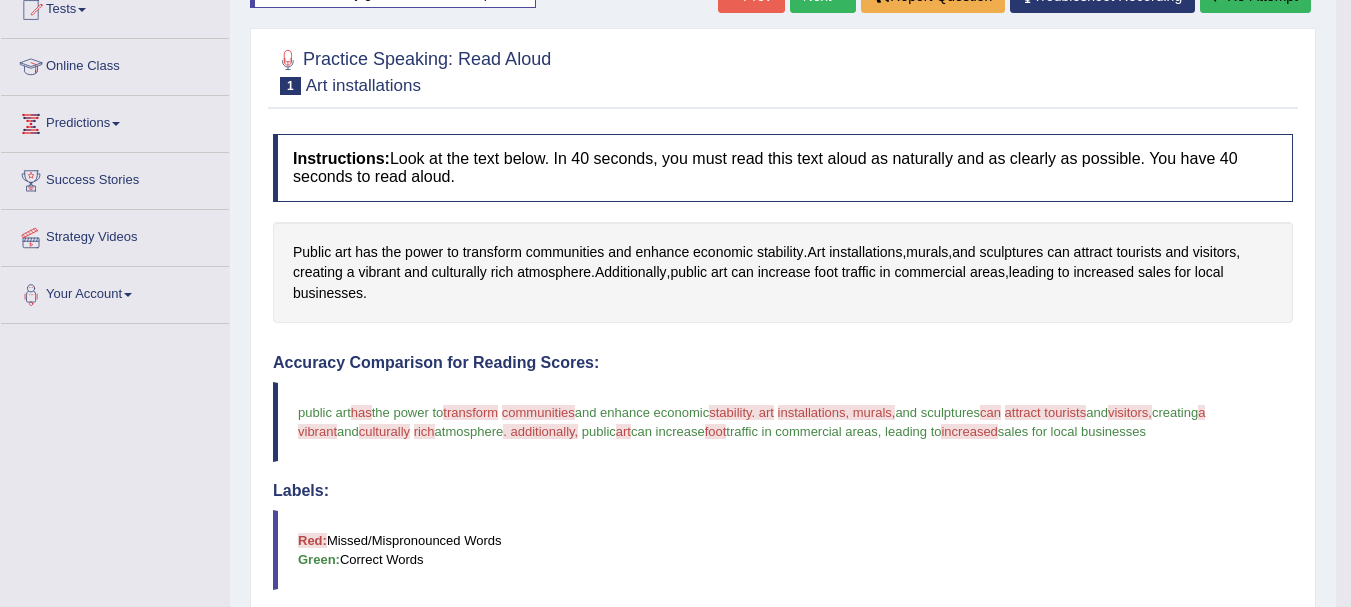 click on "Red:  Missed/Mispronounced Words
Green:  Correct Words" at bounding box center [783, 550] 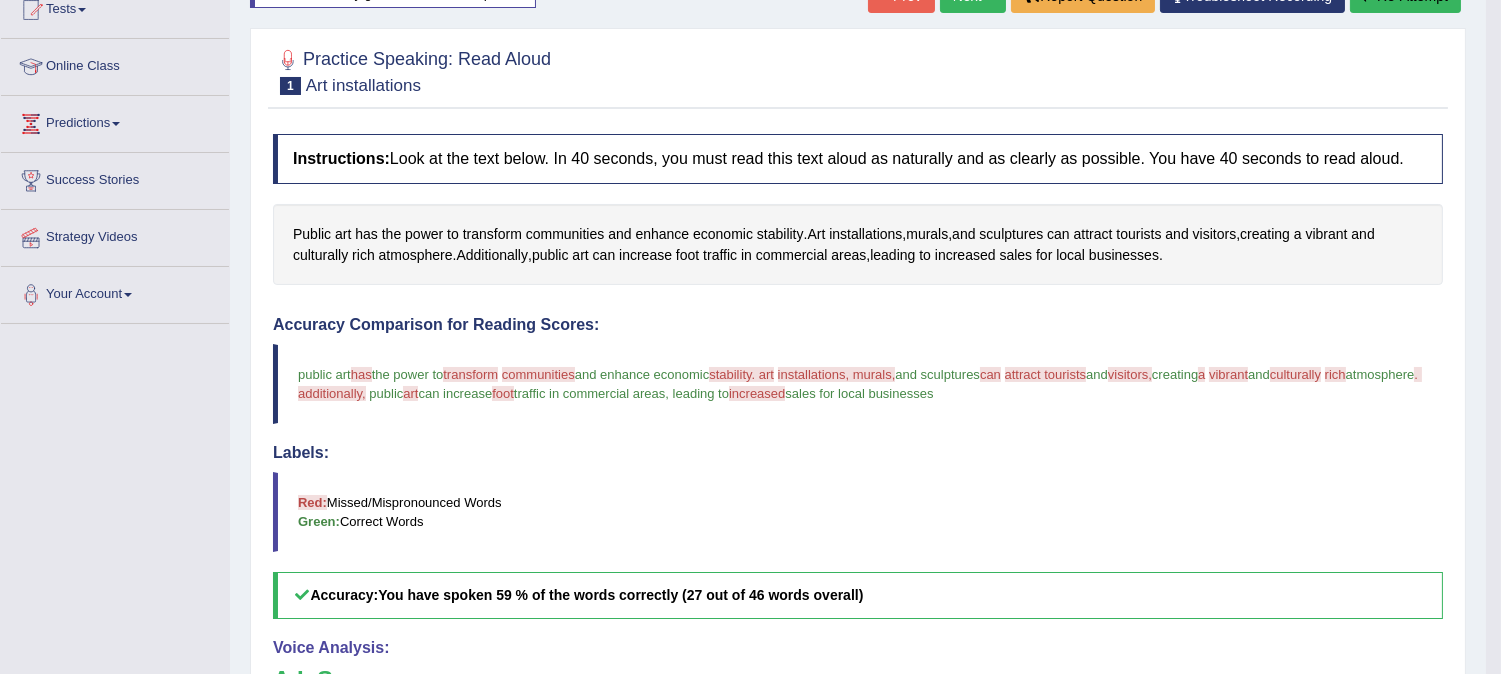 scroll, scrollTop: 644, scrollLeft: 0, axis: vertical 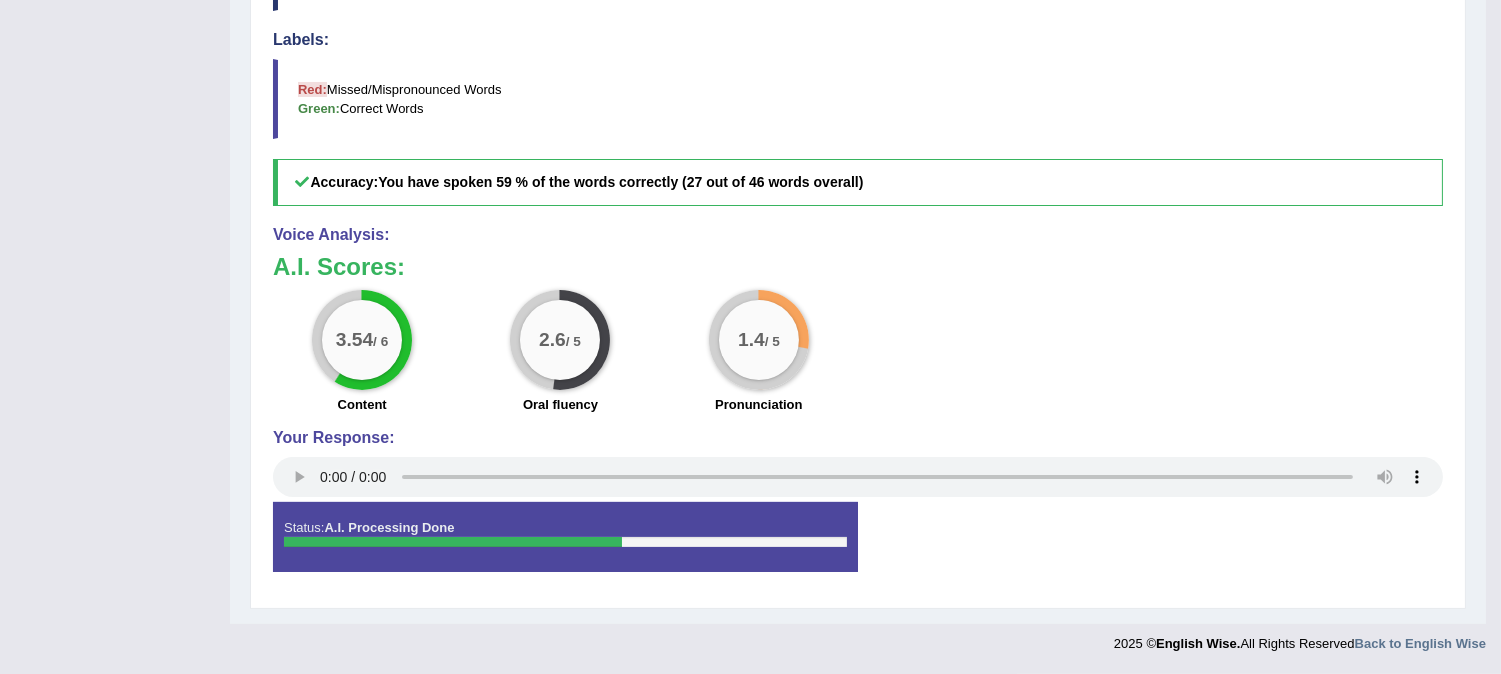 click on "Status:  A.I. Processing Done" at bounding box center (565, 537) 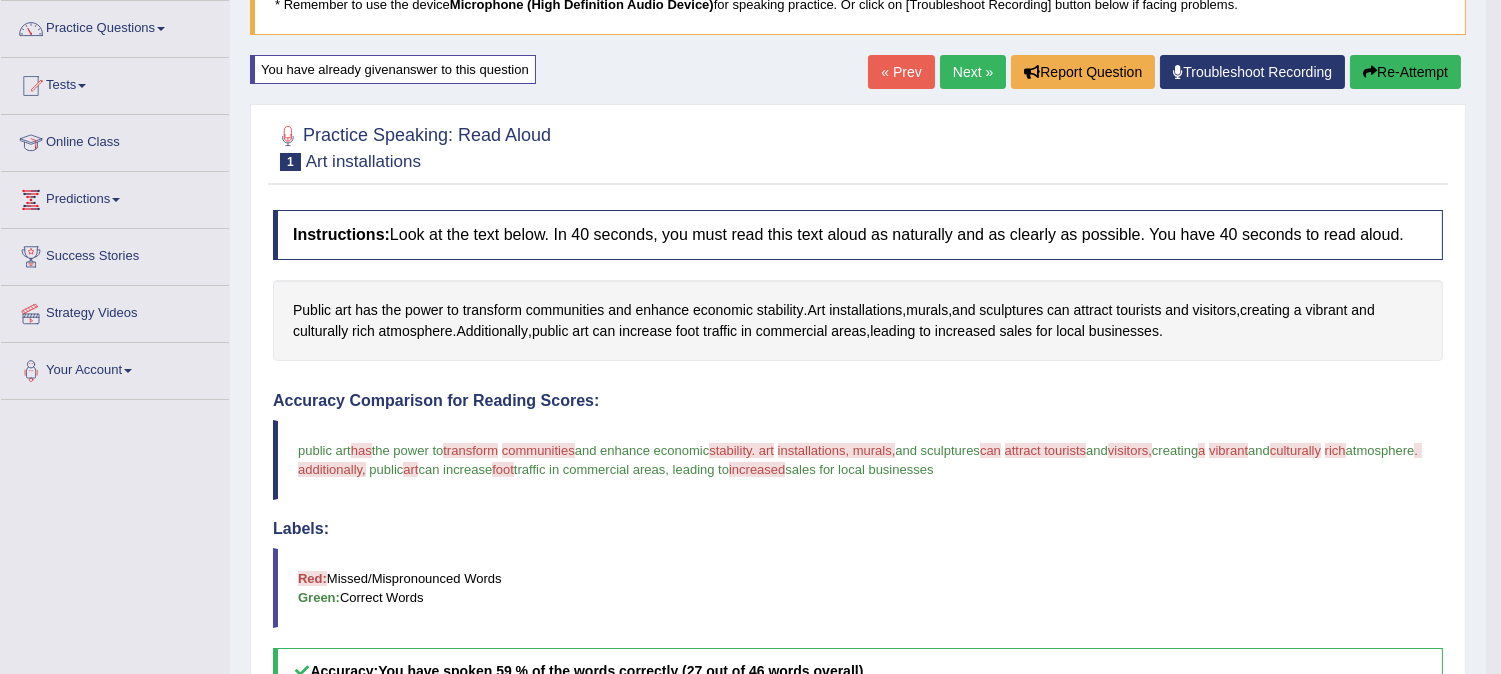 scroll, scrollTop: 111, scrollLeft: 0, axis: vertical 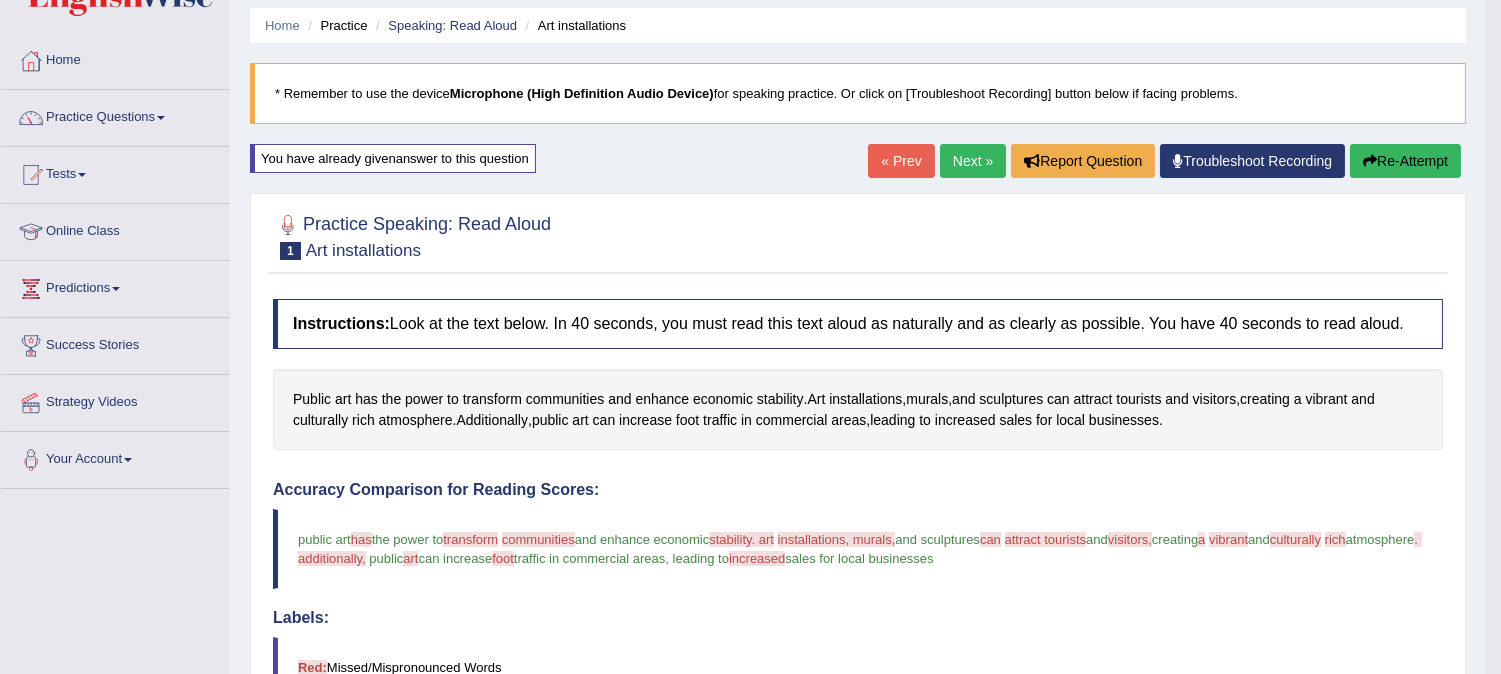 click on "Re-Attempt" at bounding box center (1405, 161) 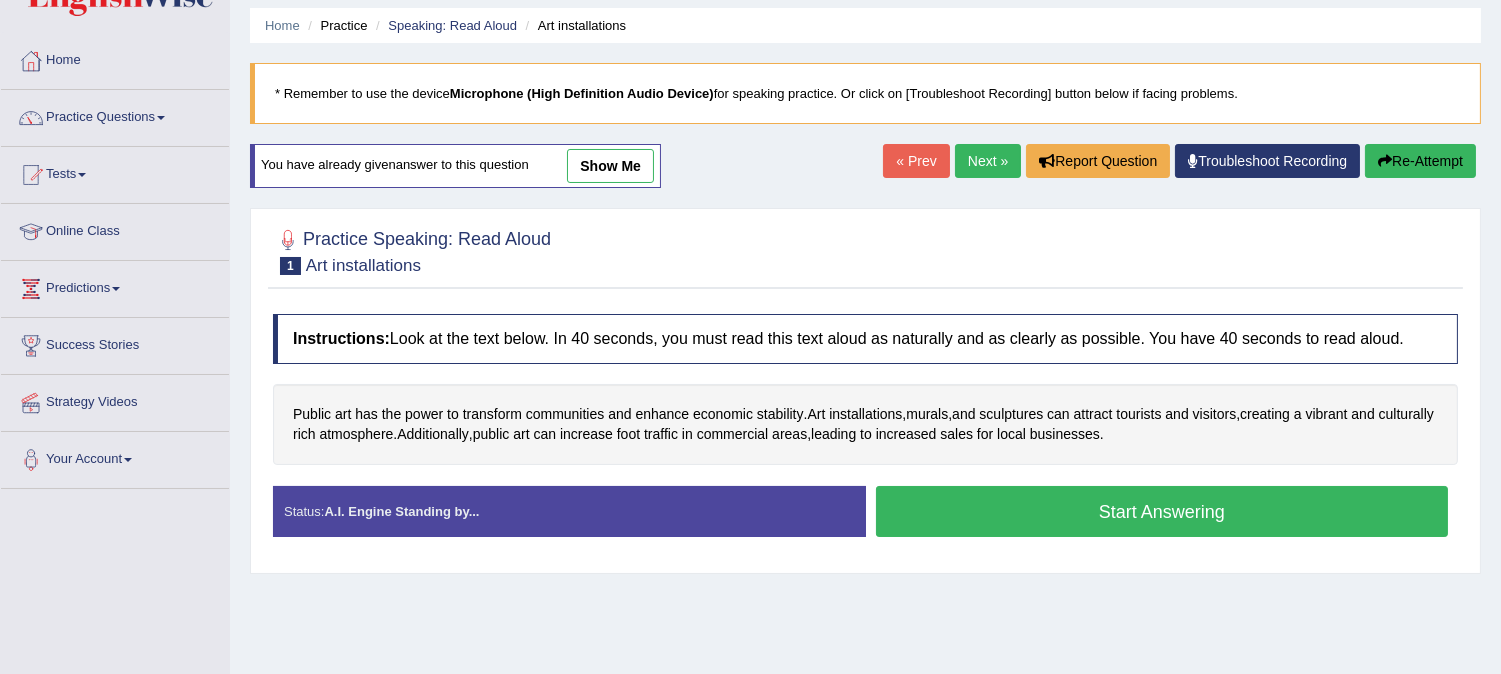 scroll, scrollTop: 66, scrollLeft: 0, axis: vertical 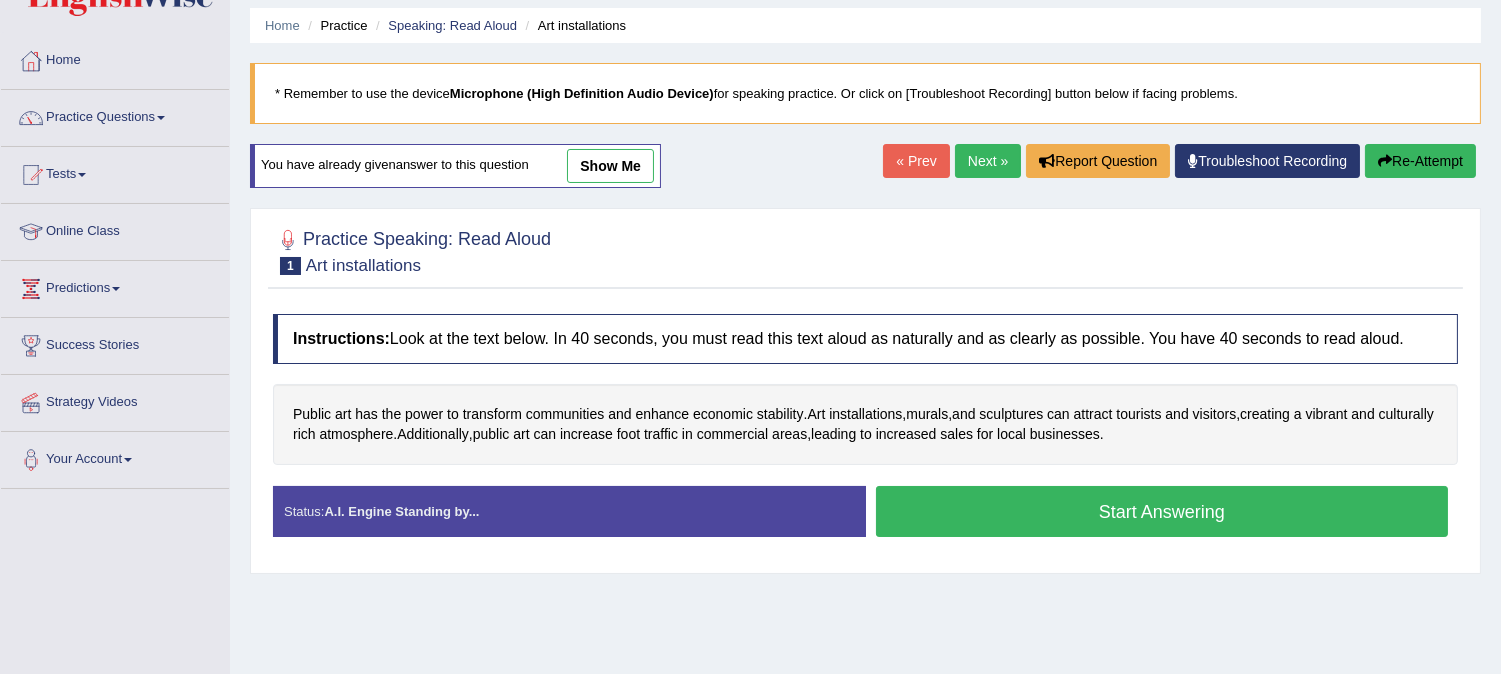 click on "Start Answering" at bounding box center [1162, 511] 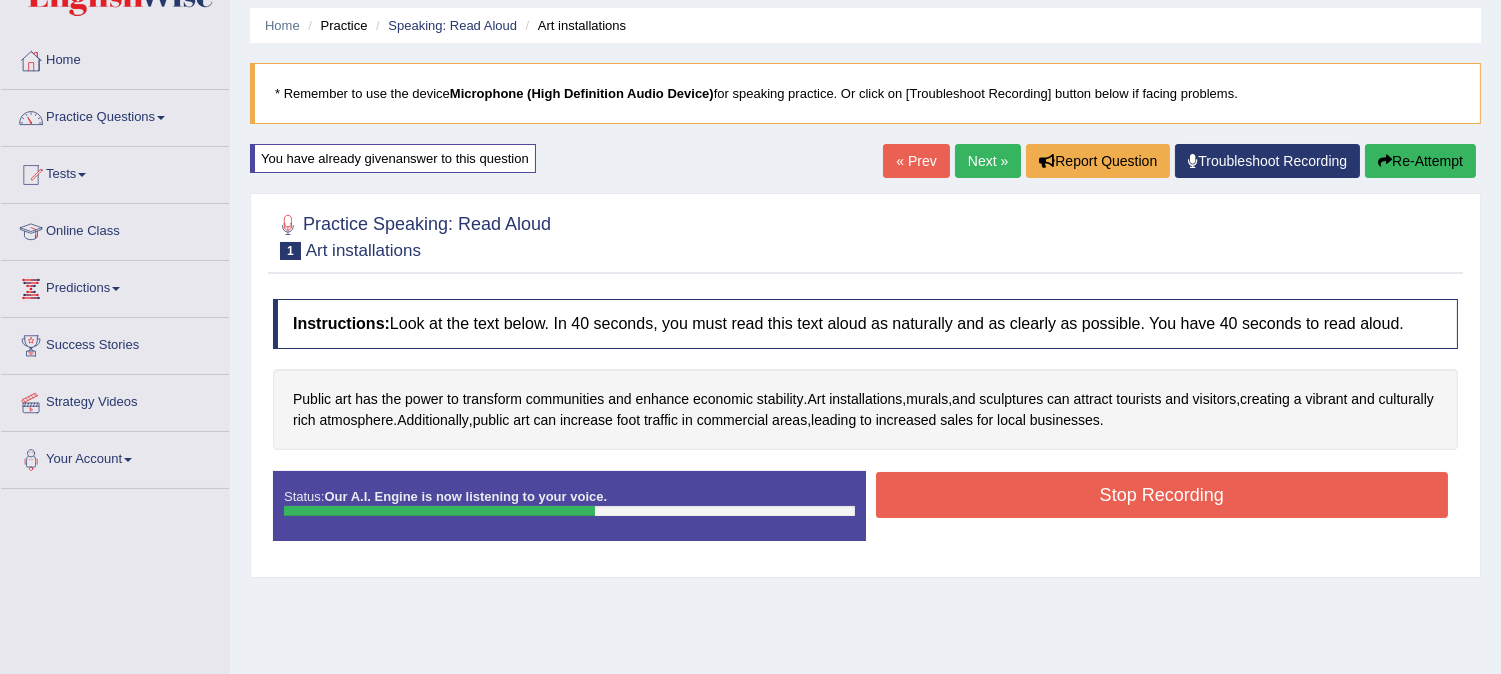click on "Stop Recording" at bounding box center [1162, 495] 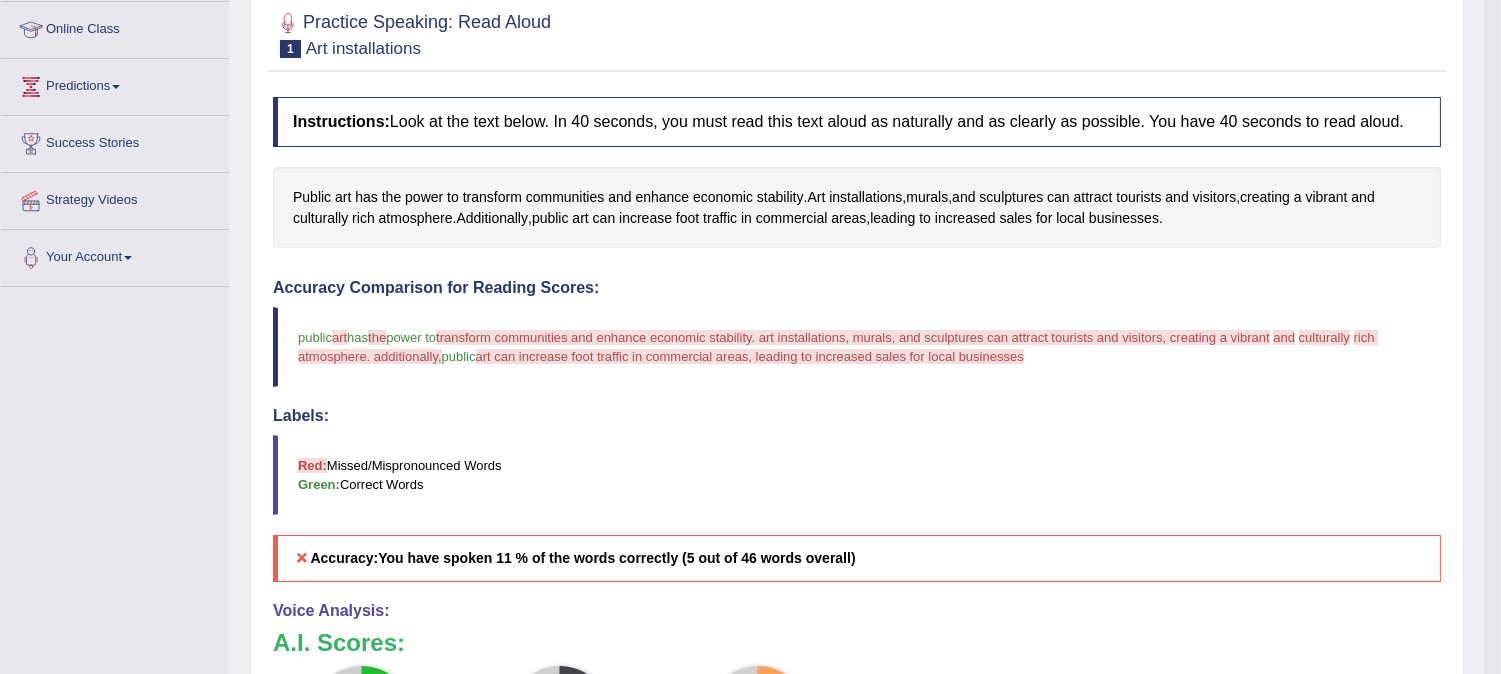 scroll, scrollTop: 288, scrollLeft: 0, axis: vertical 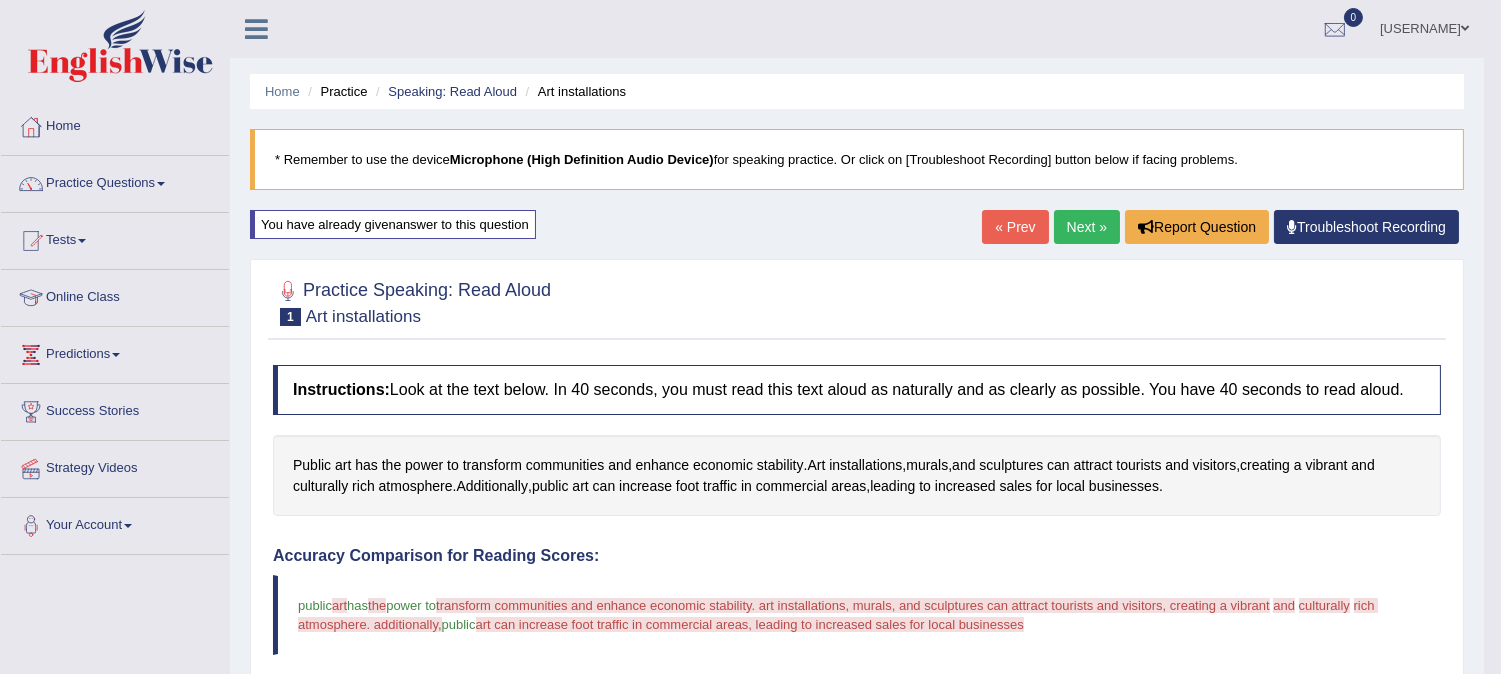 click on "Next »" at bounding box center (1087, 227) 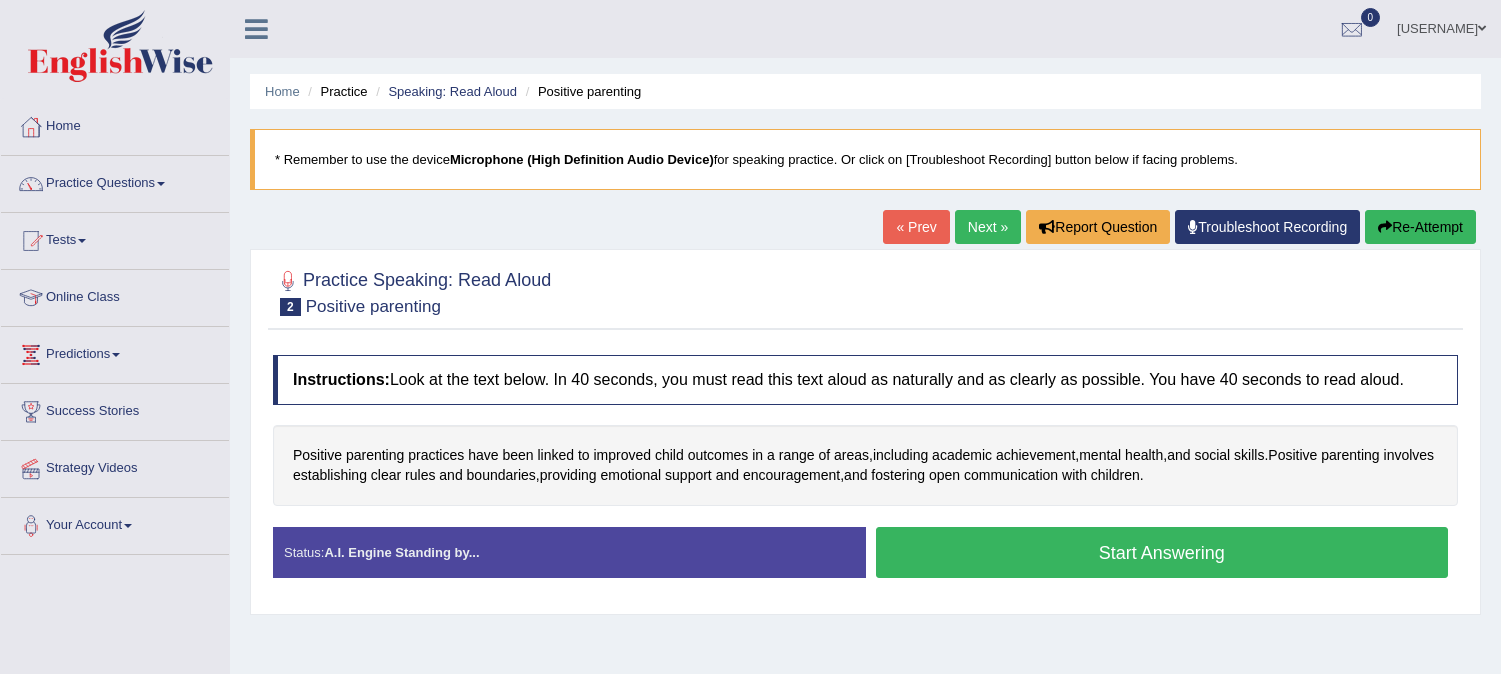 scroll, scrollTop: 0, scrollLeft: 0, axis: both 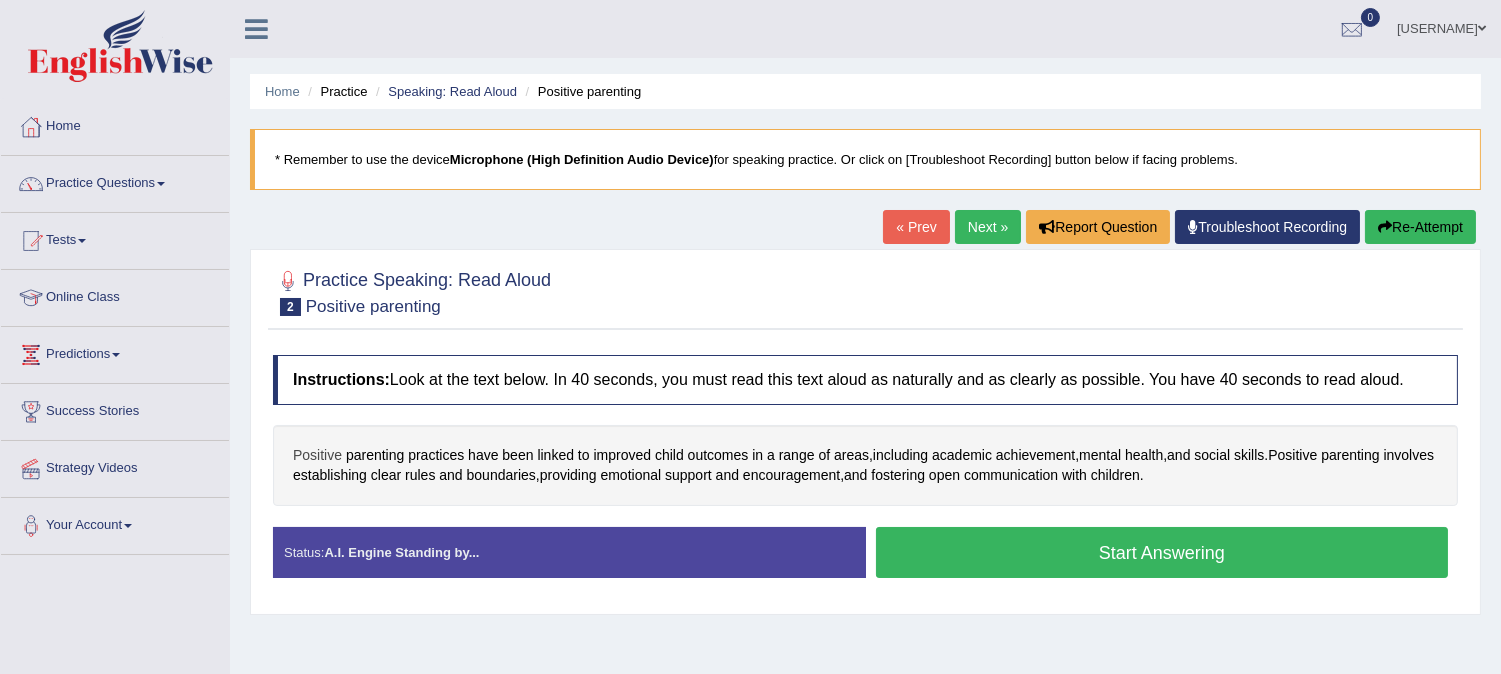 click on "Positive" at bounding box center (317, 455) 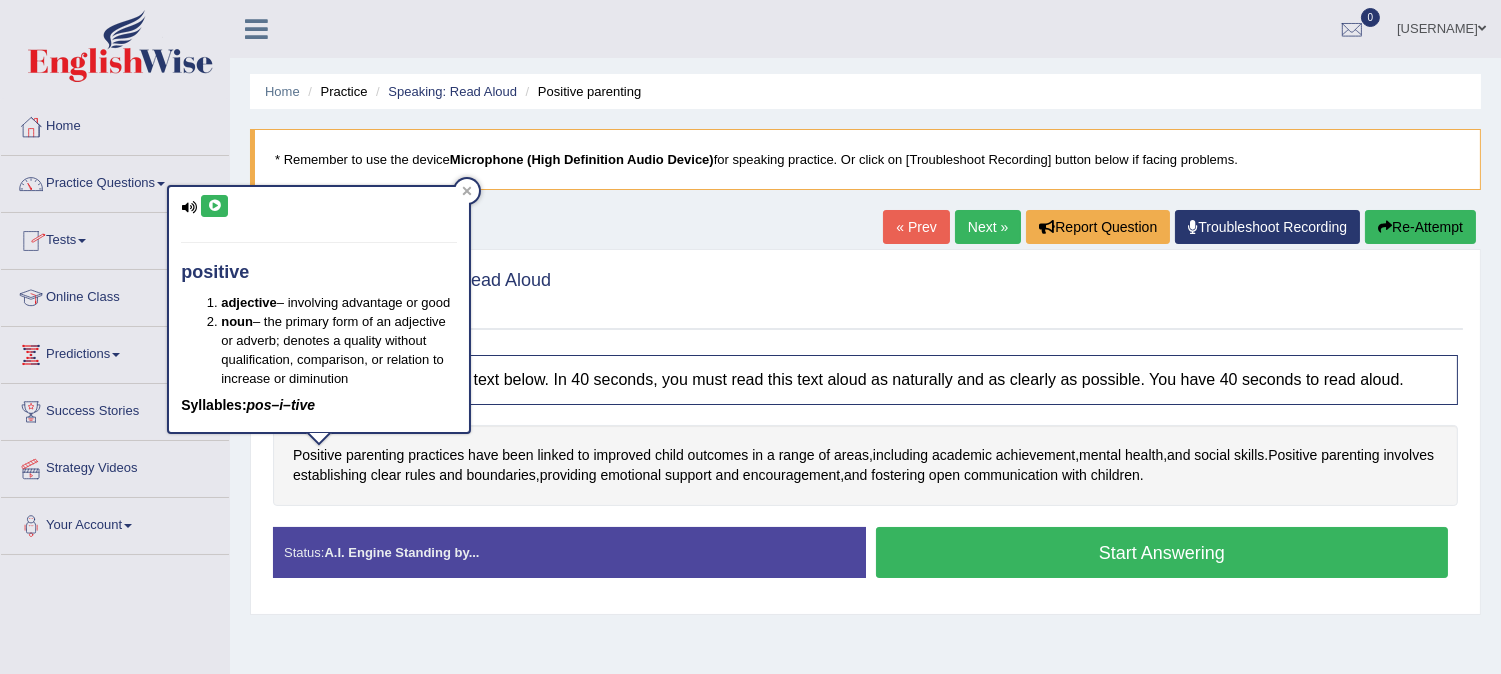 click at bounding box center [214, 206] 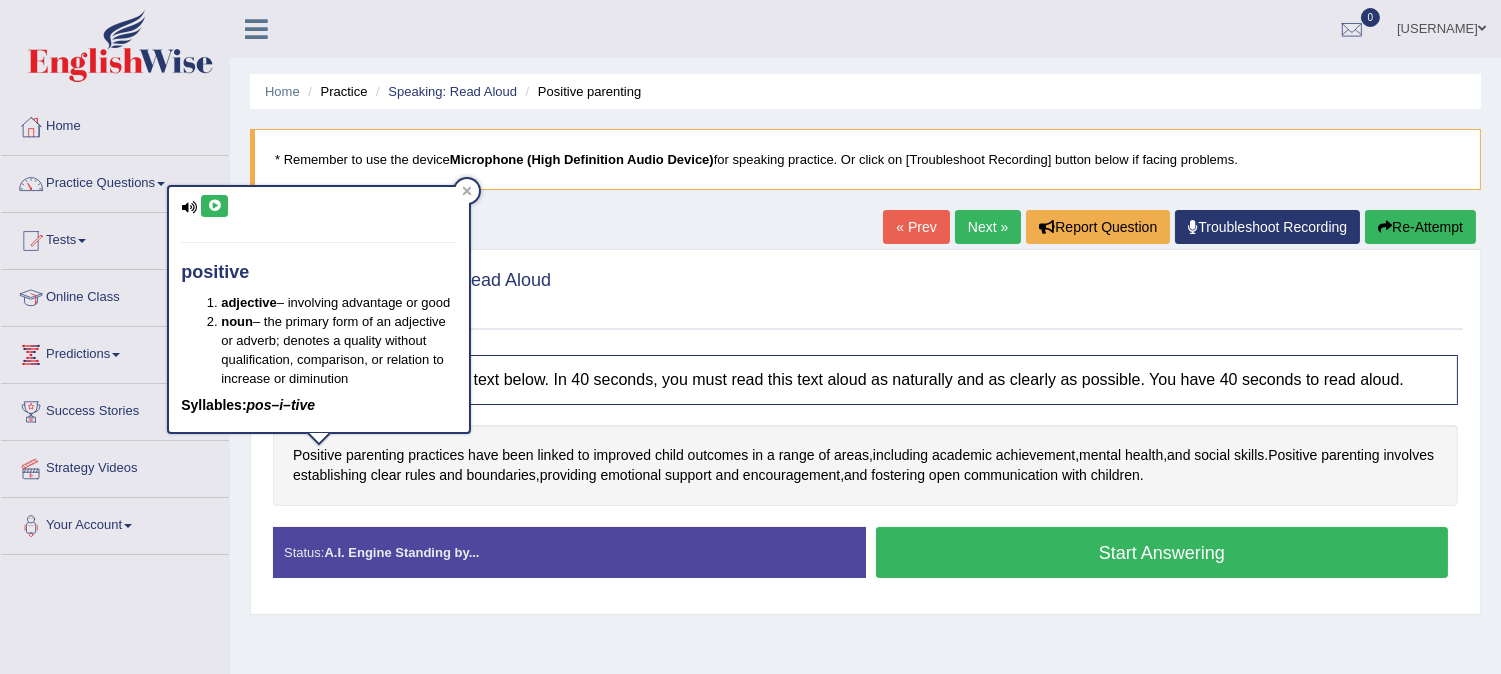 click at bounding box center [214, 206] 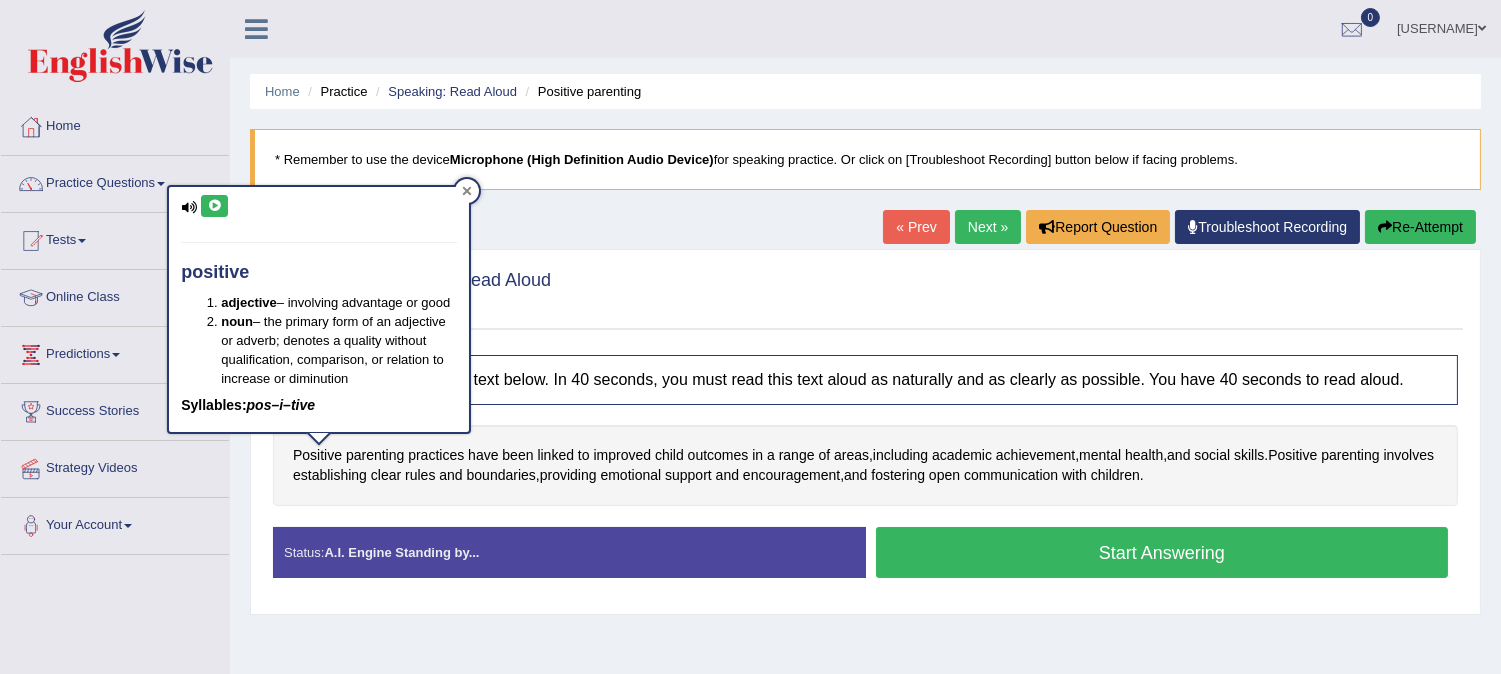 click at bounding box center (467, 191) 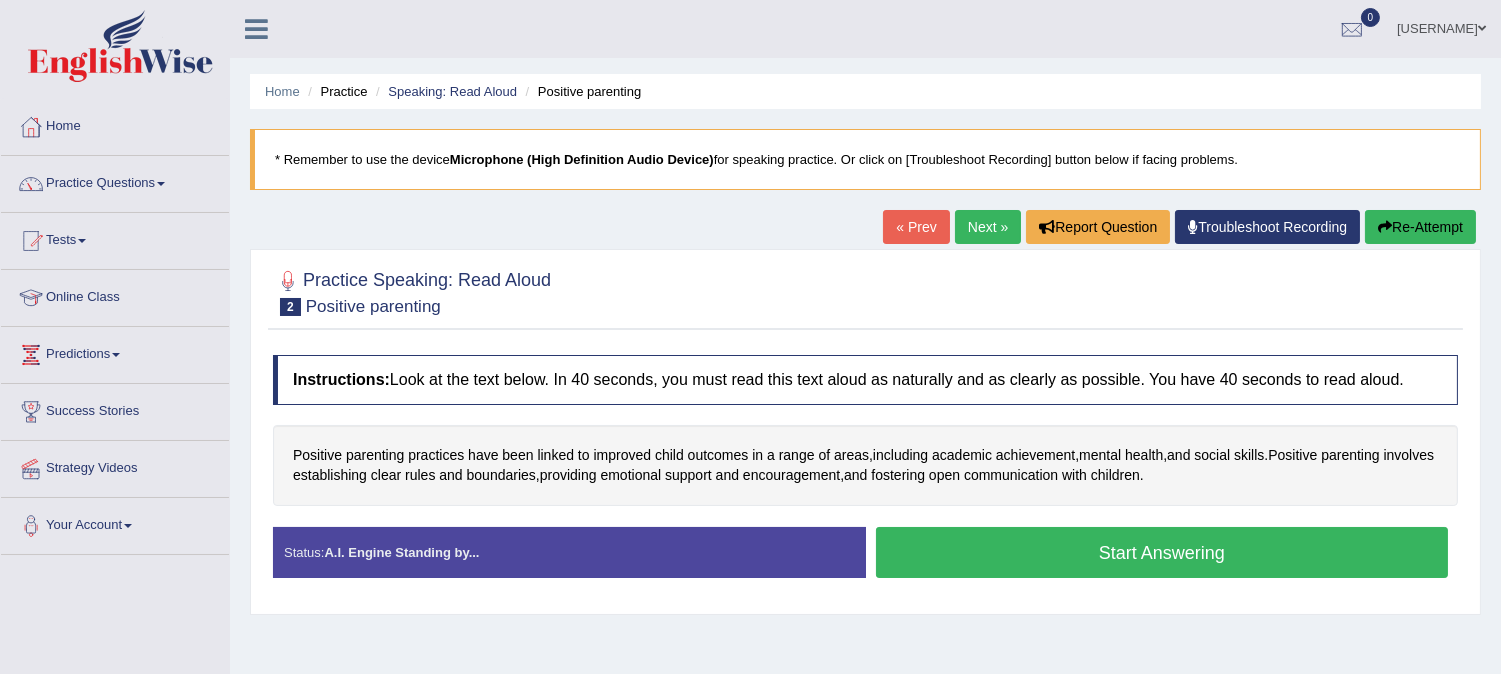 click on "Remember to use the device Microphone (High Definition Audio Device) for speaking practice. Or click on [Troubleshoot Recording] button below if facing problems." at bounding box center [865, 159] 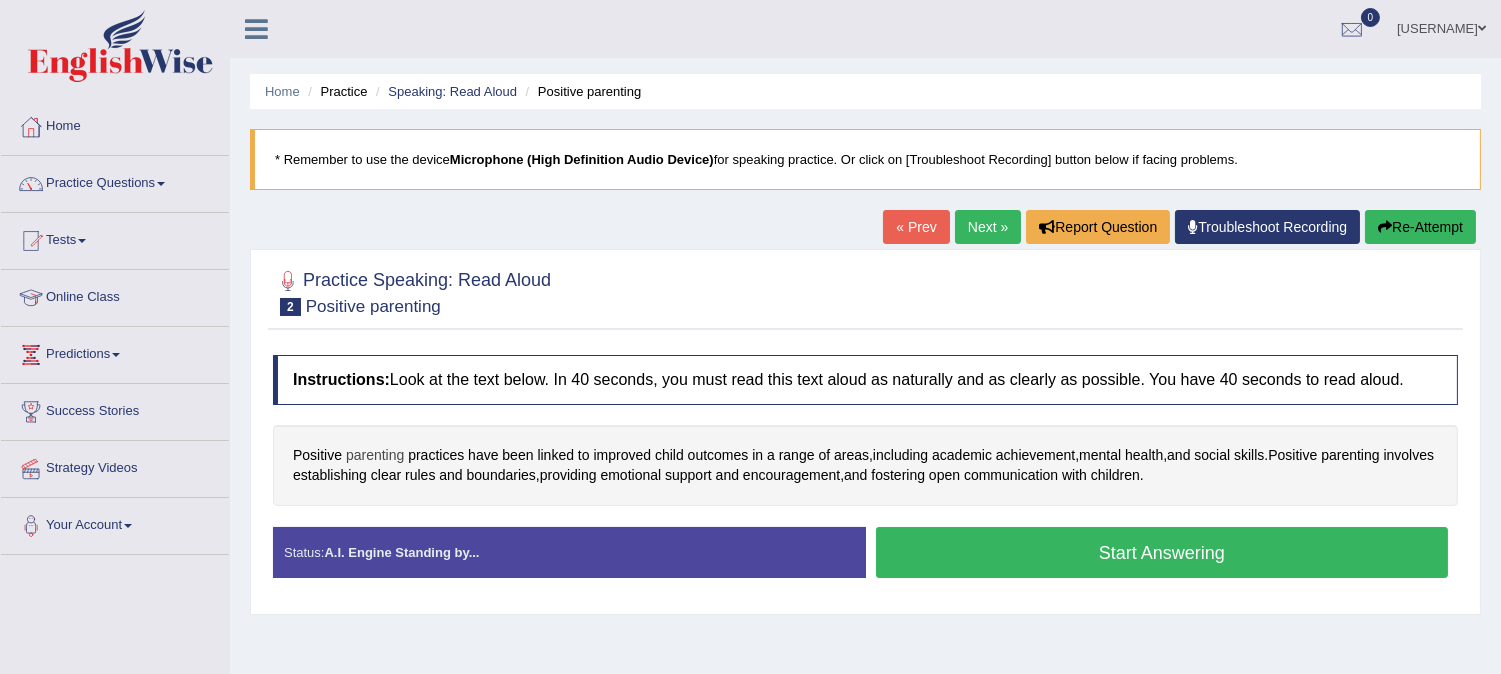 click on "parenting" at bounding box center (375, 455) 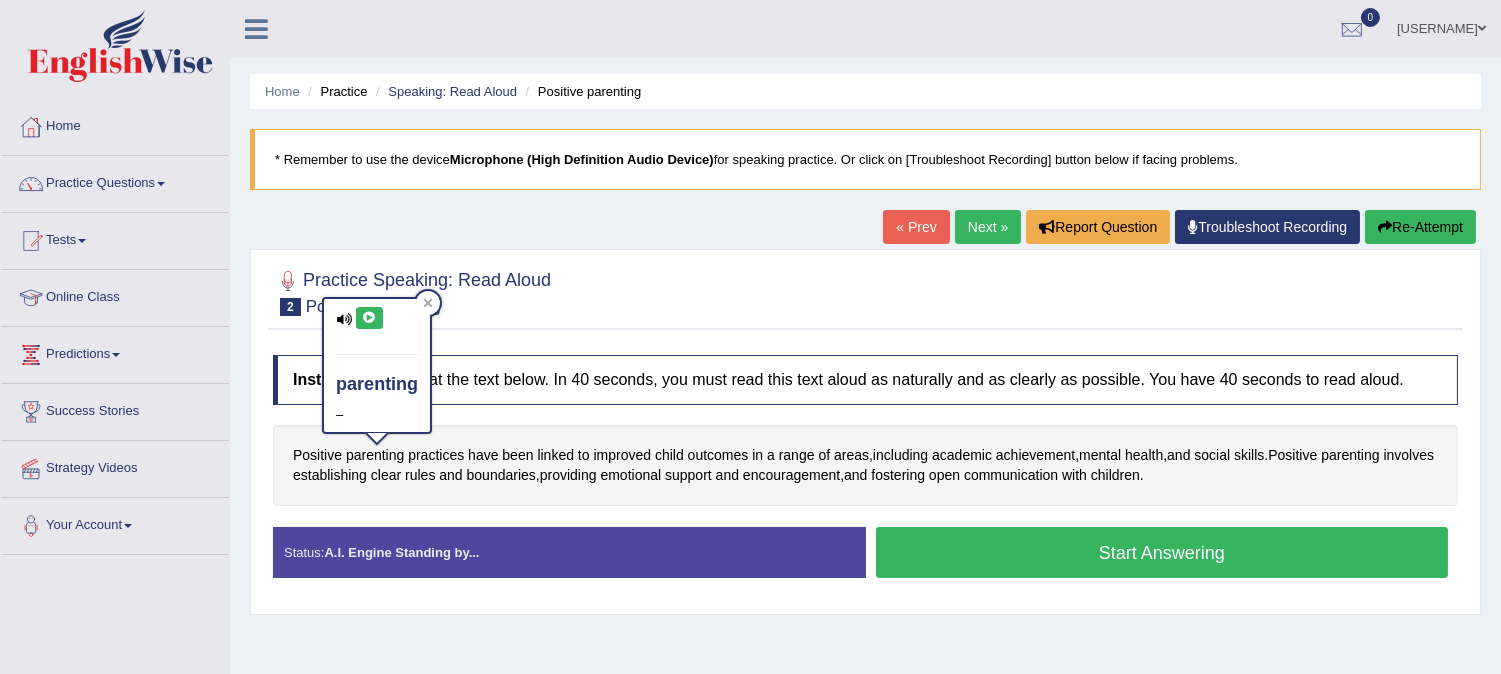 click at bounding box center (344, 319) 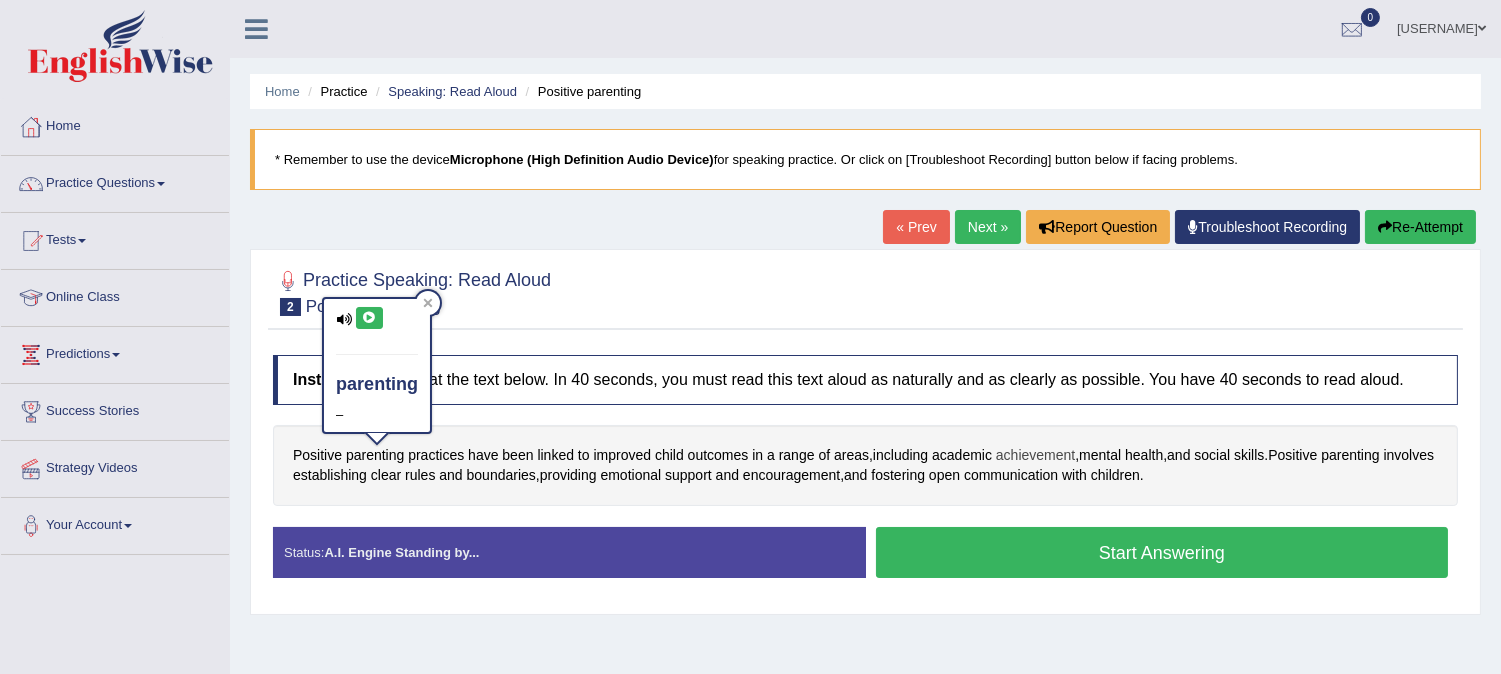 click on "achievement" at bounding box center [1035, 455] 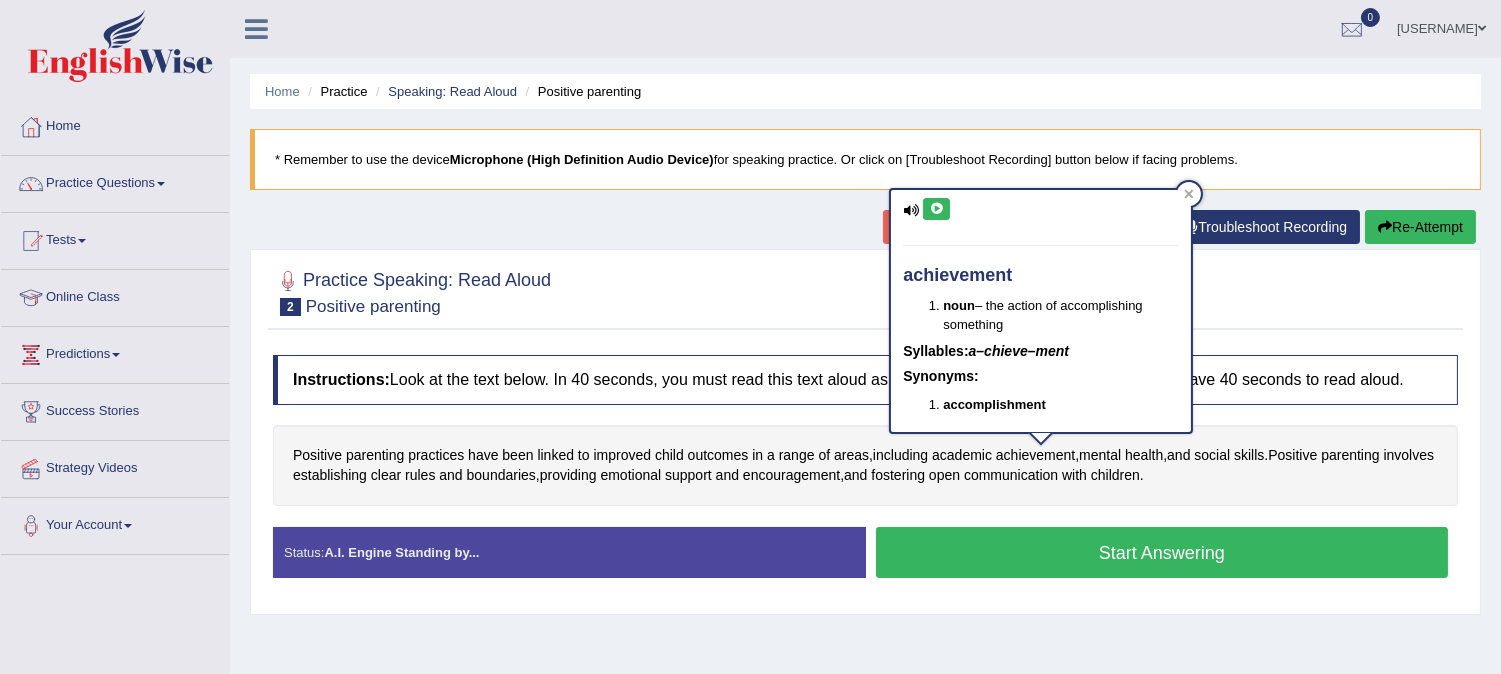 click at bounding box center (936, 209) 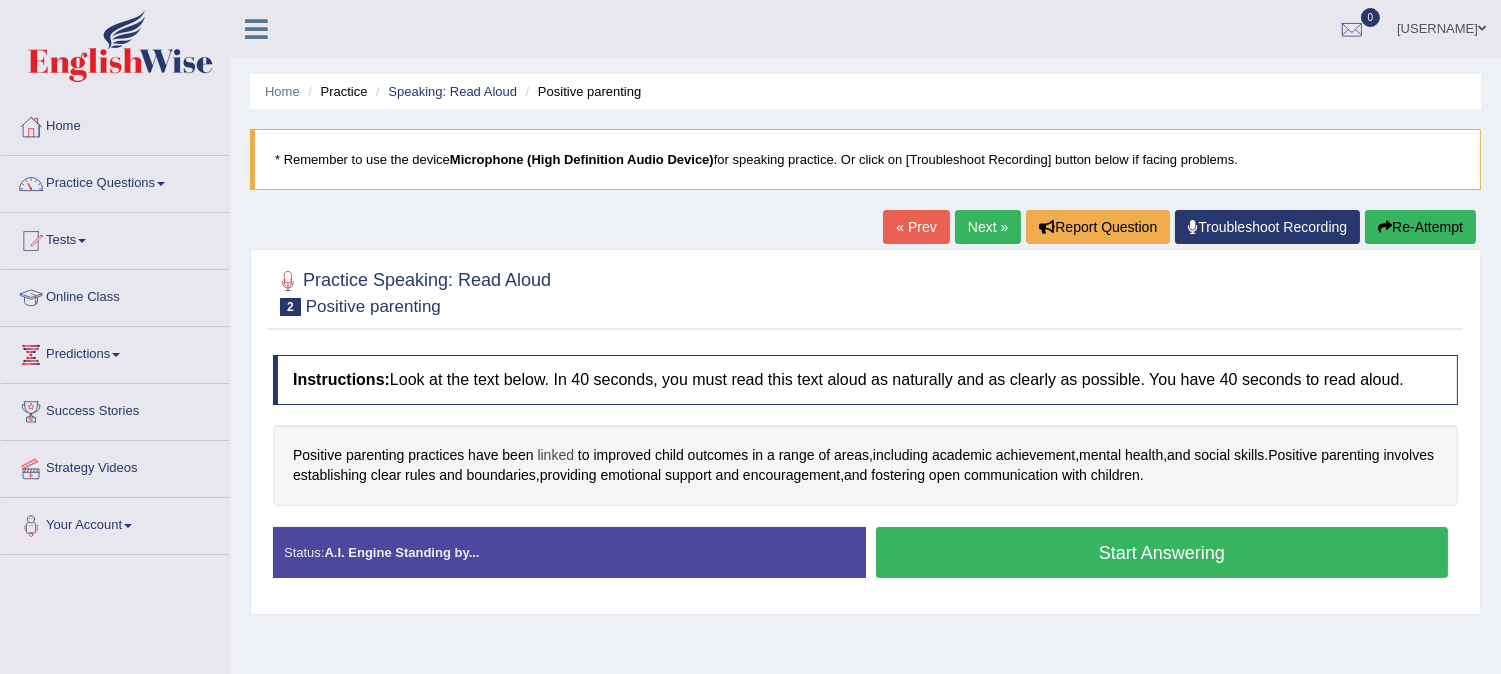 click on "linked" at bounding box center (555, 455) 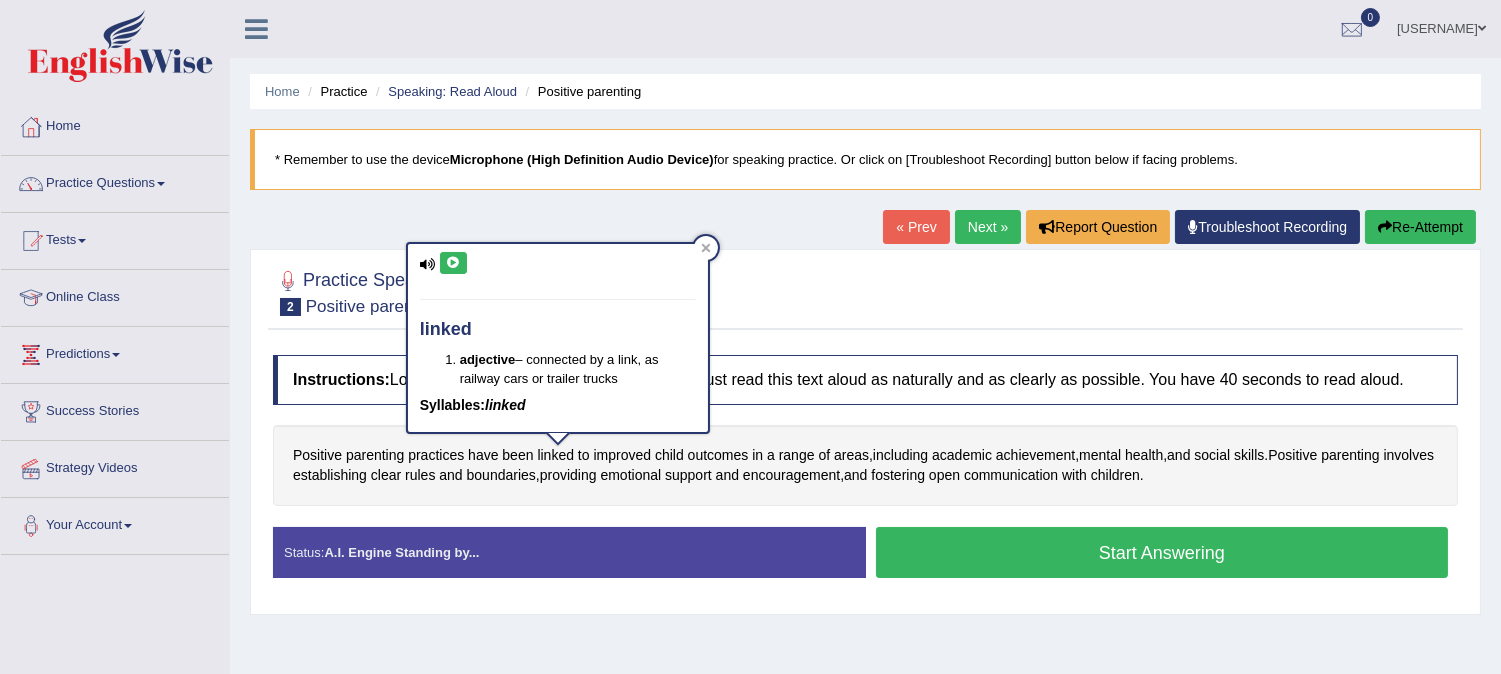 click at bounding box center [453, 263] 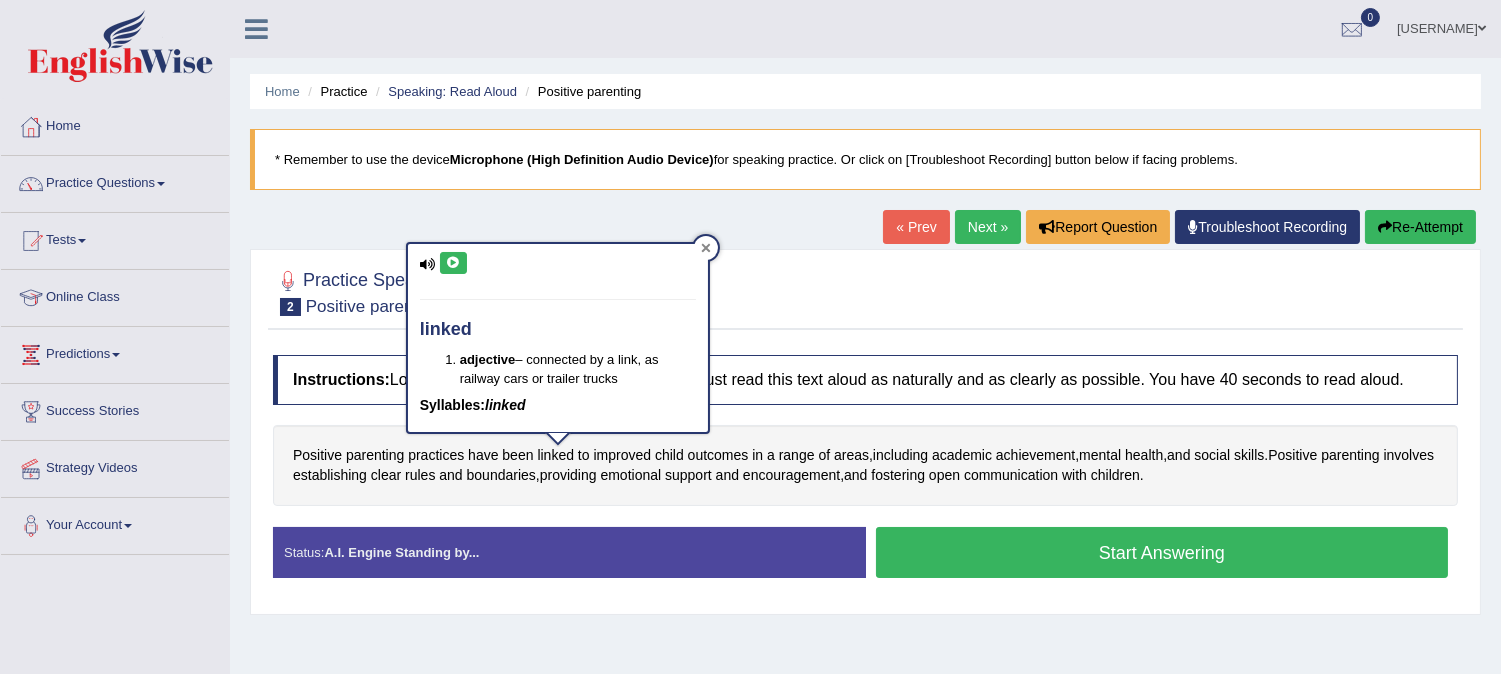 click at bounding box center (706, 248) 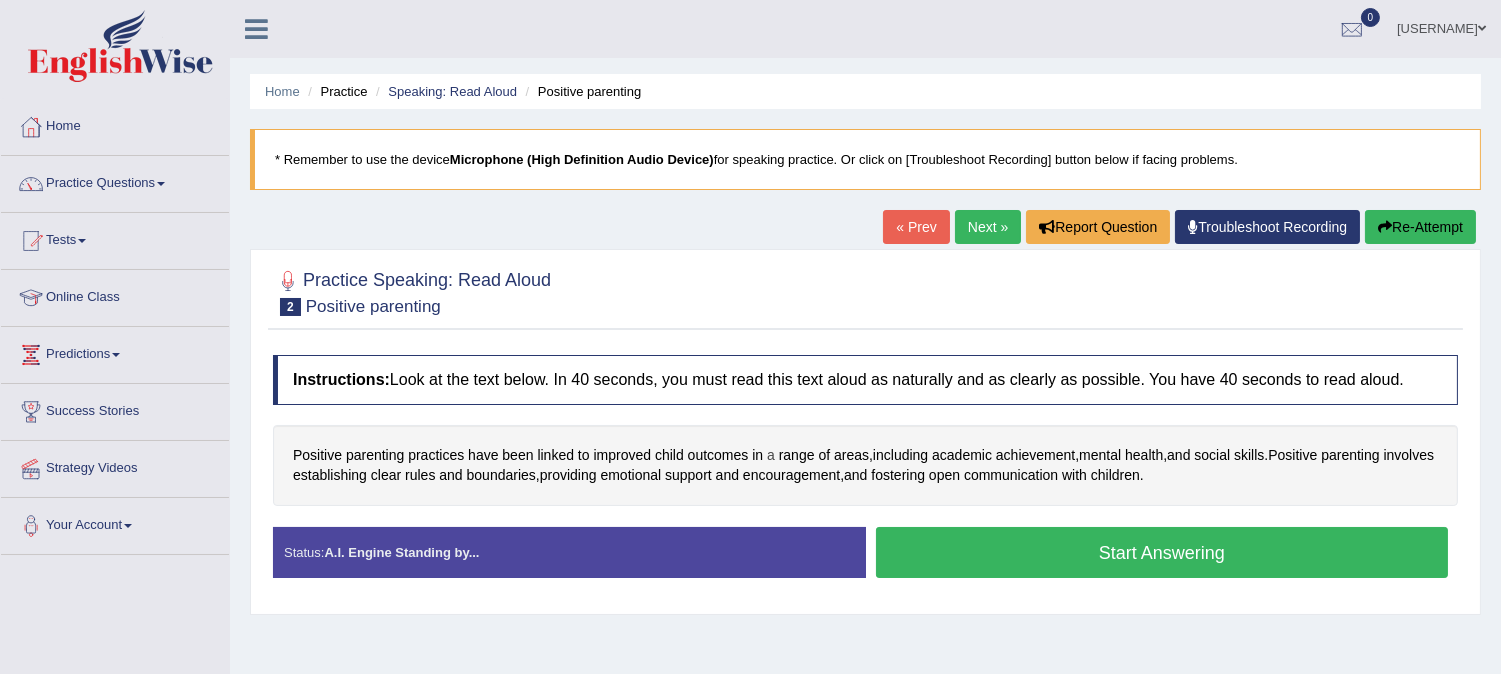click on "a" at bounding box center (771, 455) 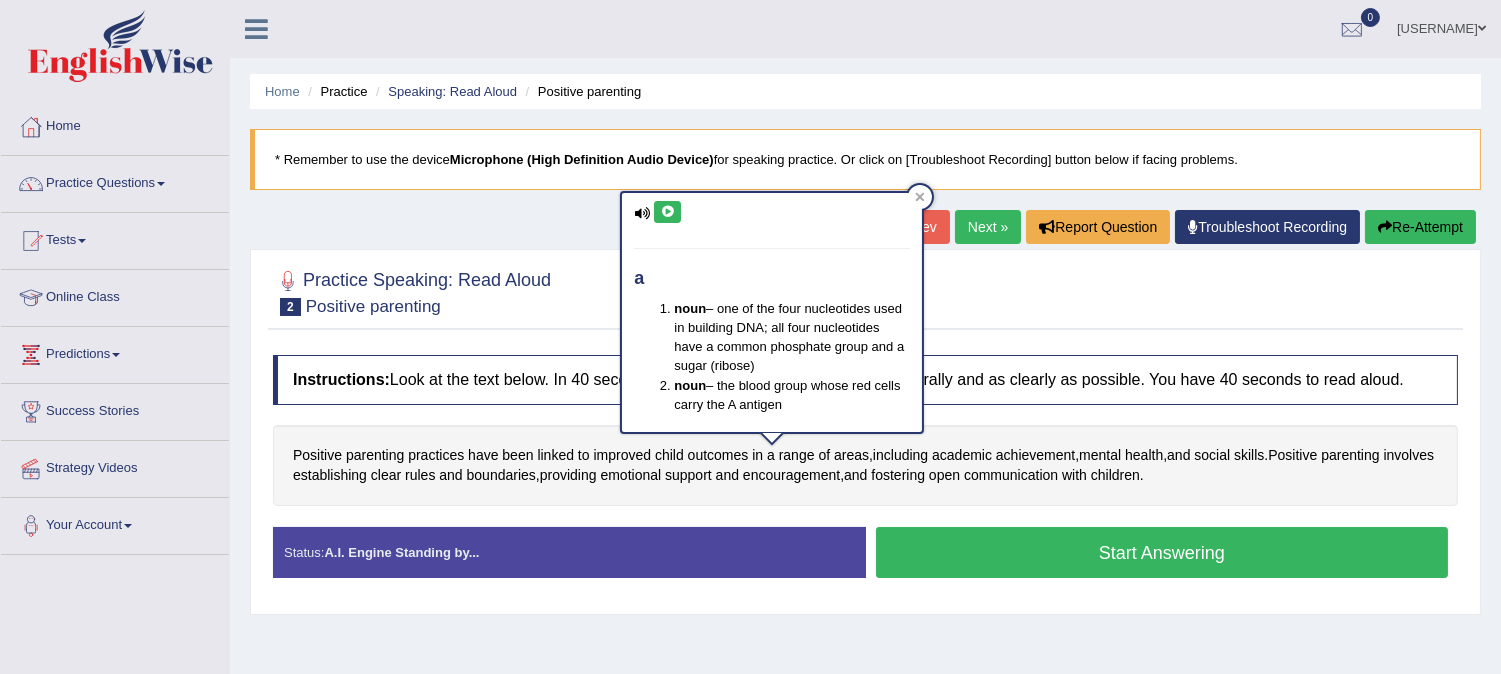 click at bounding box center (667, 212) 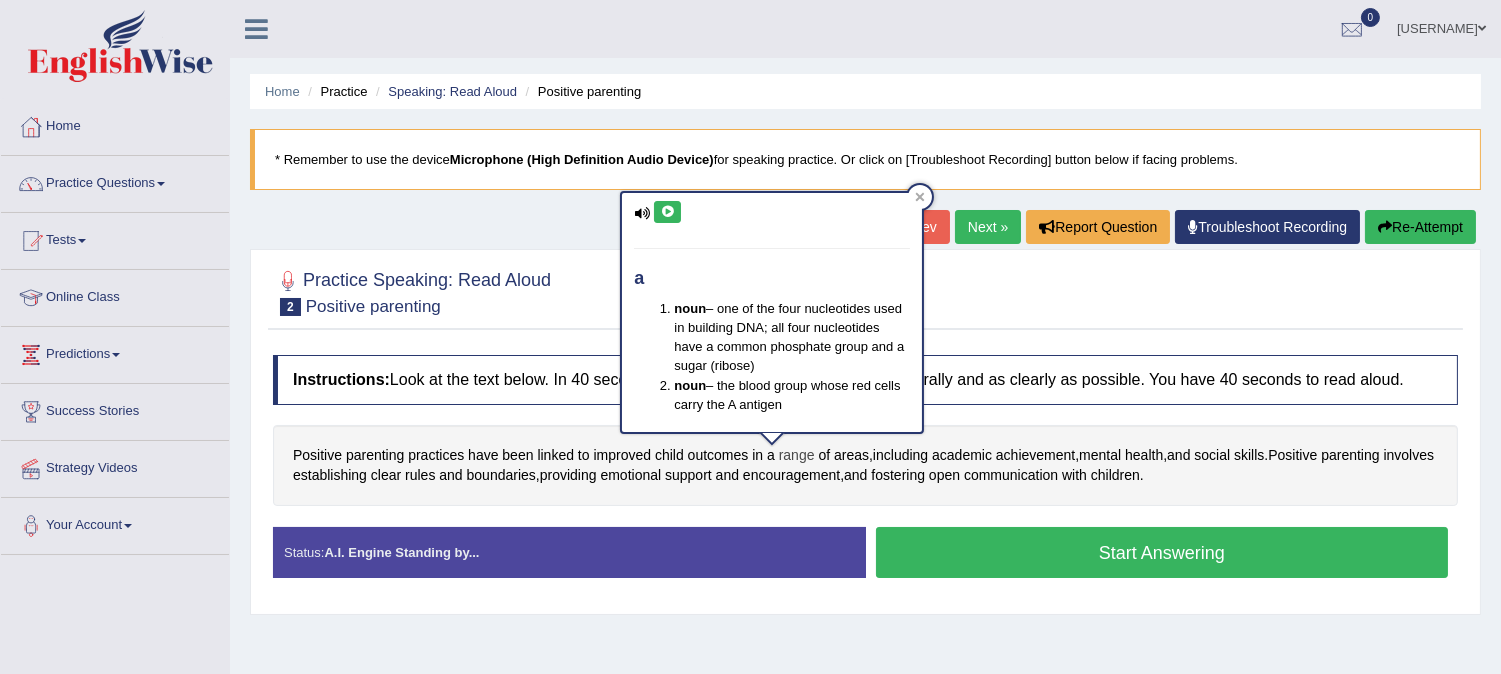 click on "range" at bounding box center [797, 455] 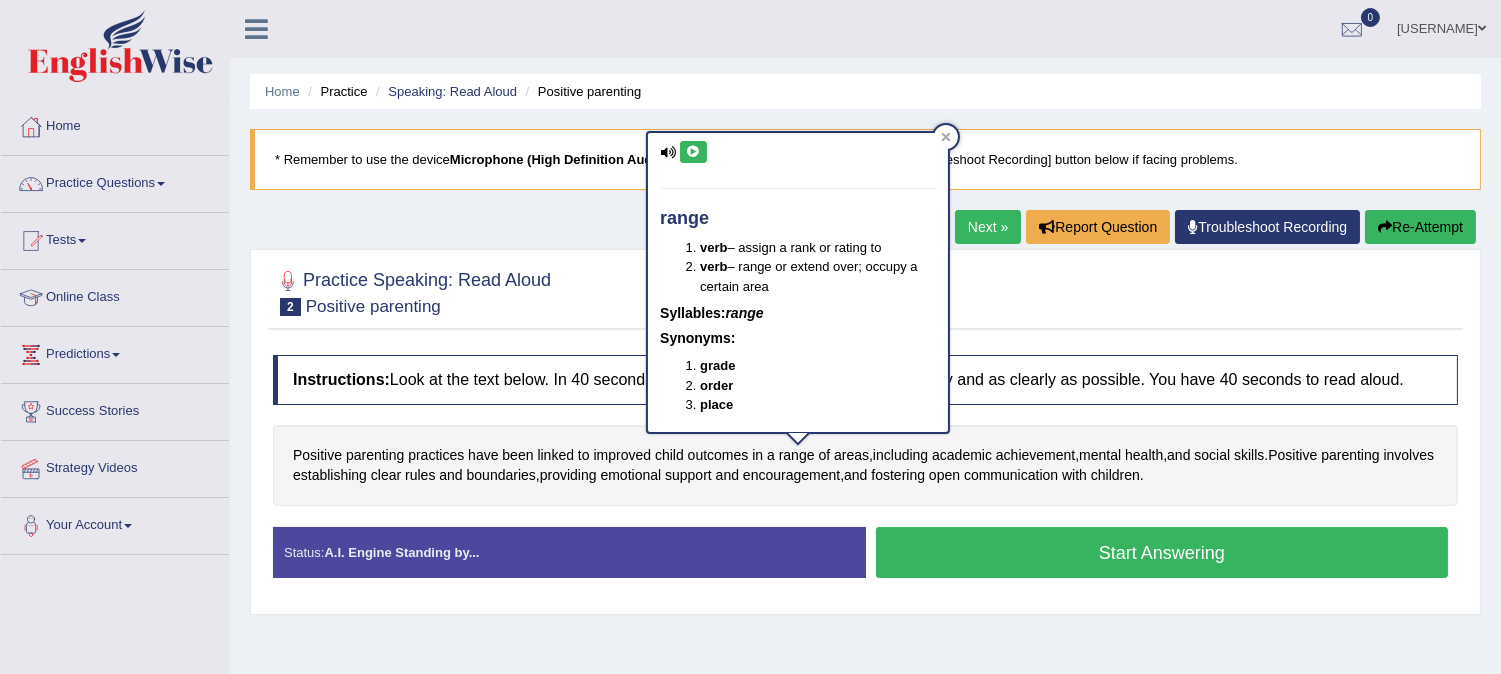 click on "range" at bounding box center (798, 219) 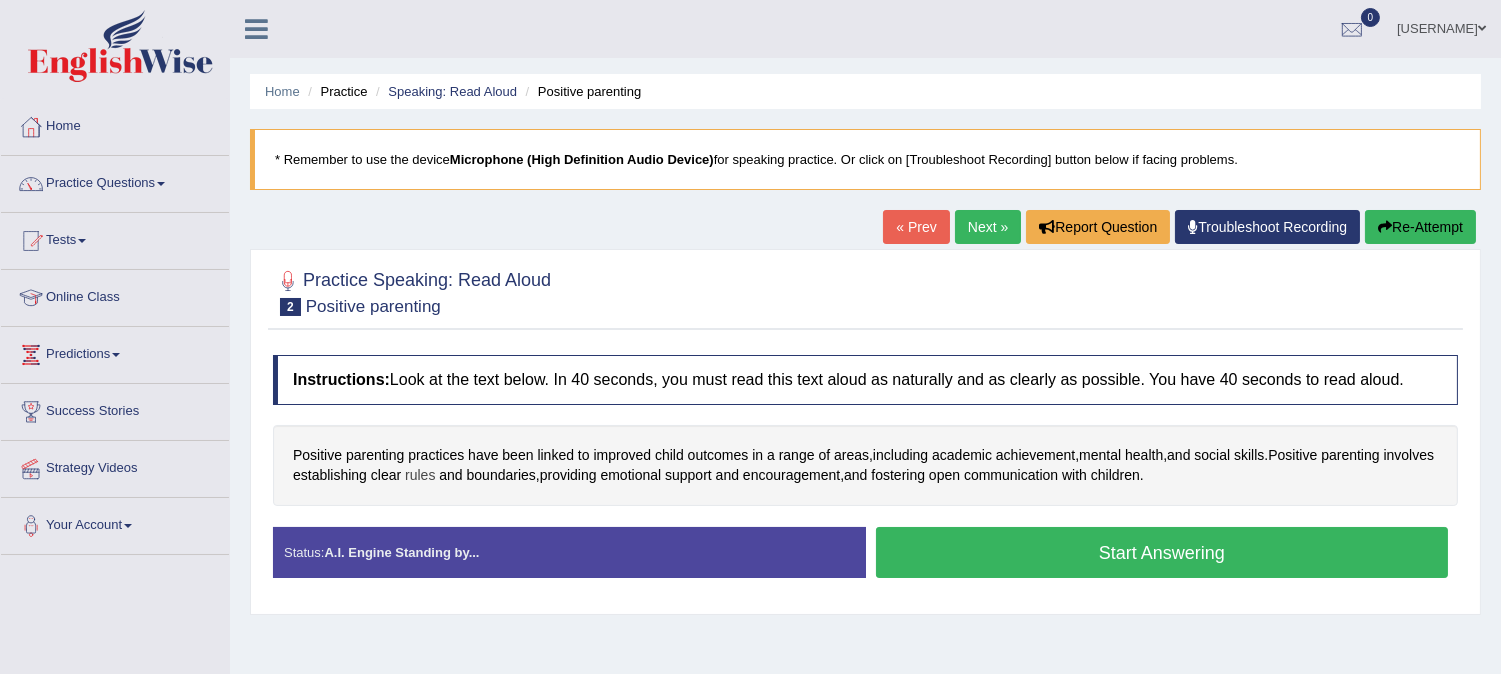 click on "rules" at bounding box center [420, 475] 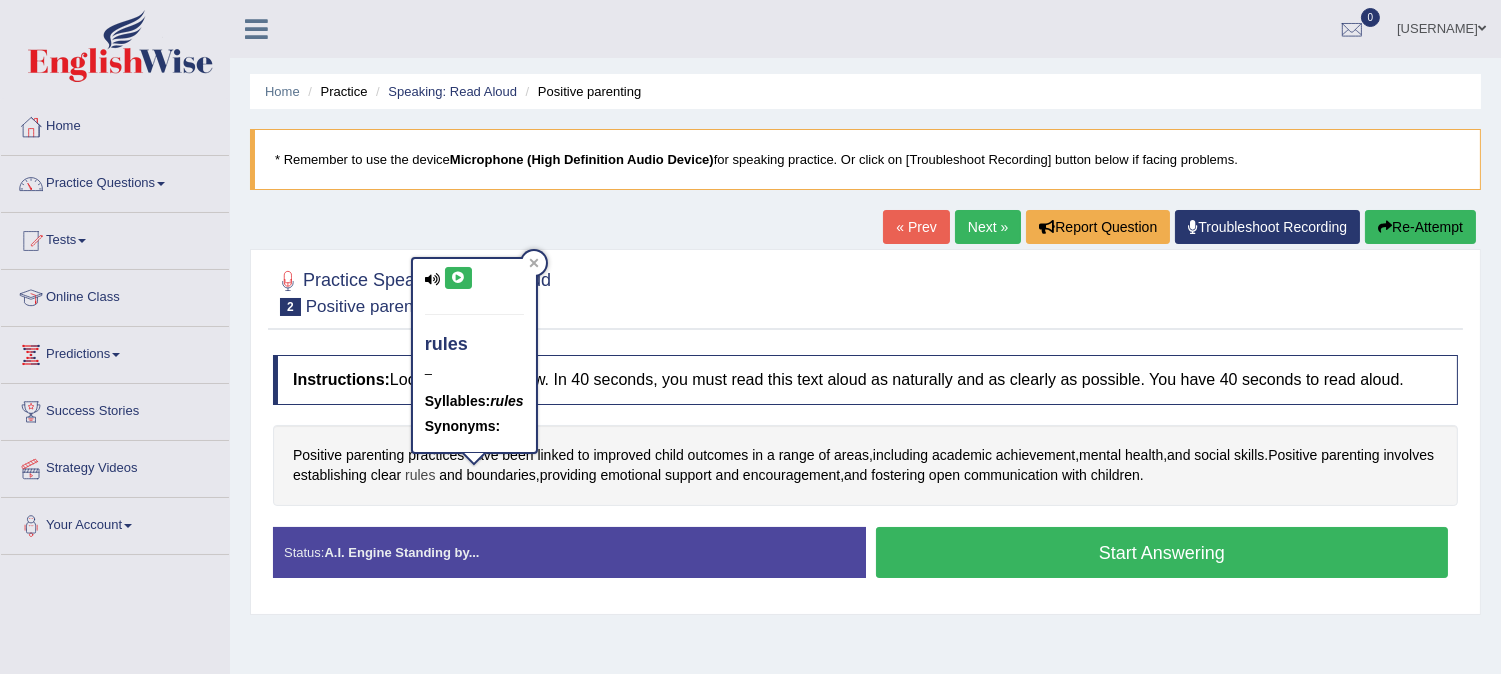 click on "rules" at bounding box center [420, 475] 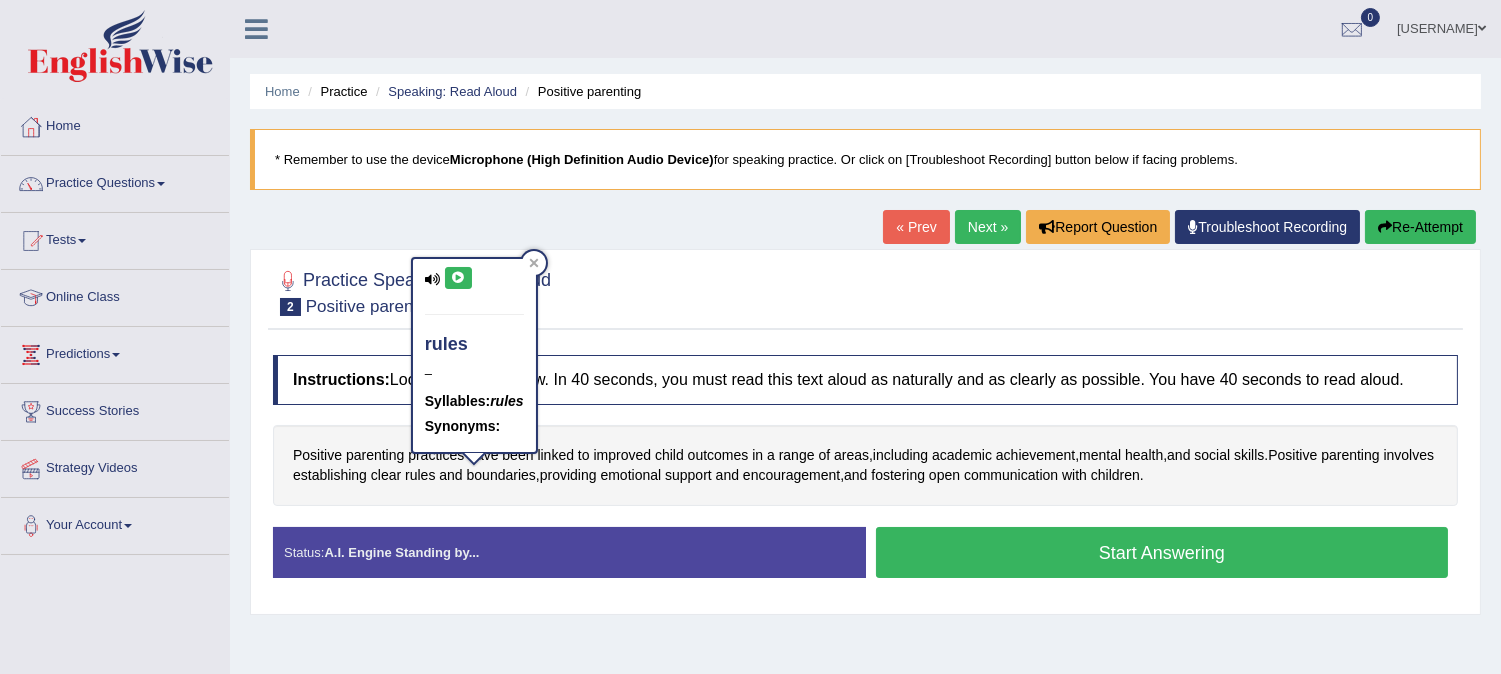 click at bounding box center [433, 279] 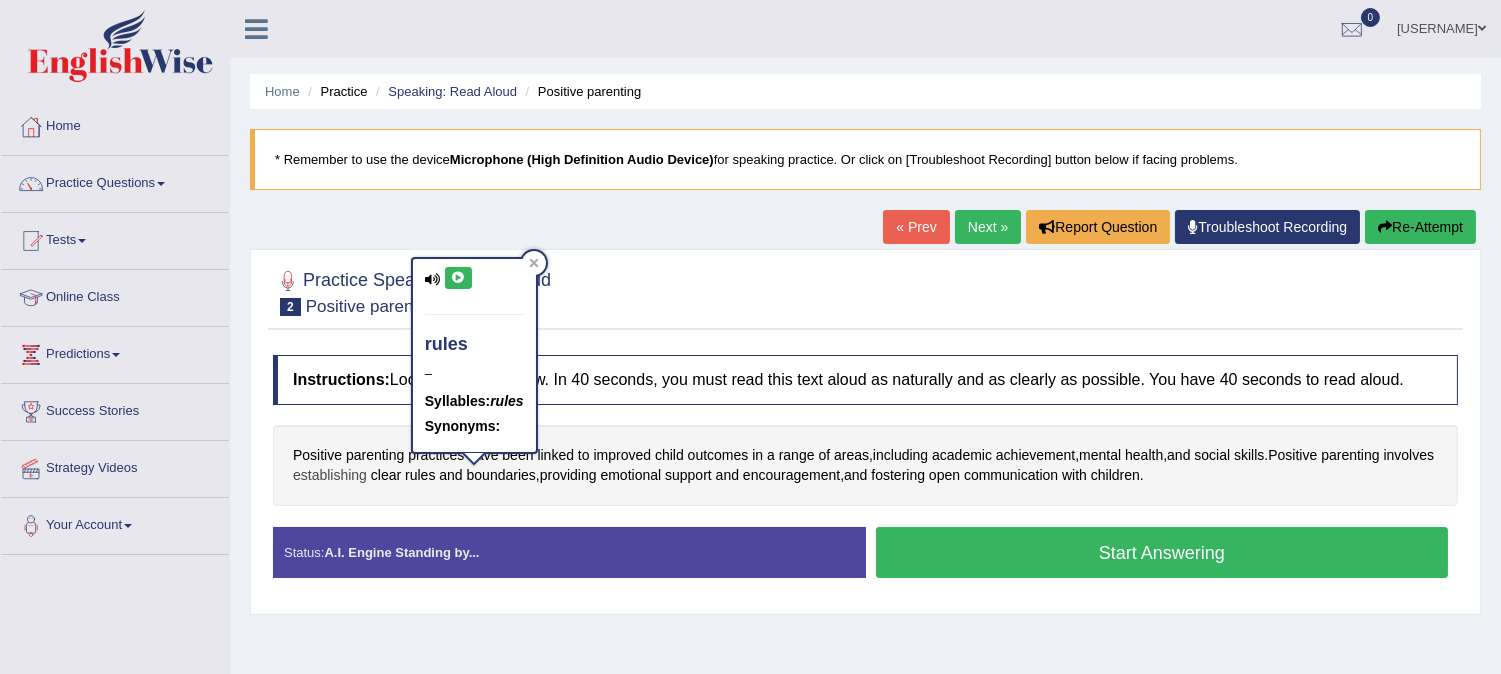 click on "establishing" at bounding box center (330, 475) 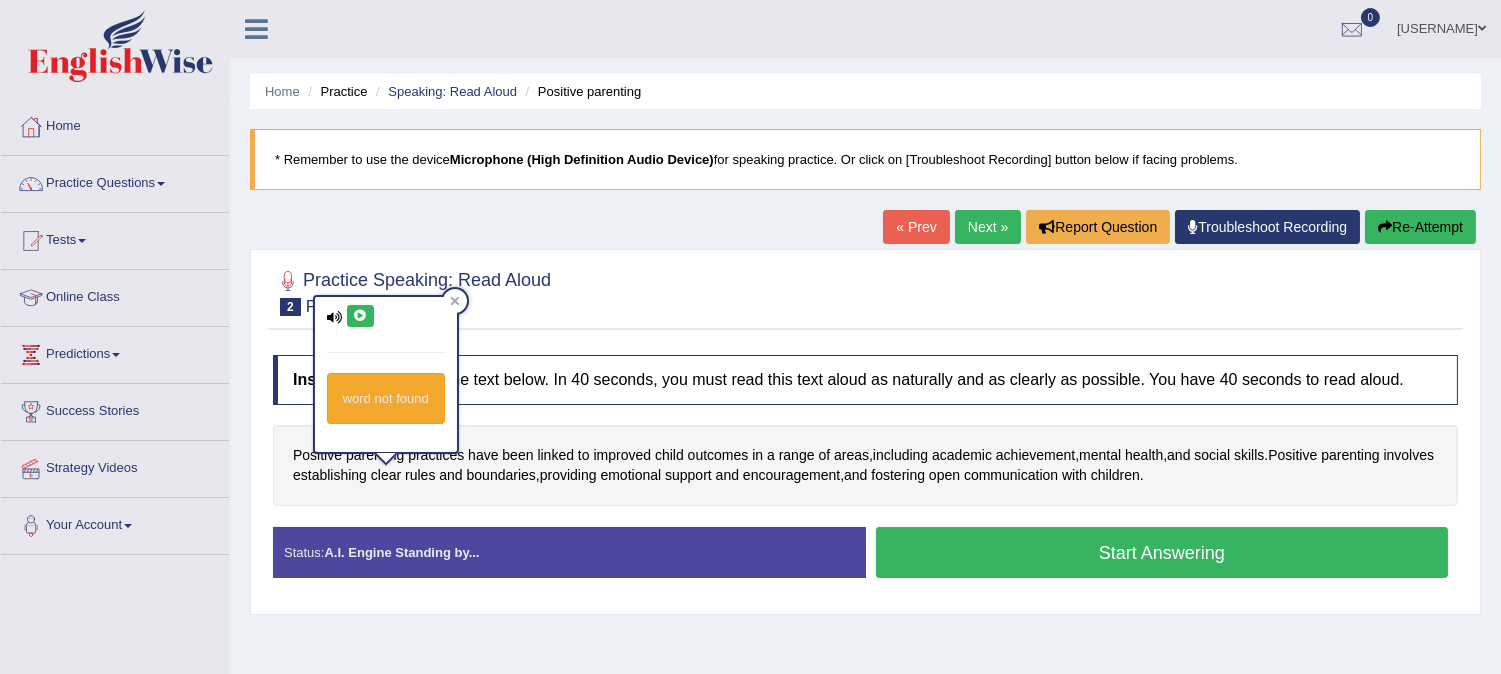 click at bounding box center (360, 316) 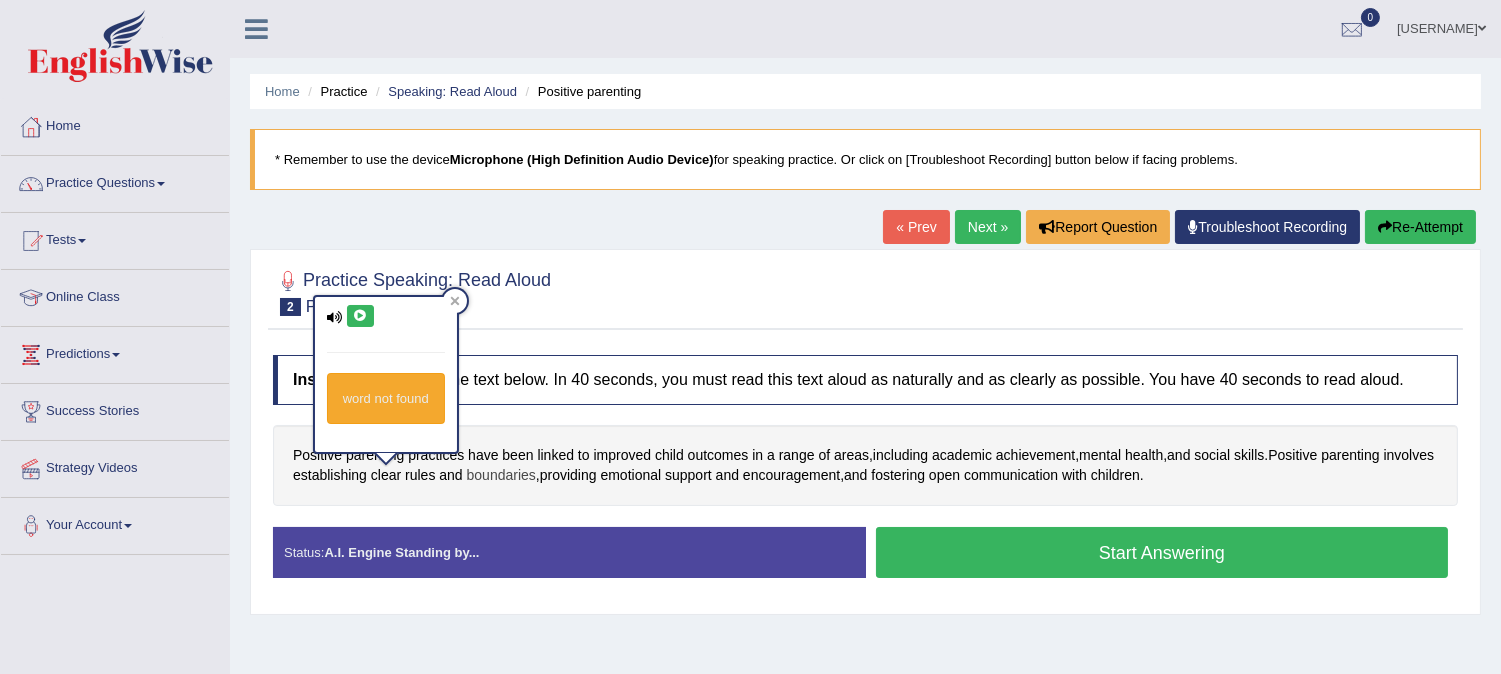 click on "boundaries" at bounding box center [501, 475] 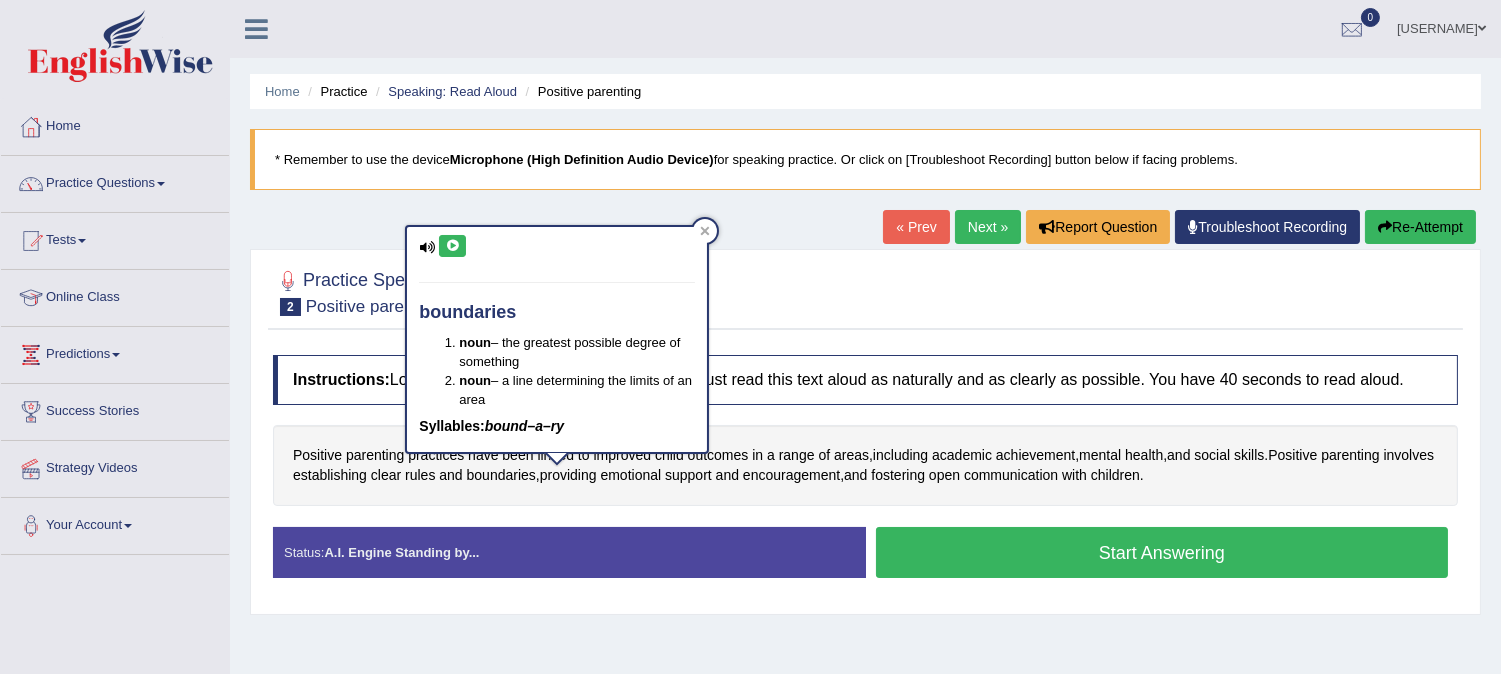 click at bounding box center (452, 246) 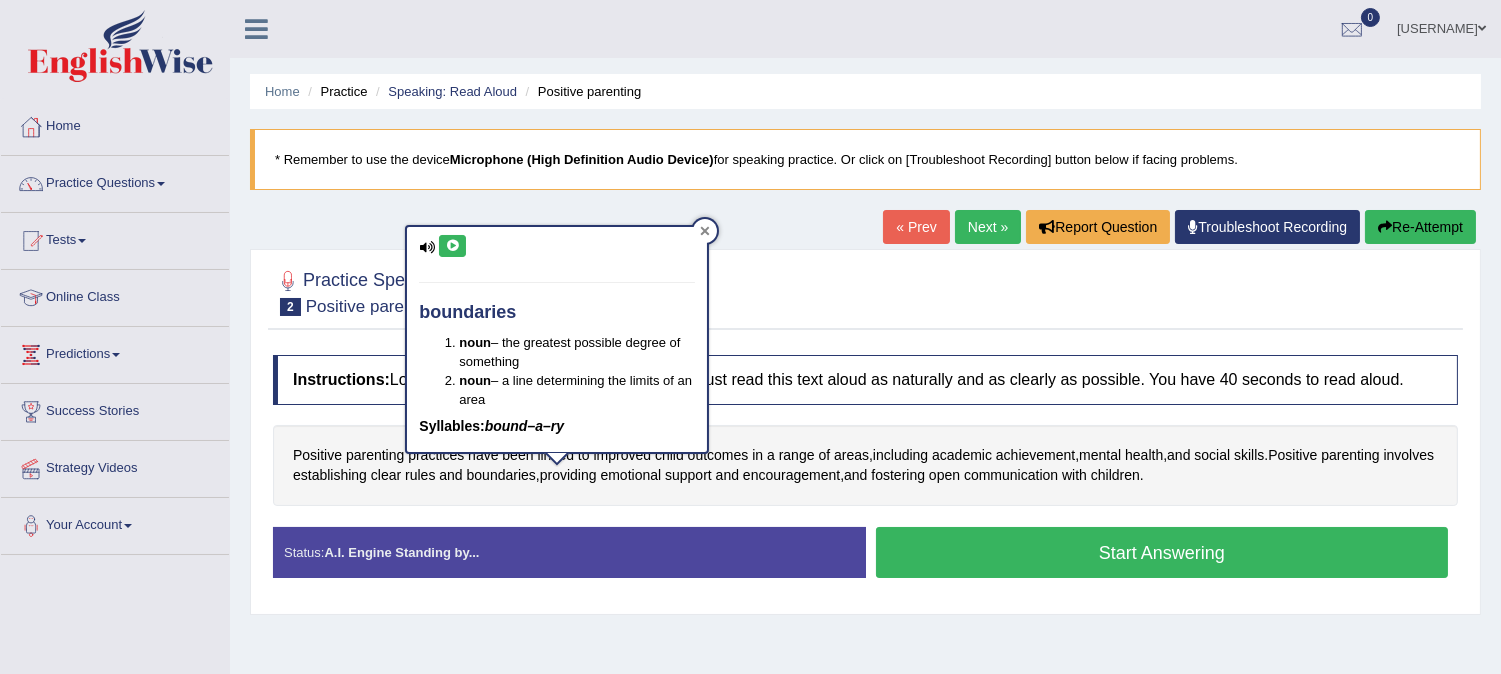 click 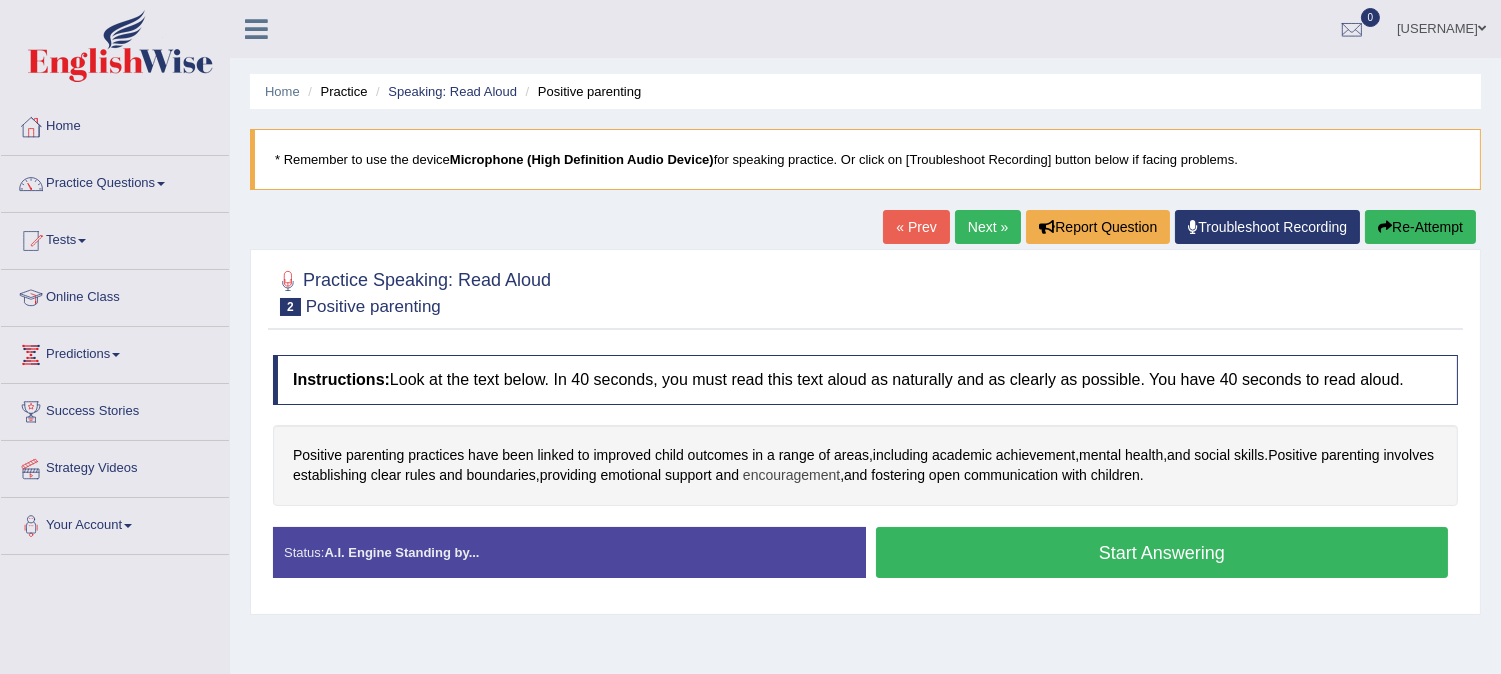 click on "encouragement" at bounding box center (791, 475) 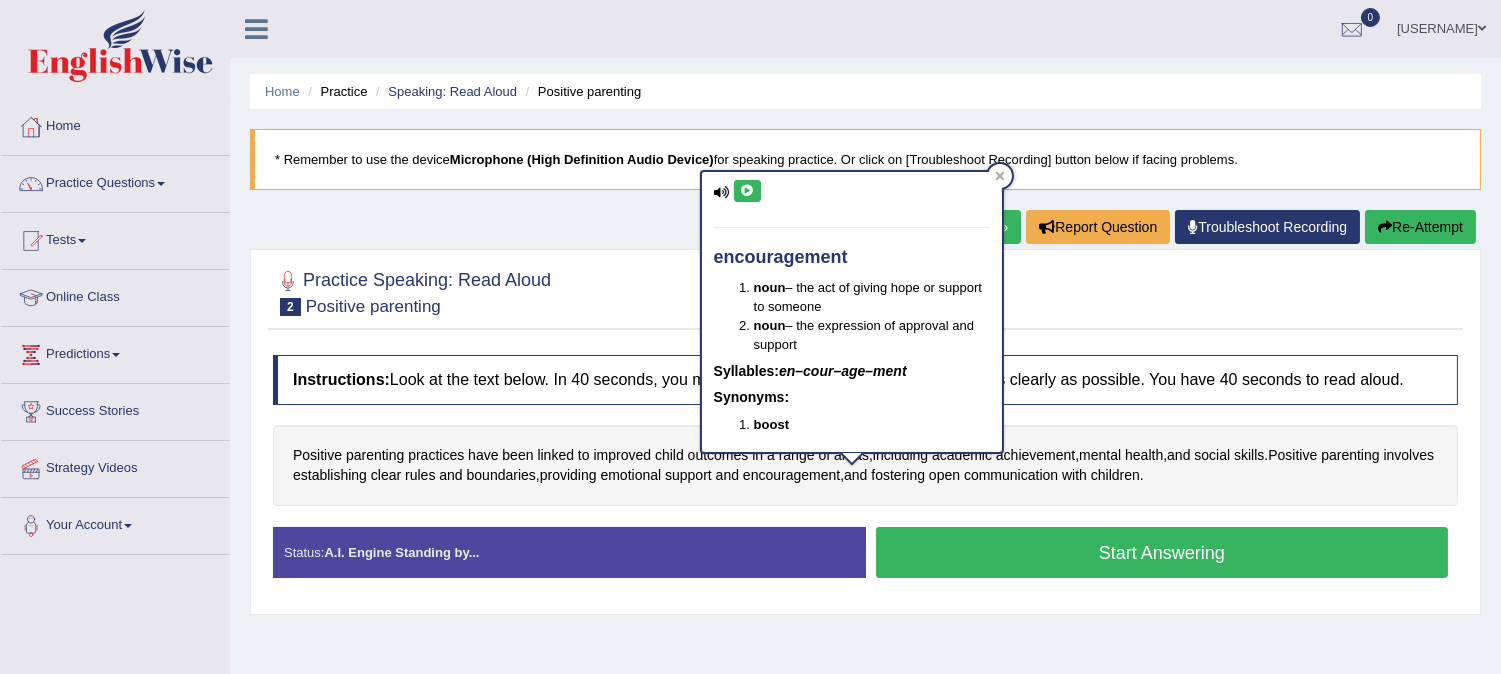click at bounding box center (747, 191) 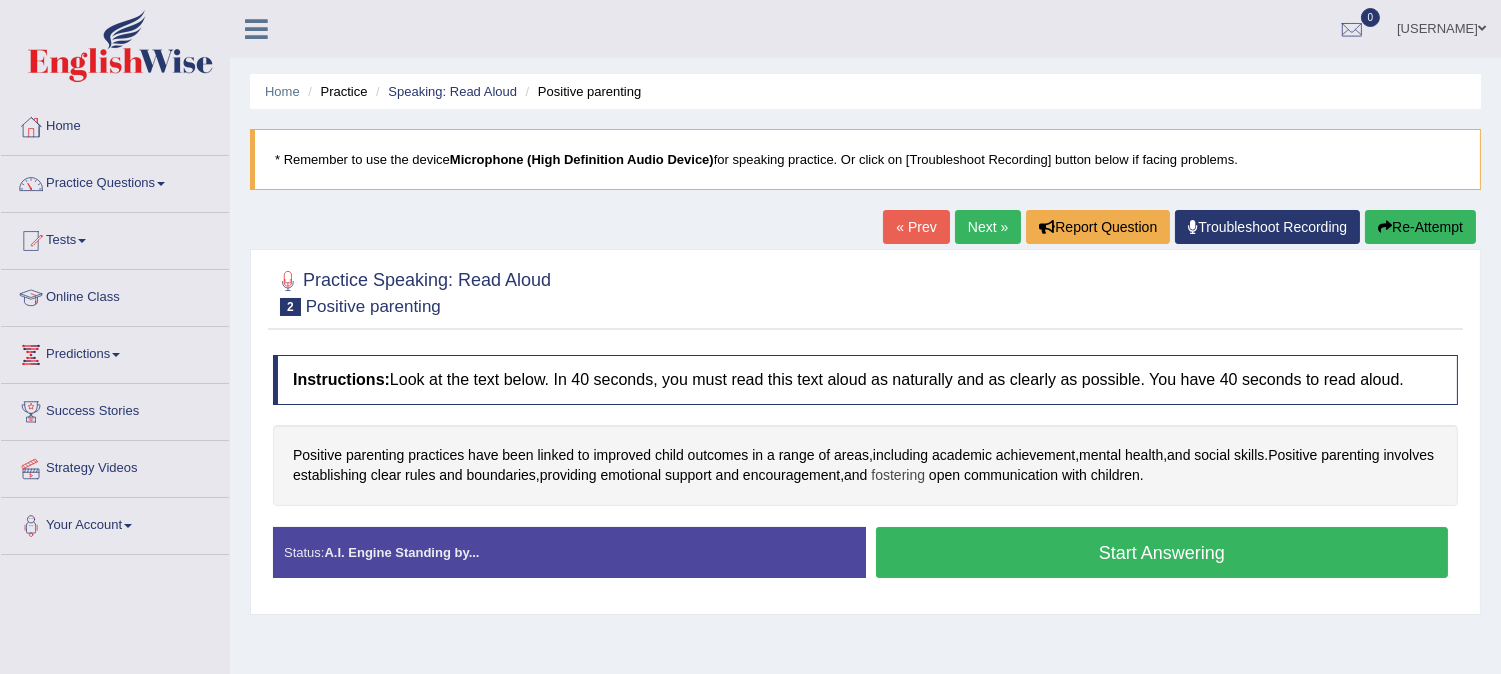 click on "fostering" at bounding box center (898, 475) 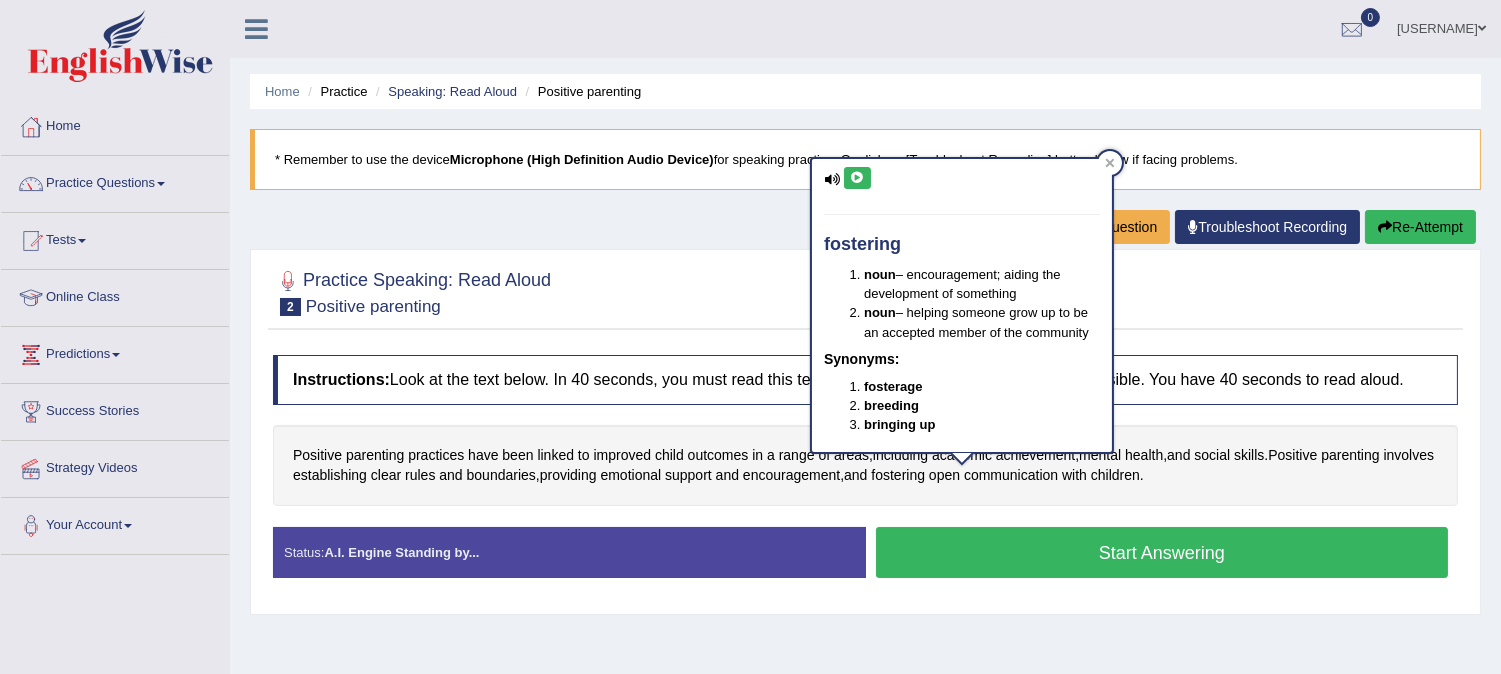 click at bounding box center (857, 178) 